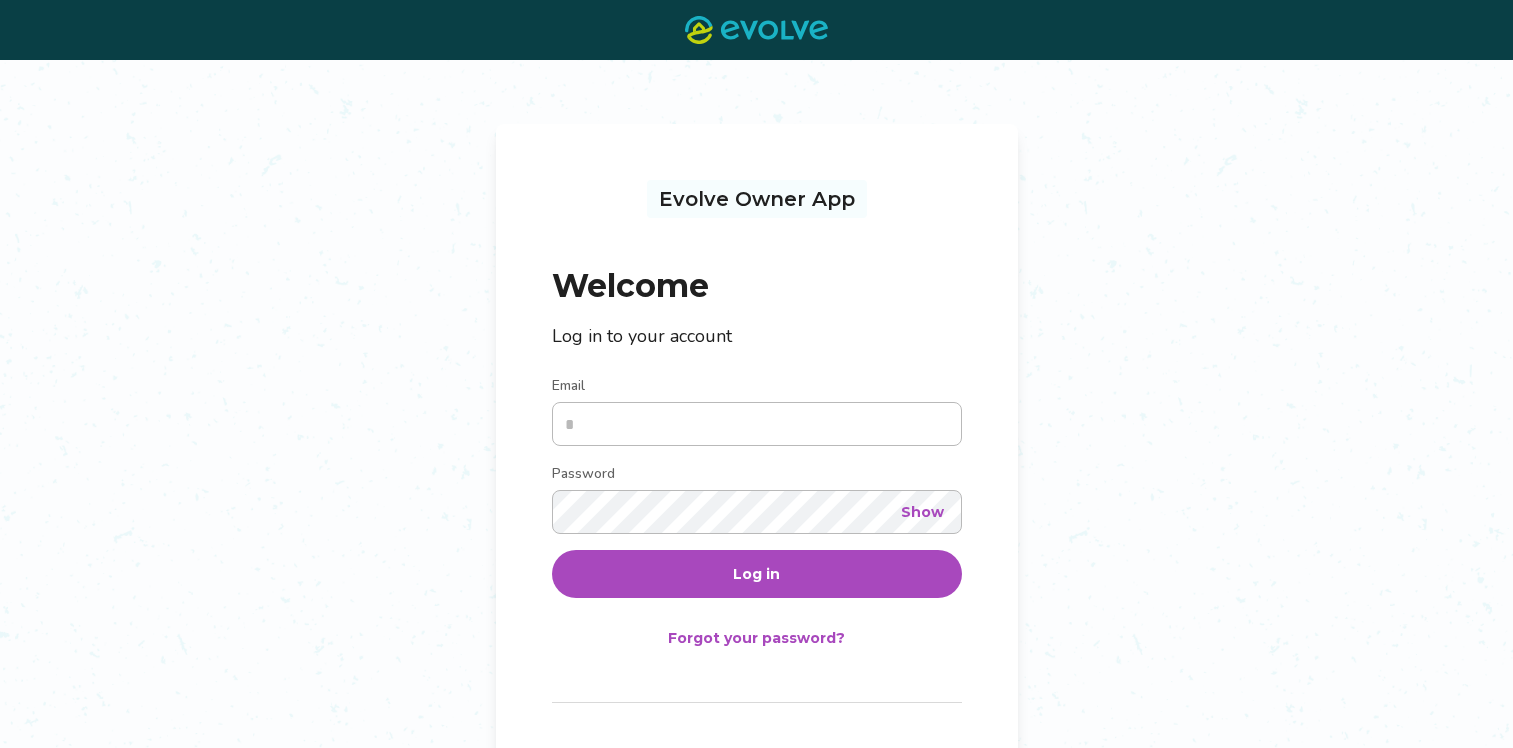 scroll, scrollTop: 0, scrollLeft: 0, axis: both 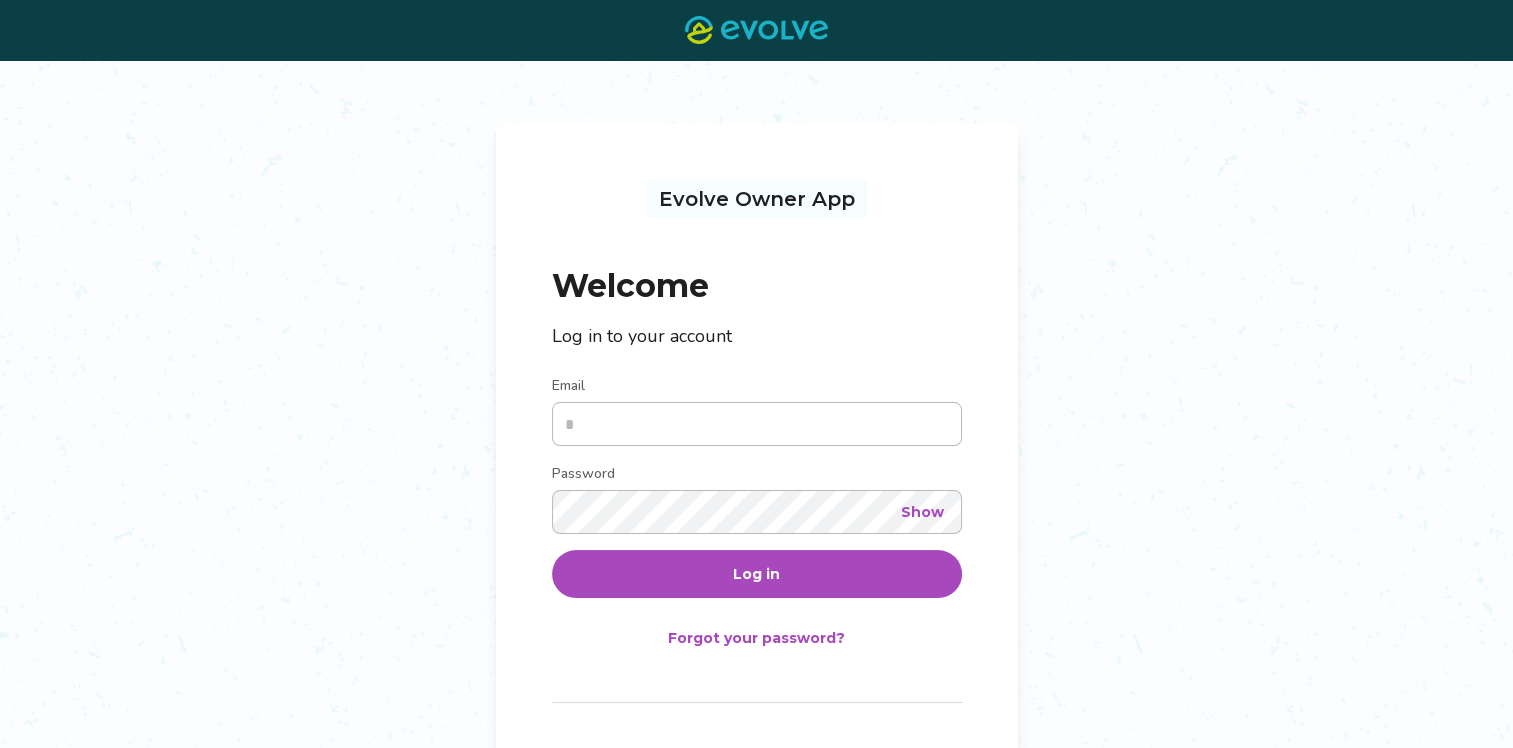 type on "**********" 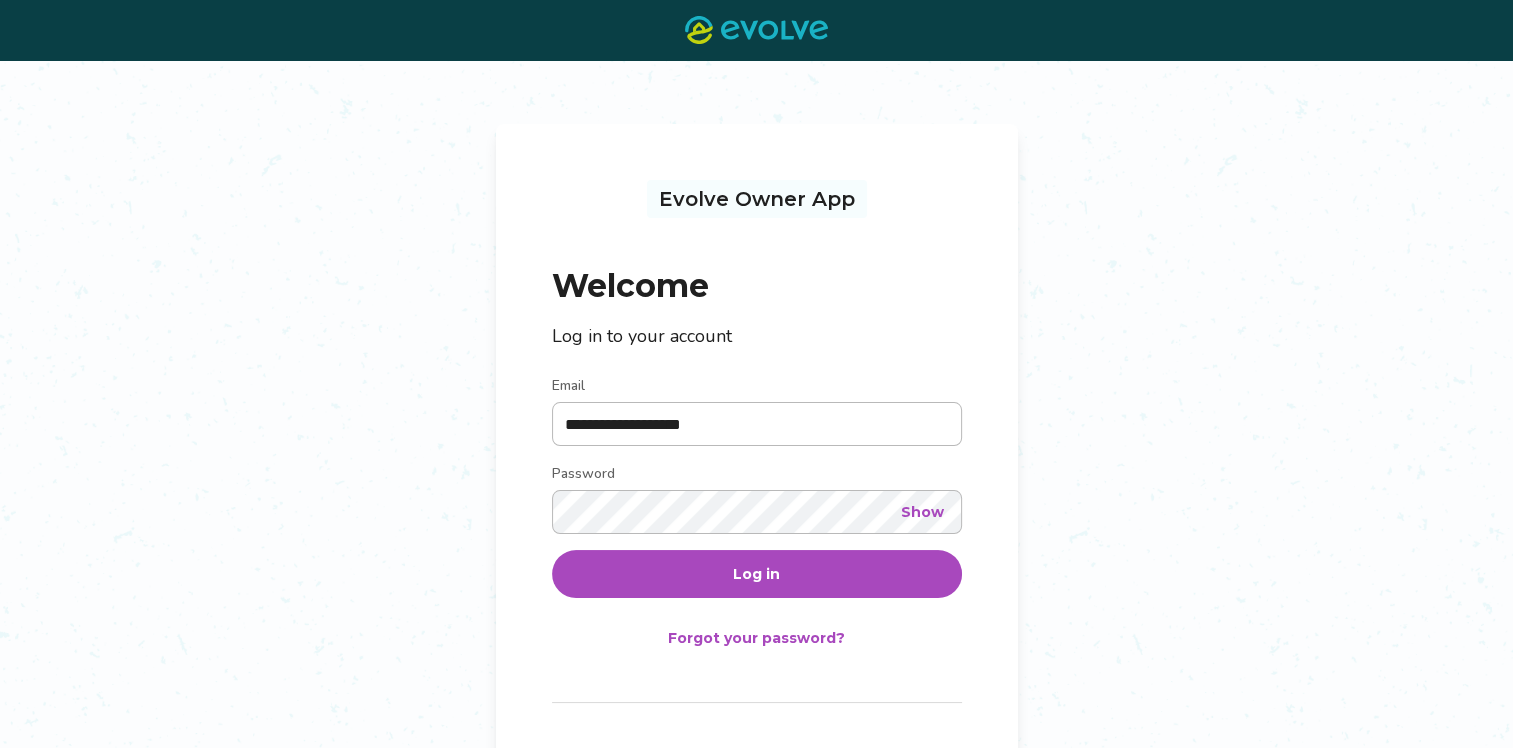 click on "Log in" at bounding box center (757, 574) 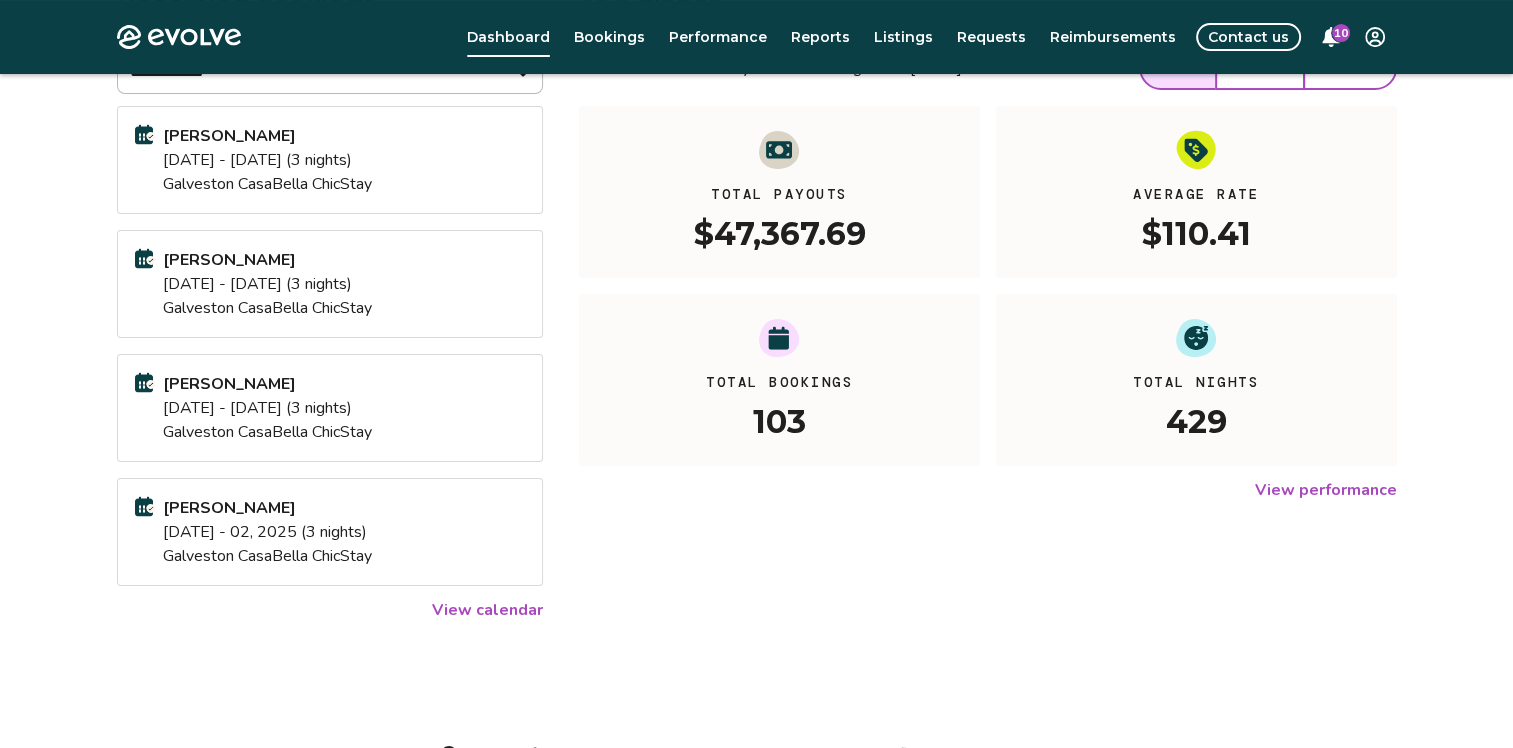 scroll, scrollTop: 0, scrollLeft: 0, axis: both 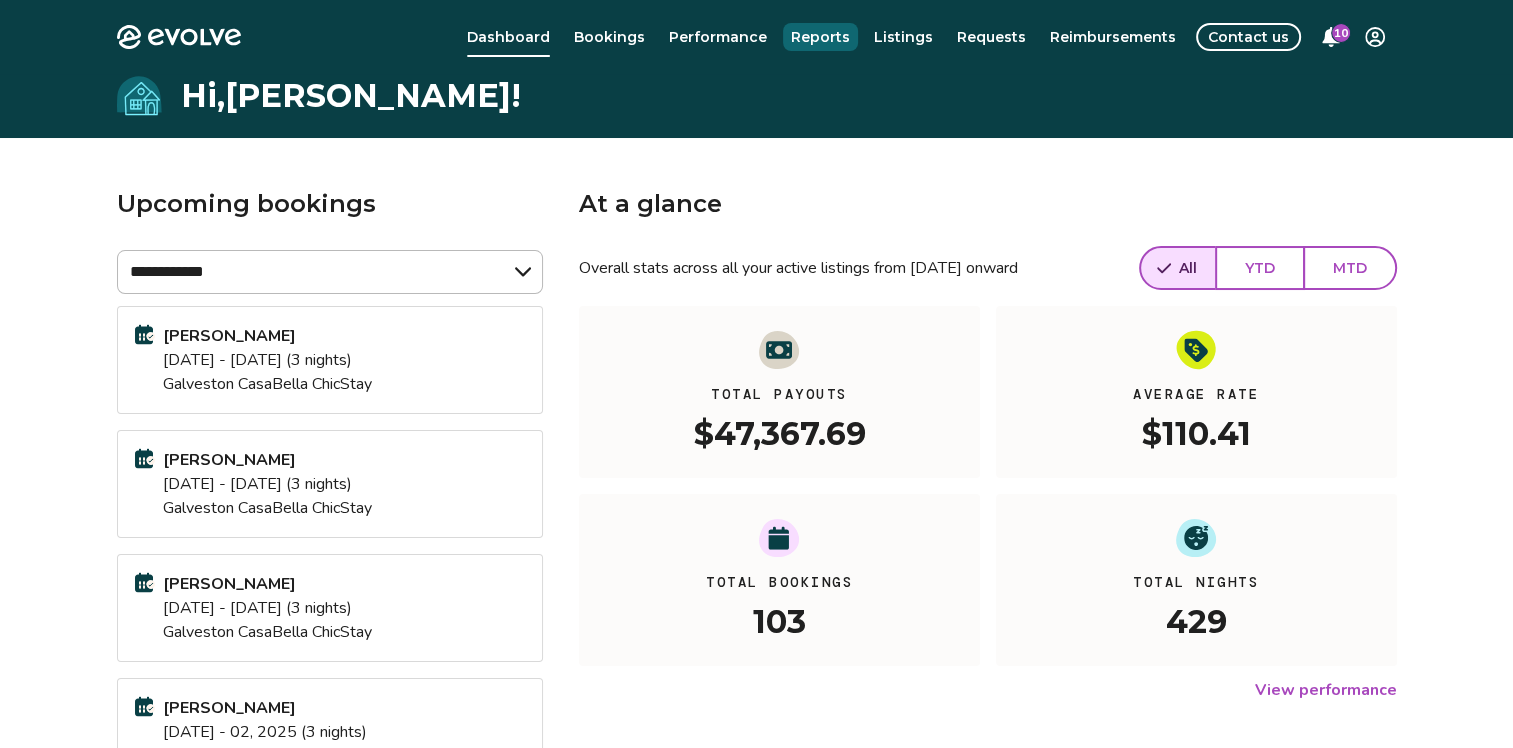 click on "Reports" at bounding box center (820, 37) 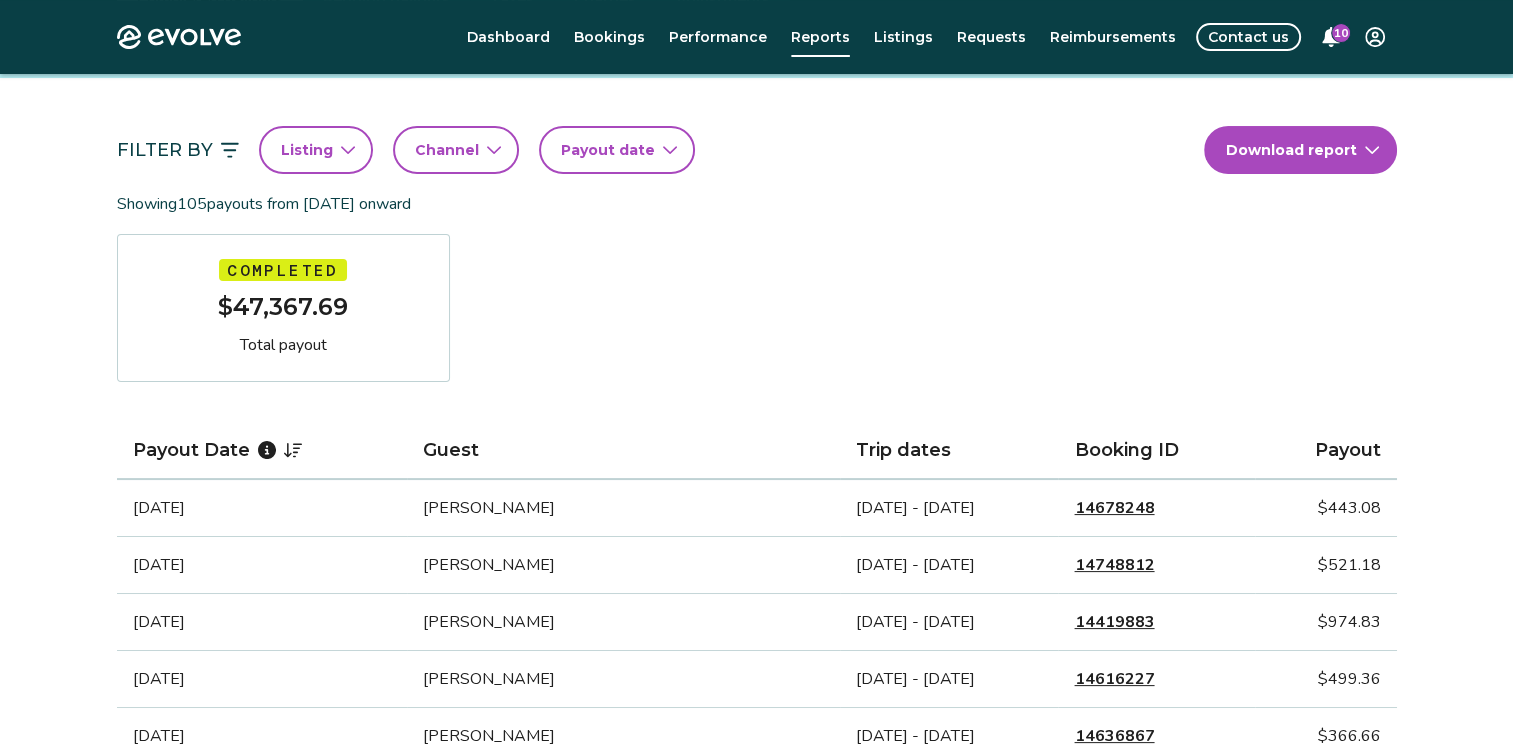 scroll, scrollTop: 0, scrollLeft: 0, axis: both 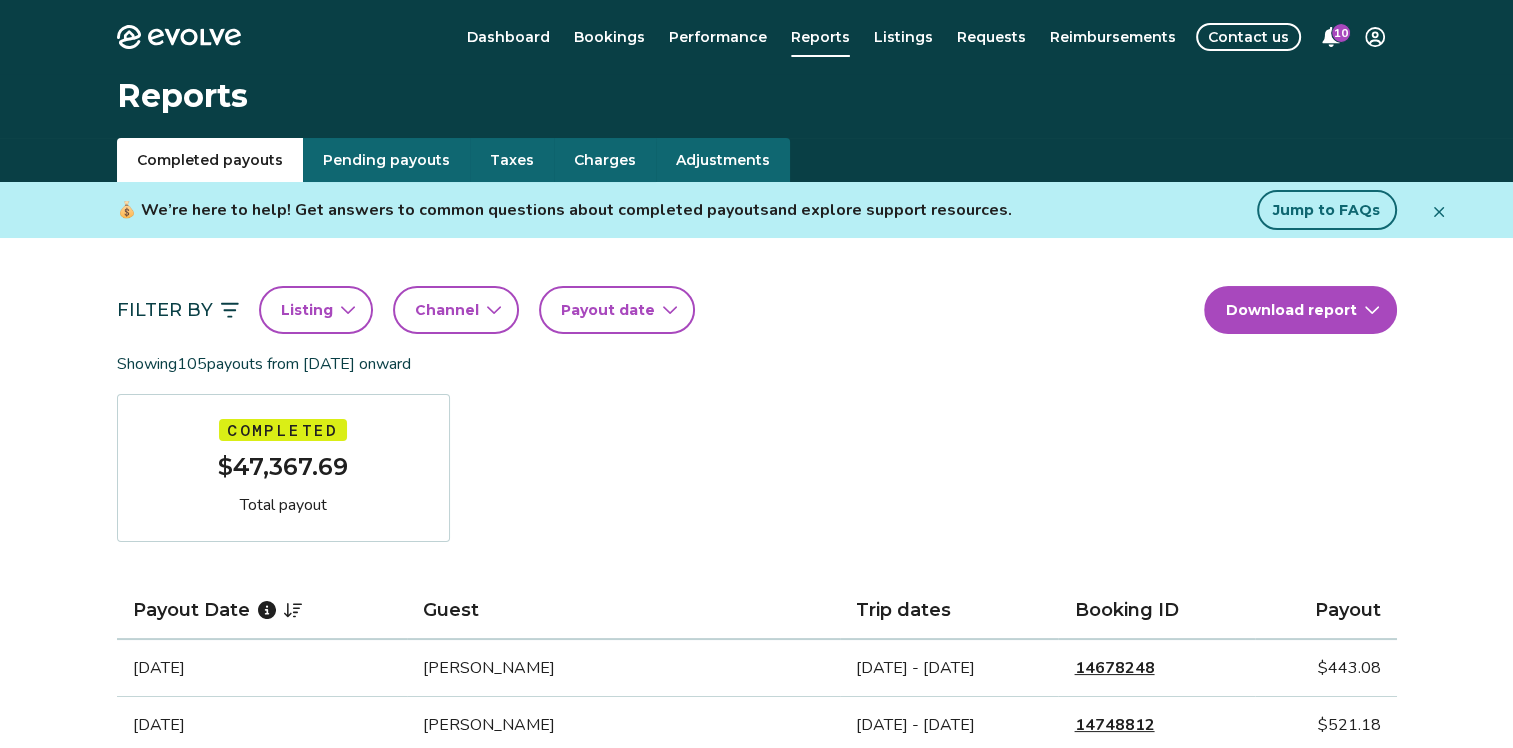 click on "Listing" at bounding box center [316, 310] 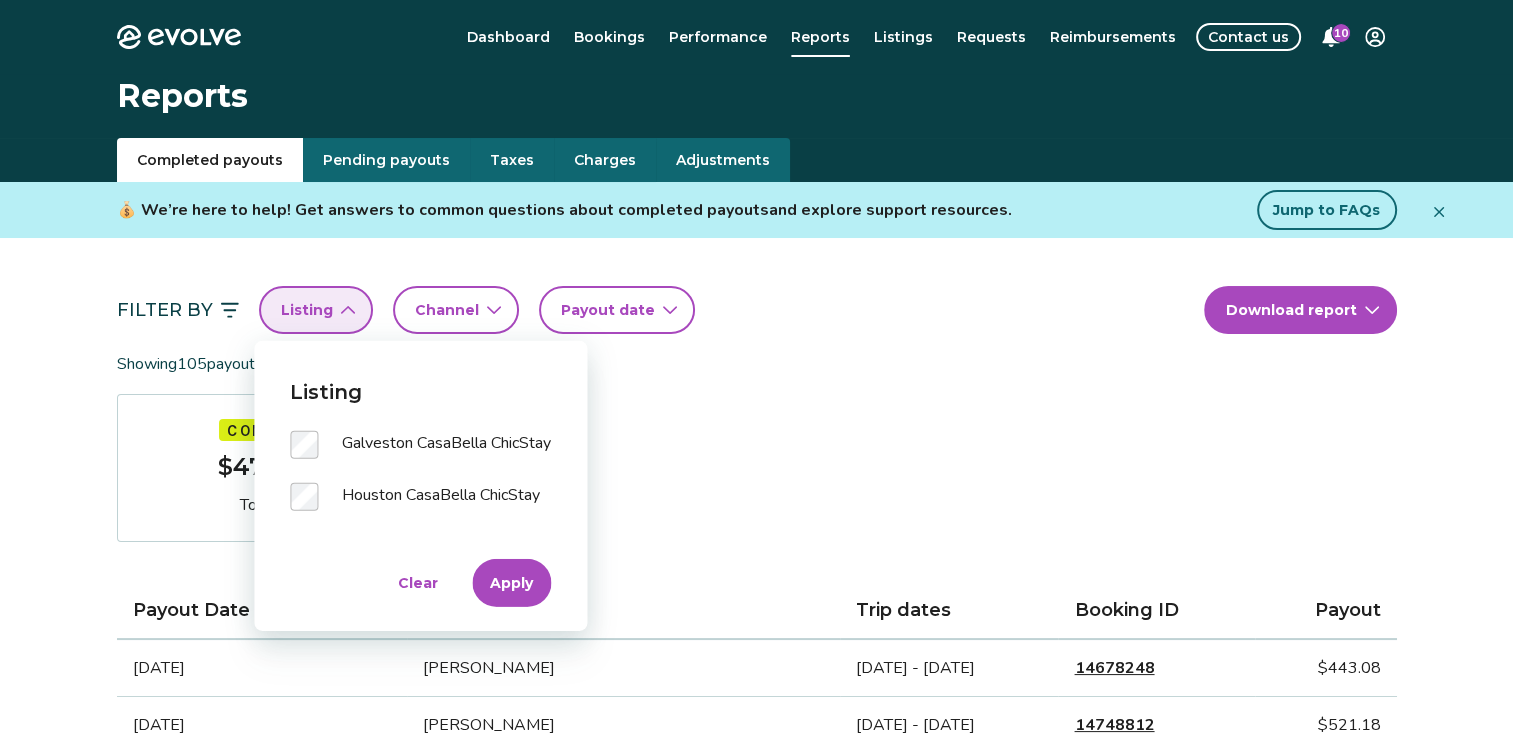 click on "Apply" at bounding box center [511, 583] 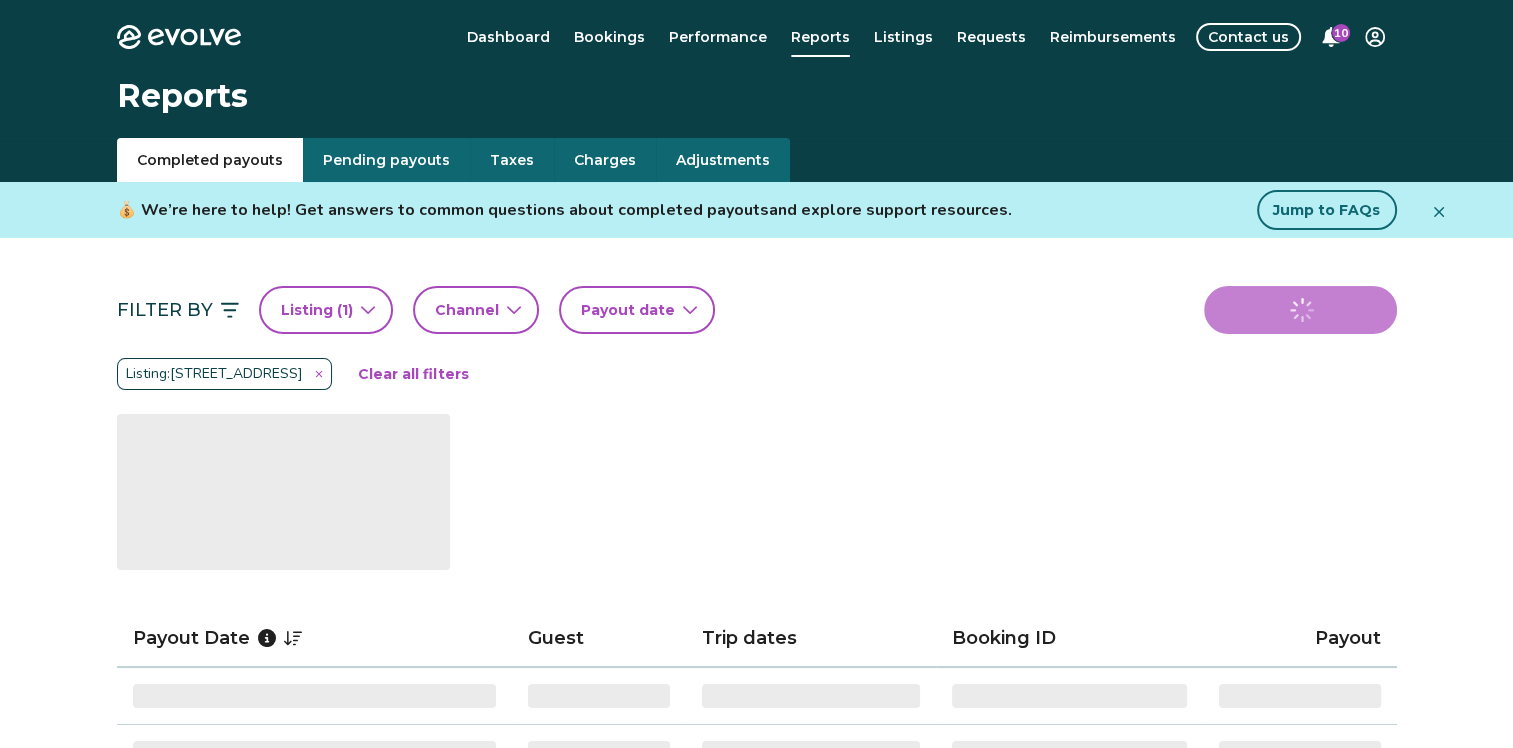 click on "Channel" at bounding box center [476, 310] 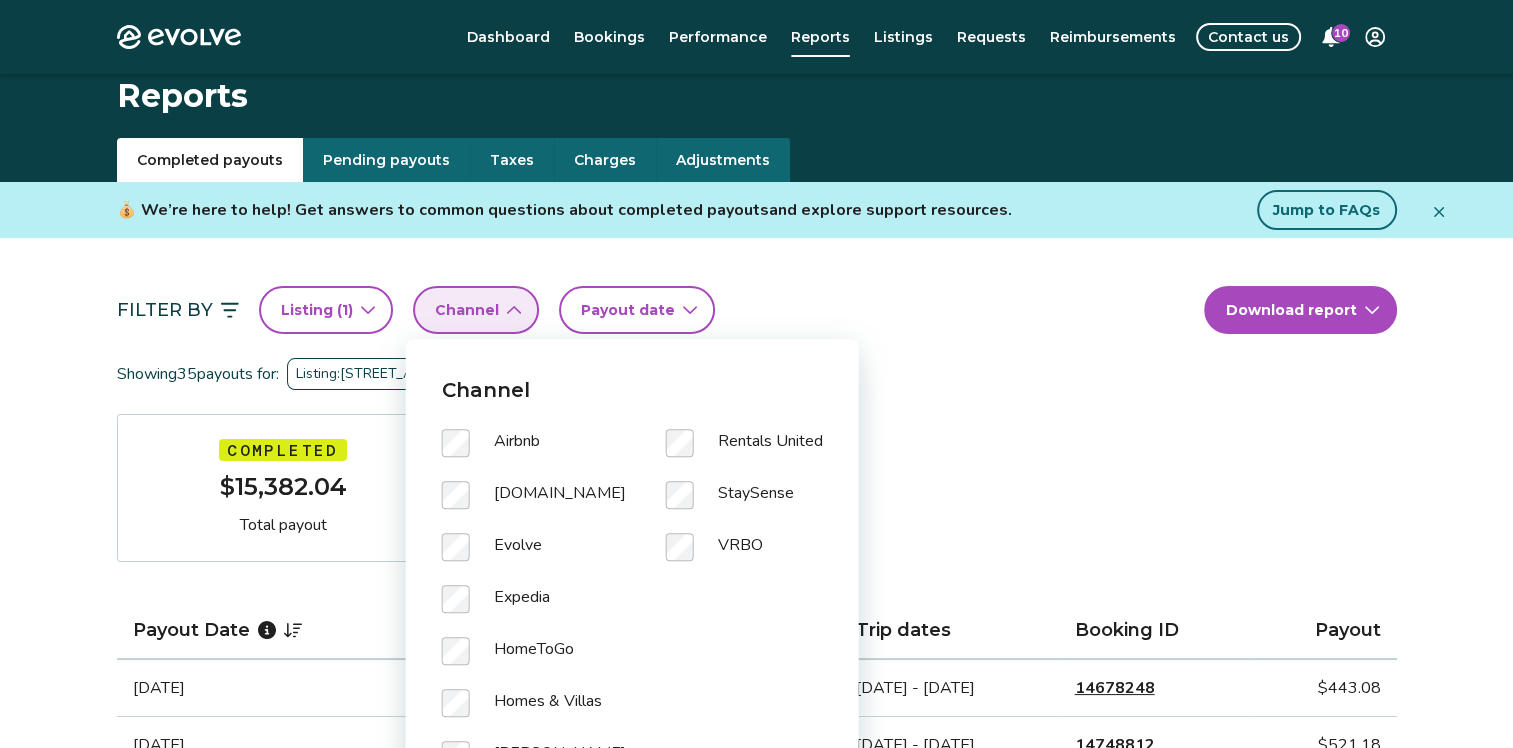 scroll, scrollTop: 100, scrollLeft: 0, axis: vertical 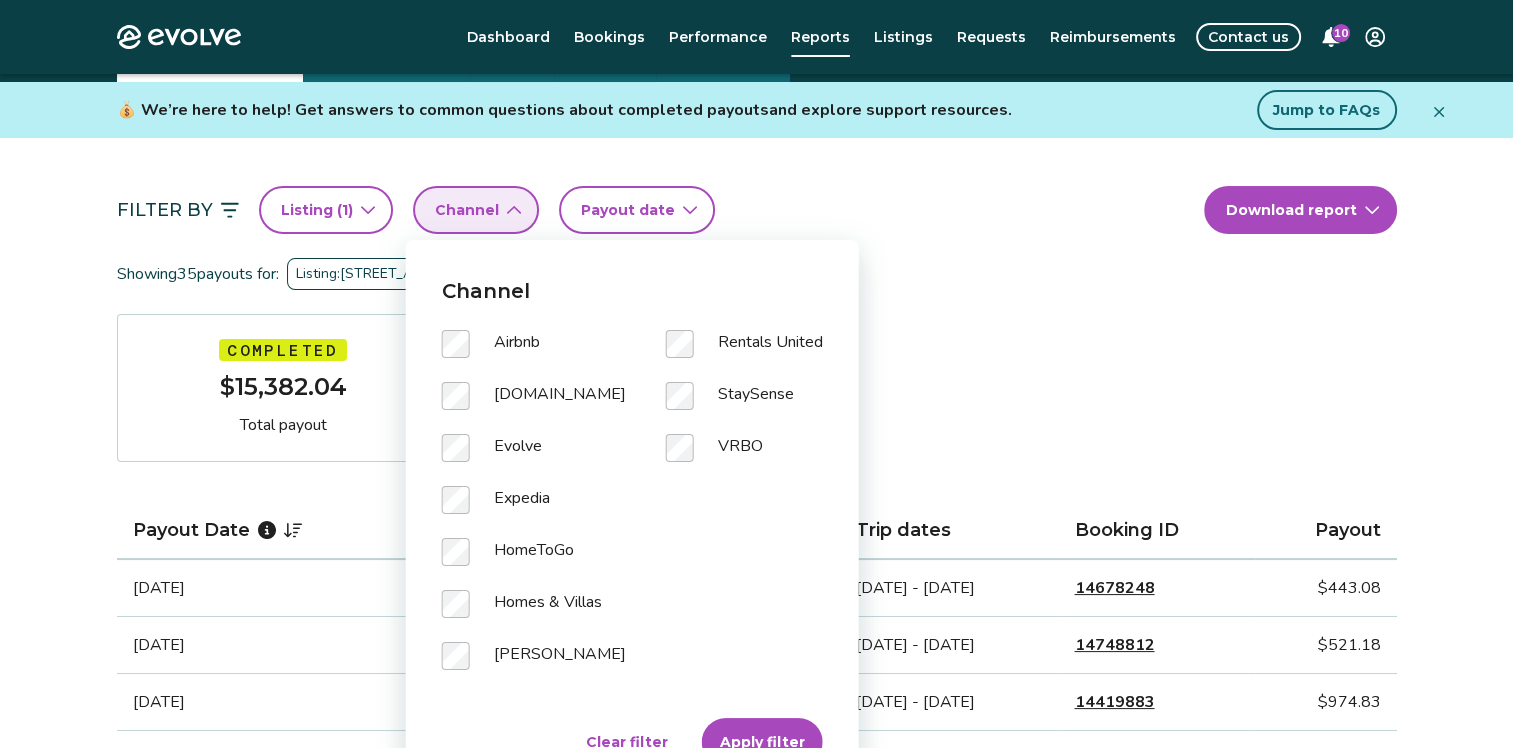 click on "Evolve" at bounding box center [534, 460] 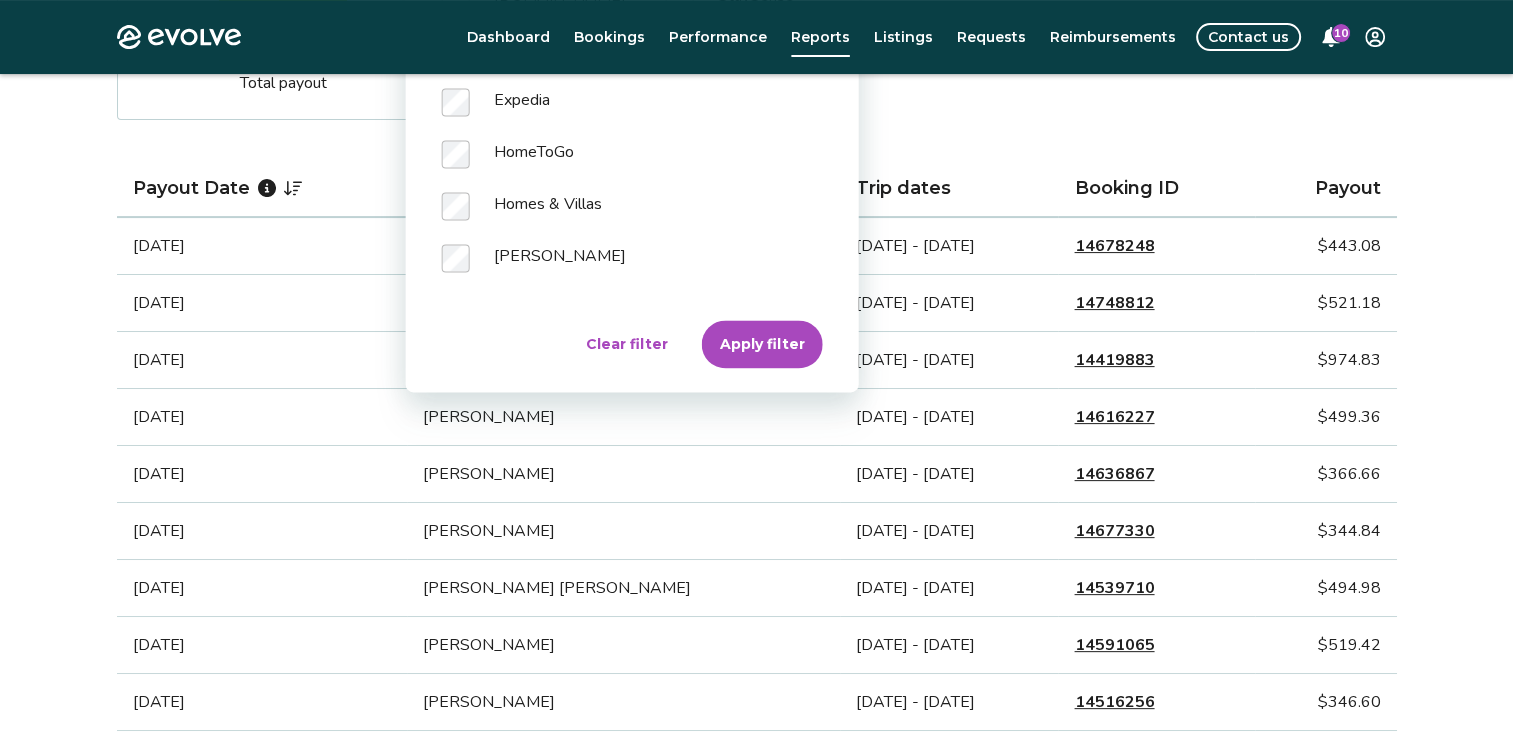 scroll, scrollTop: 500, scrollLeft: 0, axis: vertical 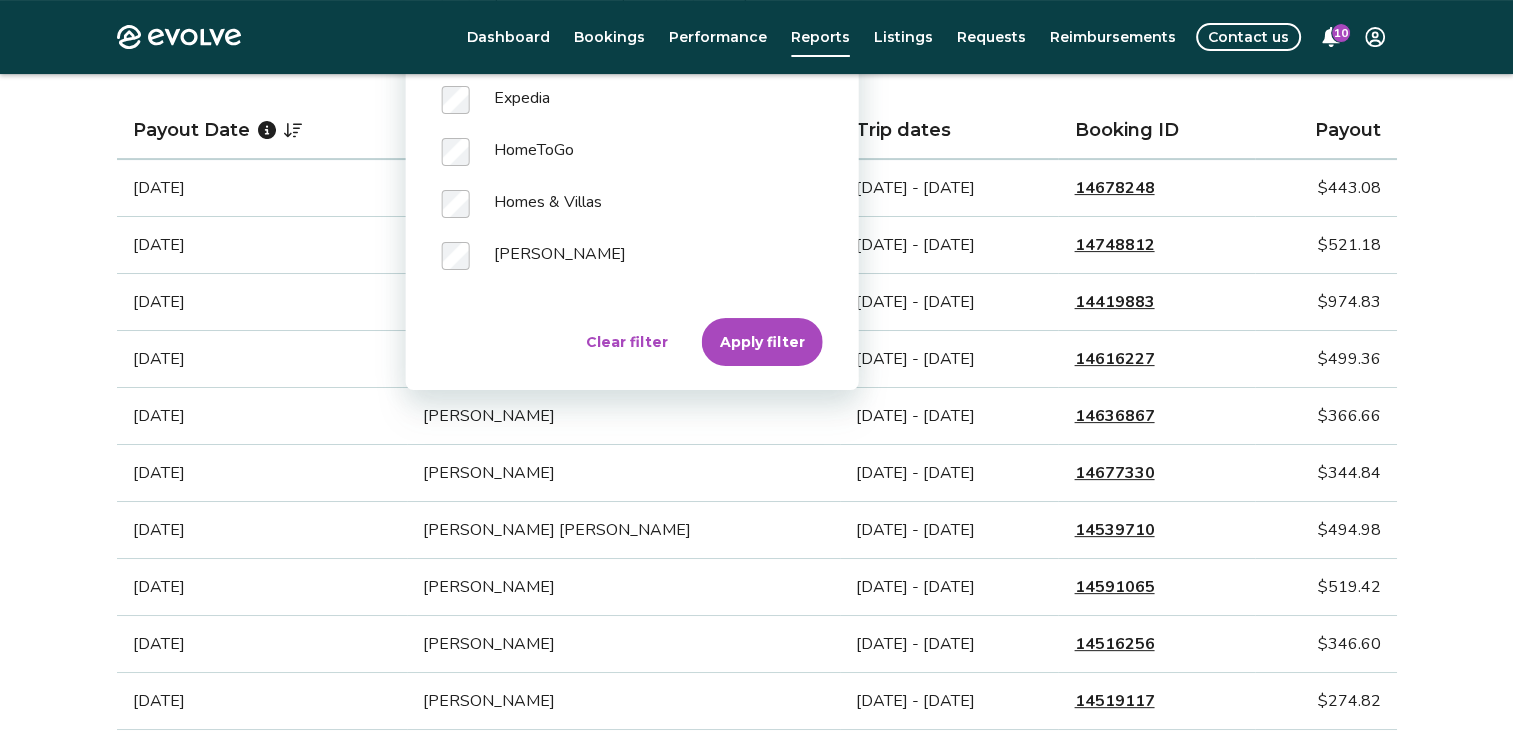 click on "Apply filter" at bounding box center [762, 342] 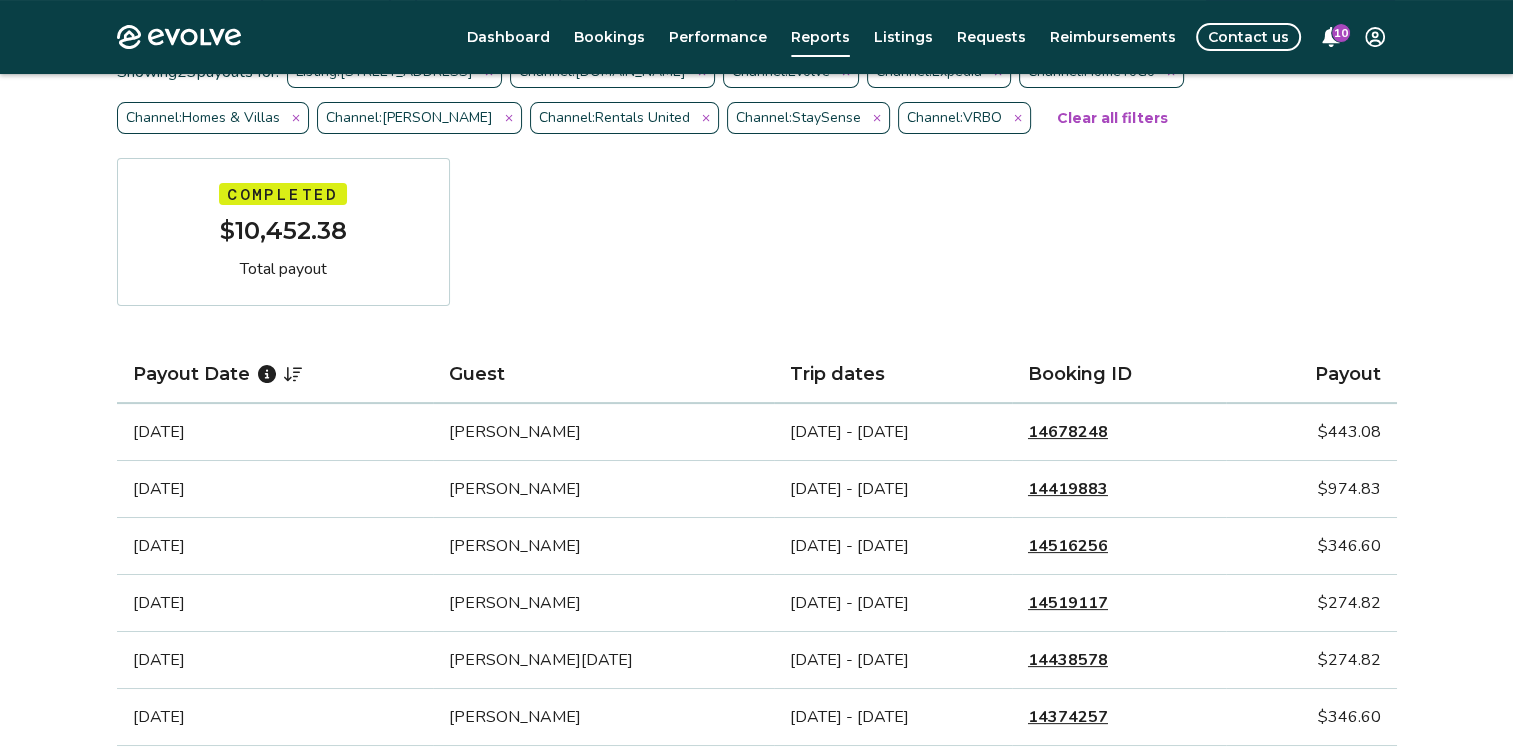 scroll, scrollTop: 0, scrollLeft: 0, axis: both 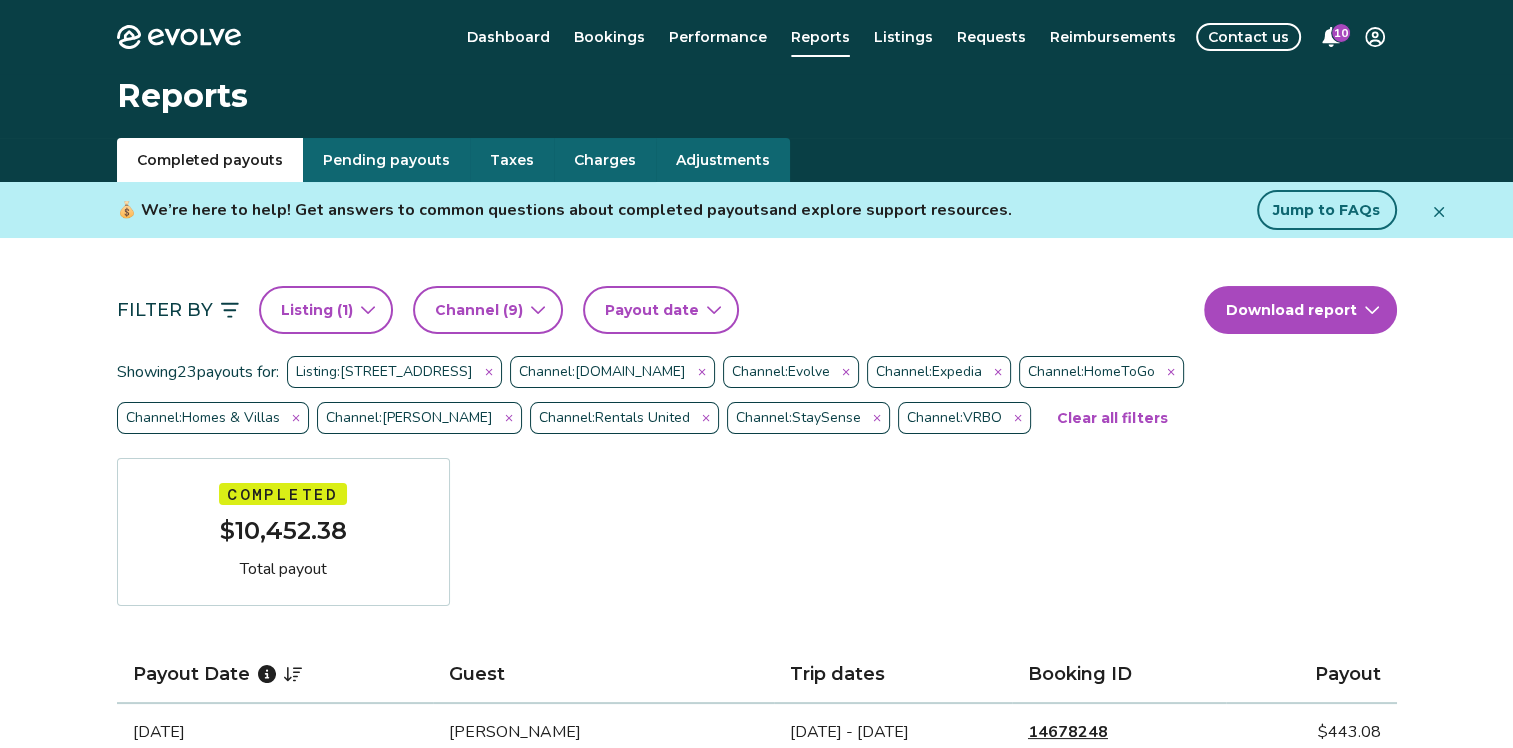 click on "Payout date" at bounding box center (661, 310) 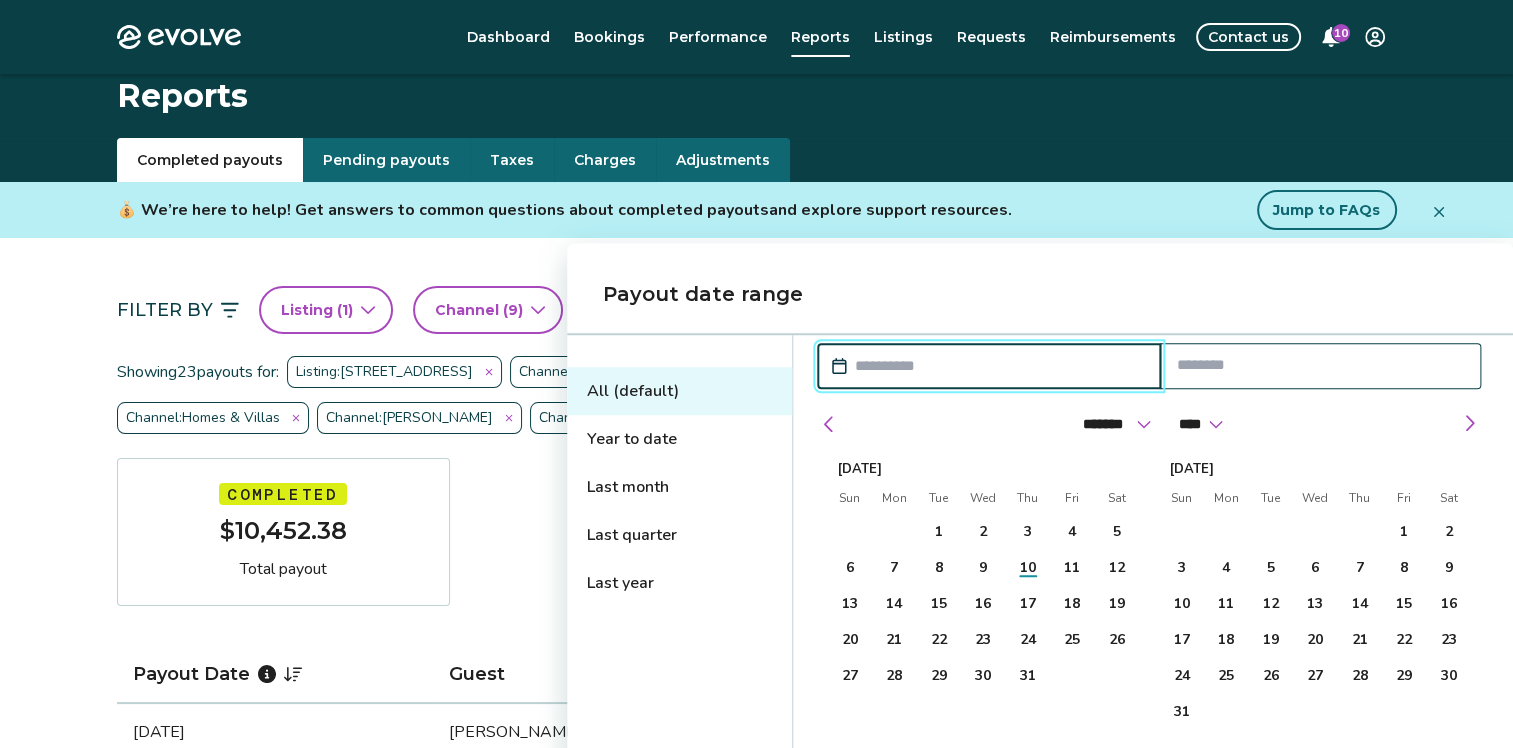 scroll, scrollTop: 200, scrollLeft: 0, axis: vertical 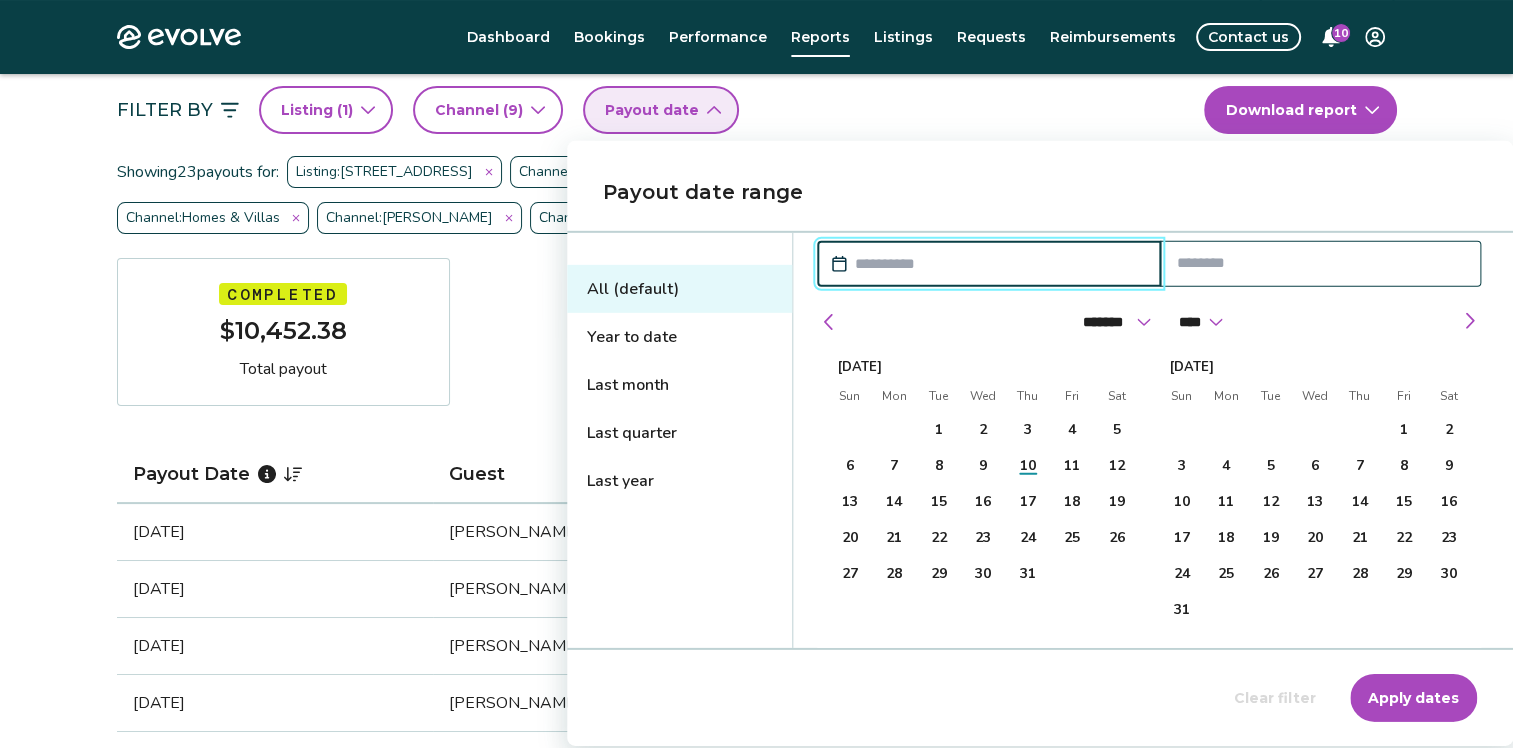click on "Last quarter" at bounding box center (679, 433) 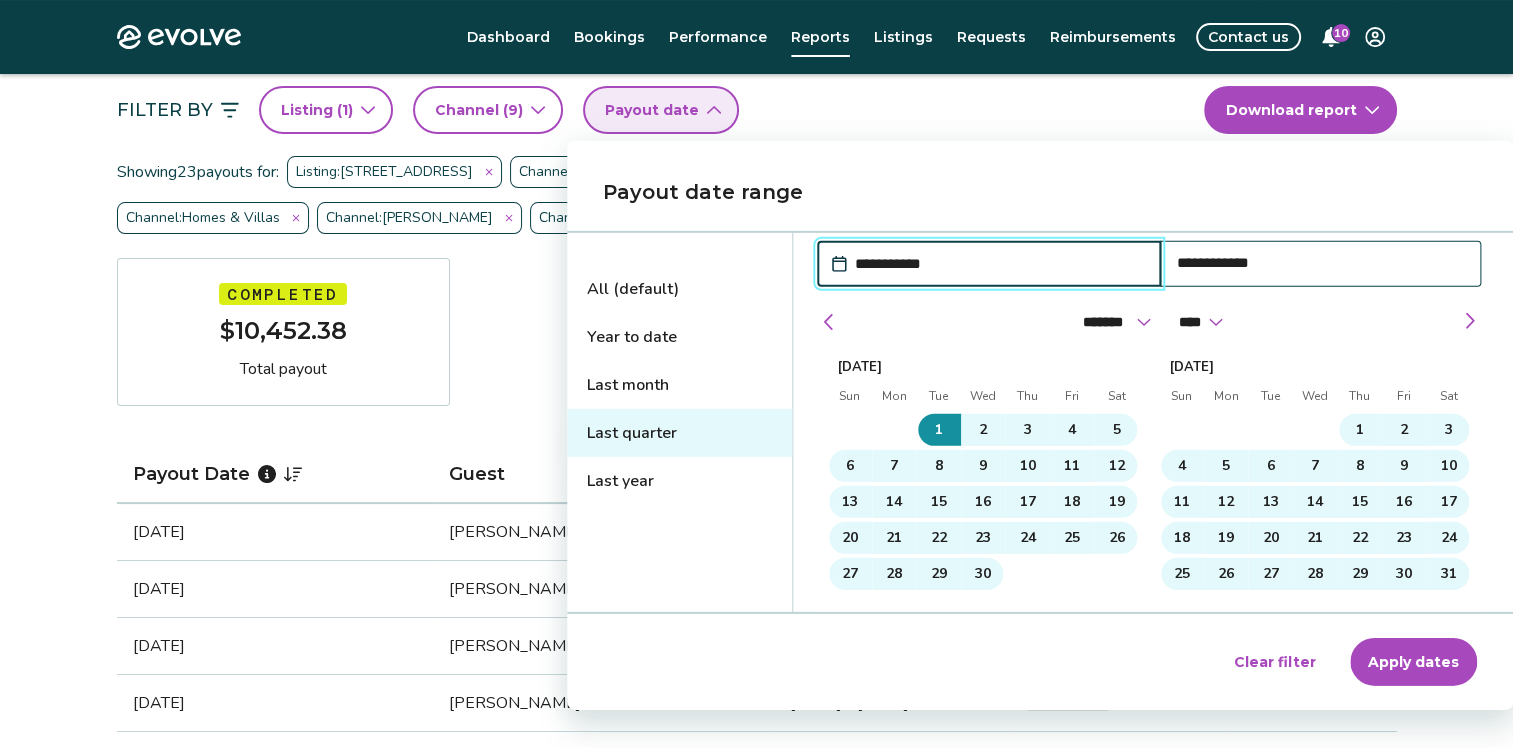 click on "Apply dates" at bounding box center [1413, 662] 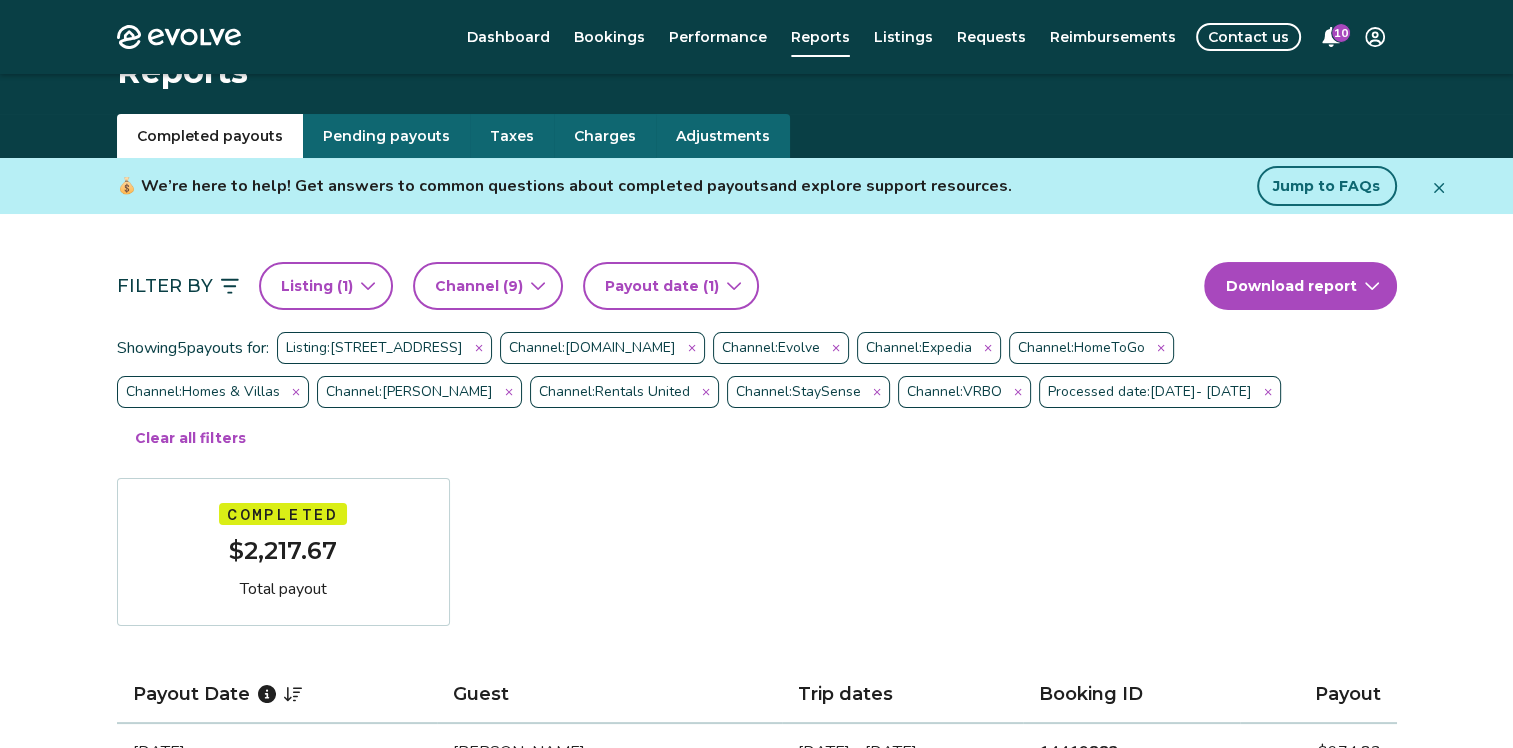 scroll, scrollTop: 0, scrollLeft: 0, axis: both 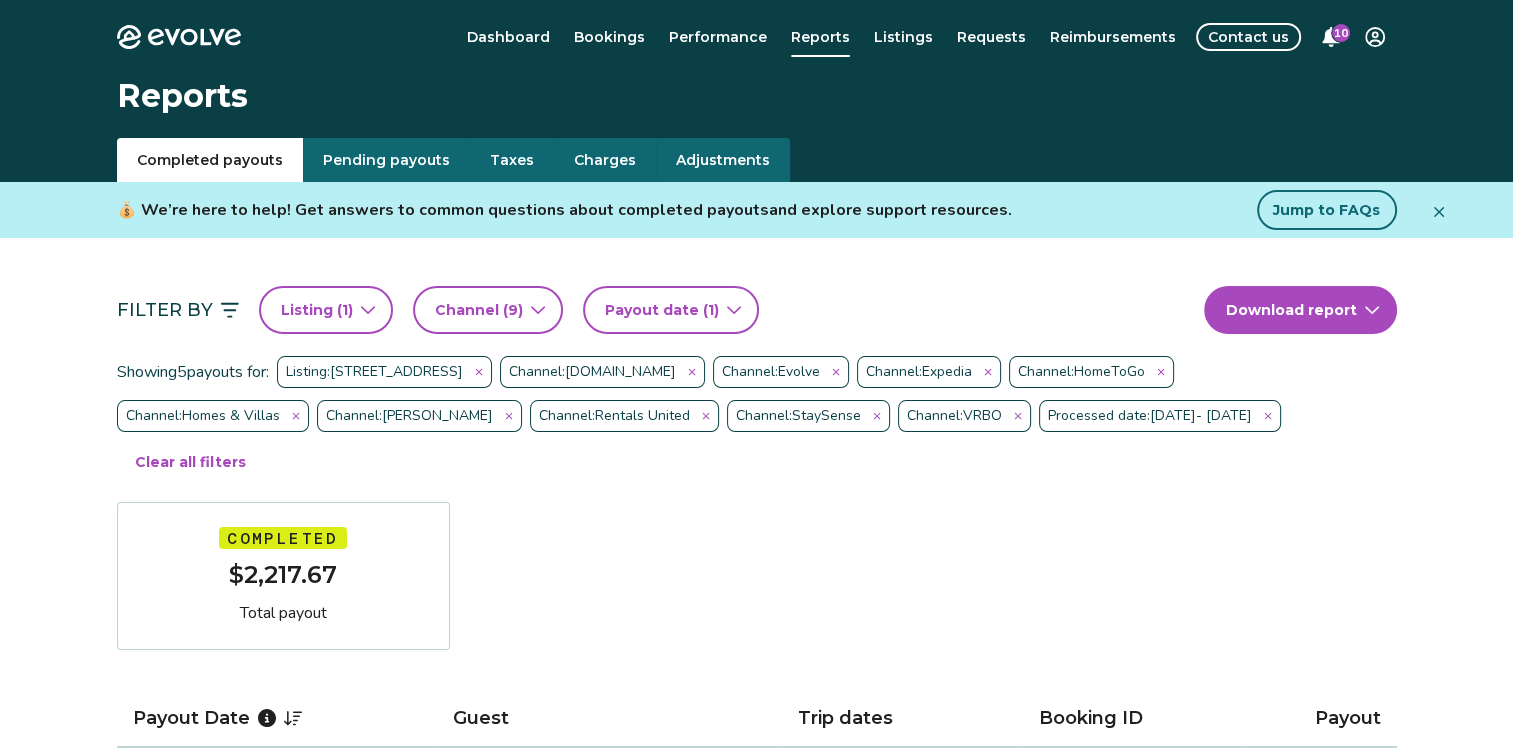 click on "Taxes" at bounding box center [512, 160] 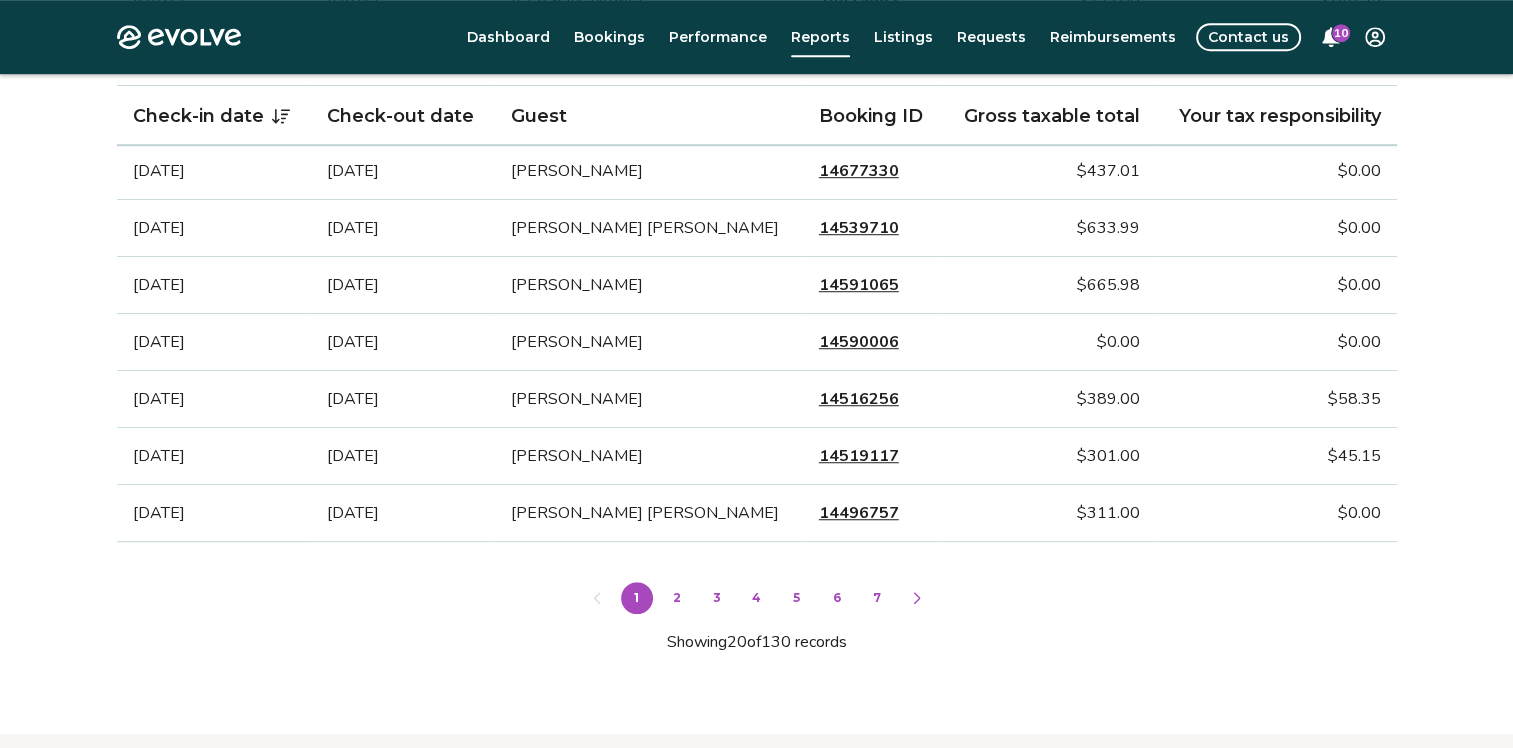 scroll, scrollTop: 1400, scrollLeft: 0, axis: vertical 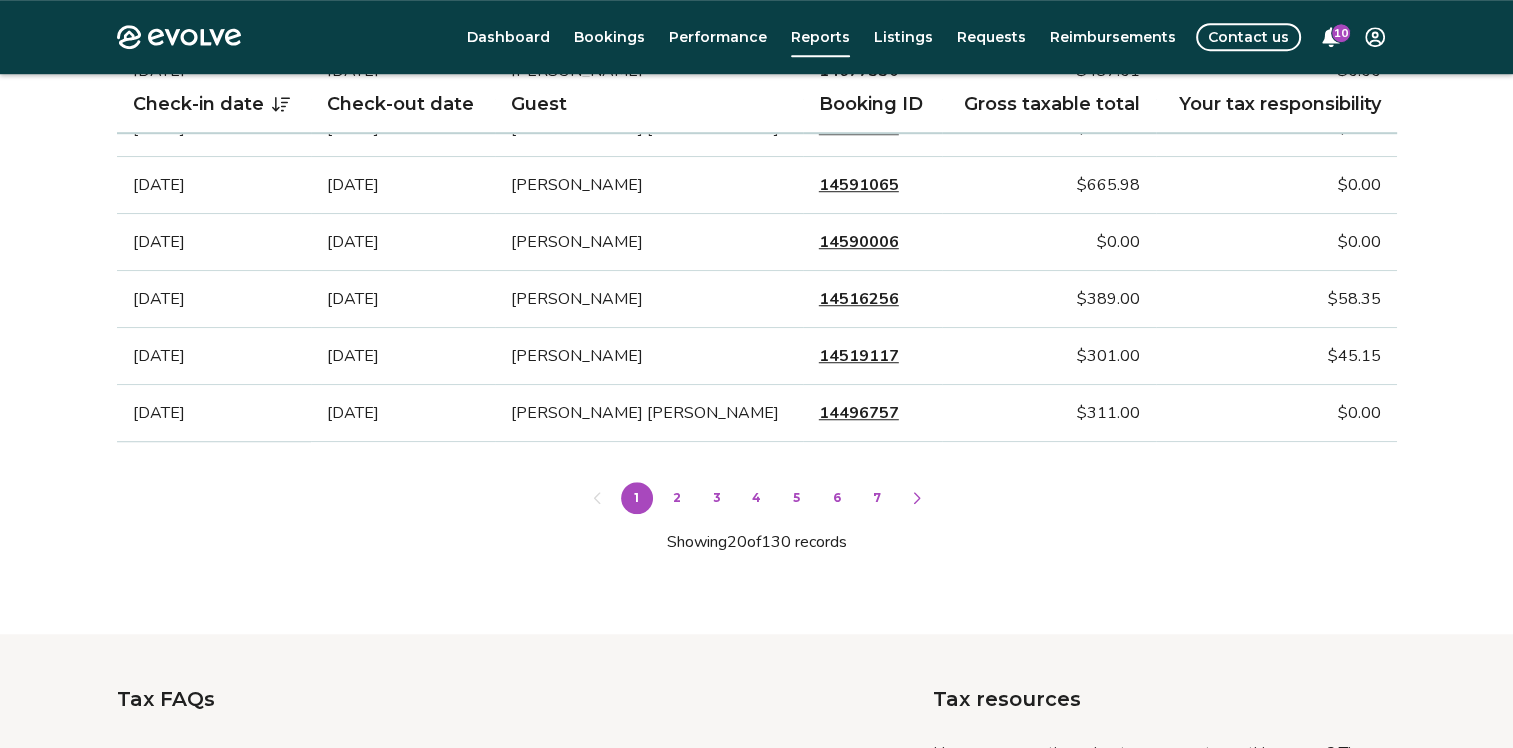 click on "2" at bounding box center (677, 498) 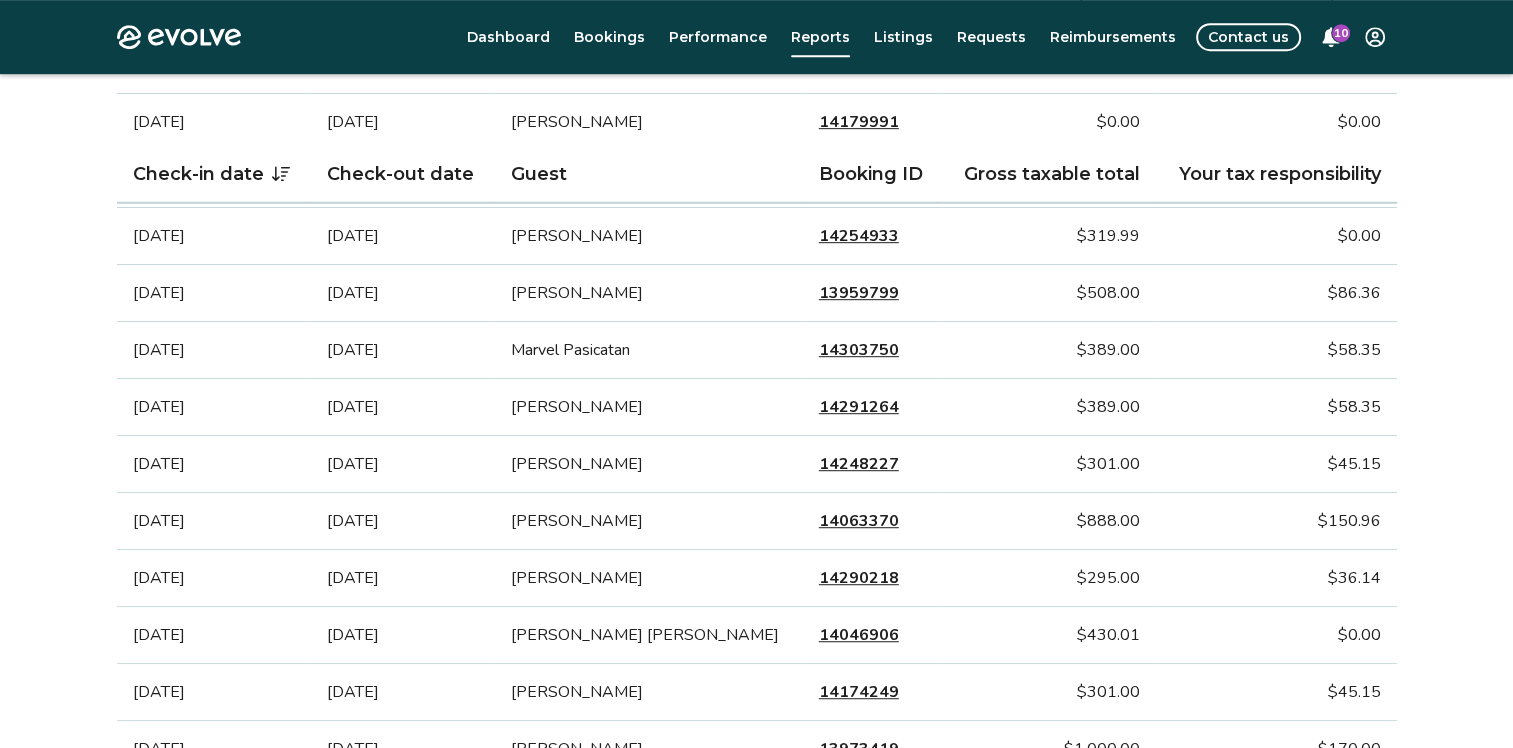 scroll, scrollTop: 1364, scrollLeft: 0, axis: vertical 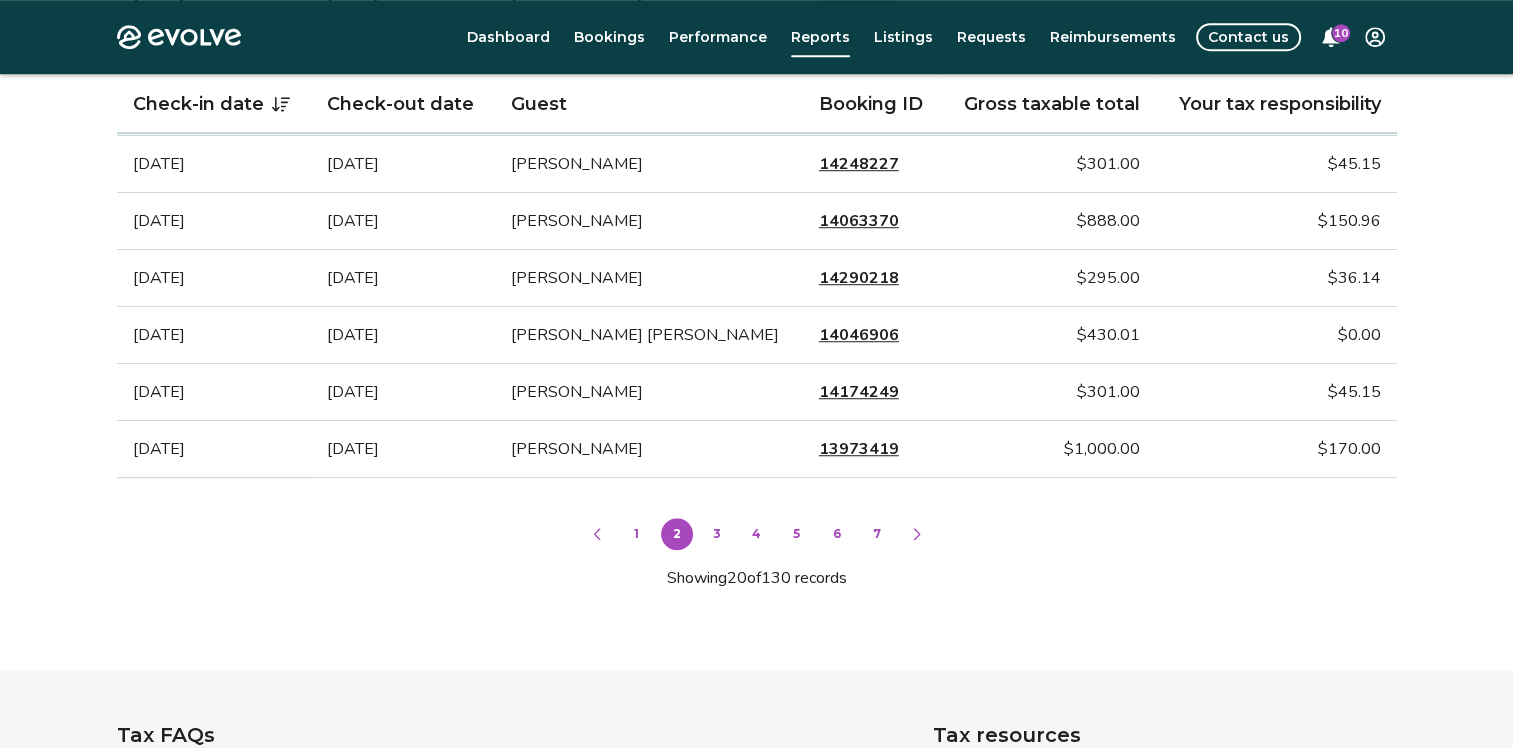 click on "1" at bounding box center (637, 534) 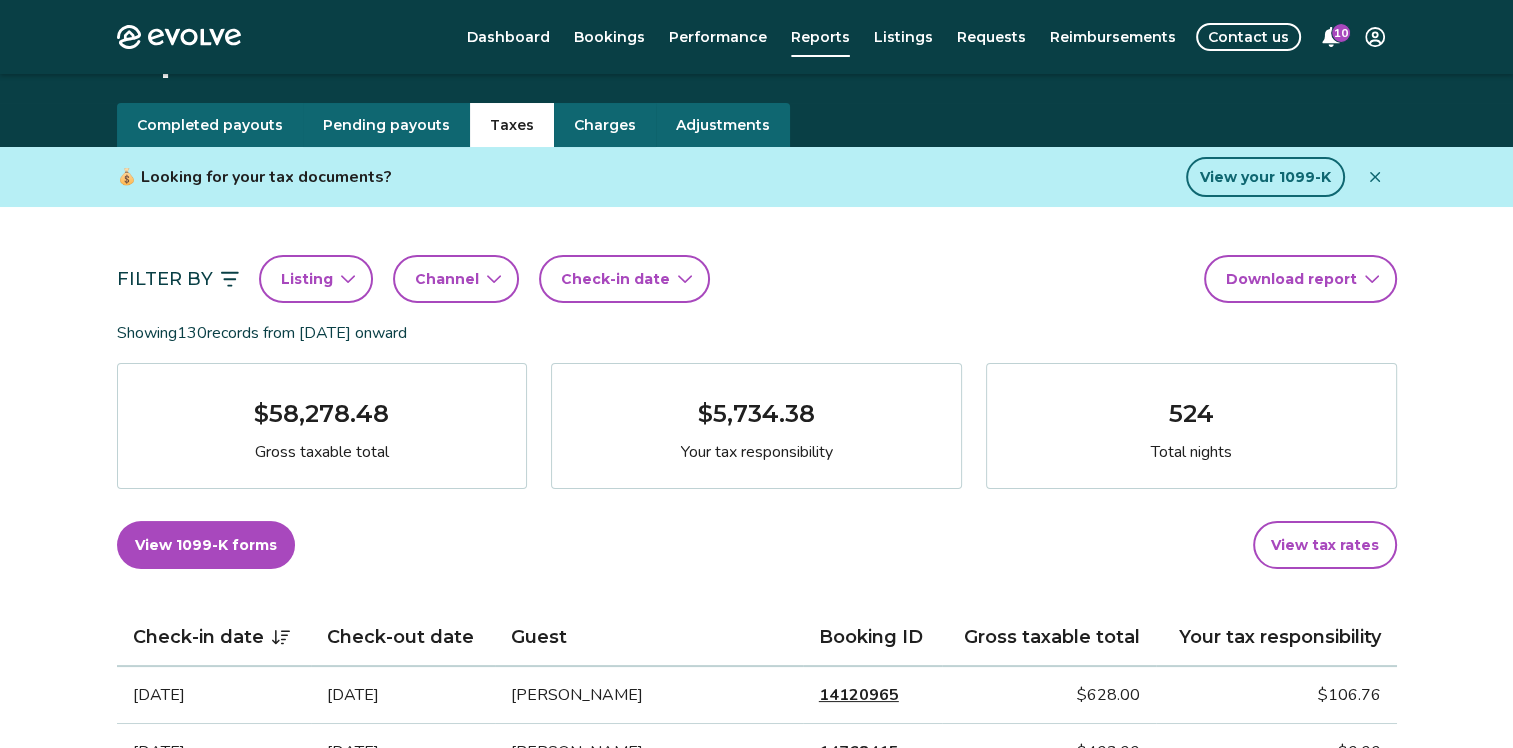 scroll, scrollTop: 0, scrollLeft: 0, axis: both 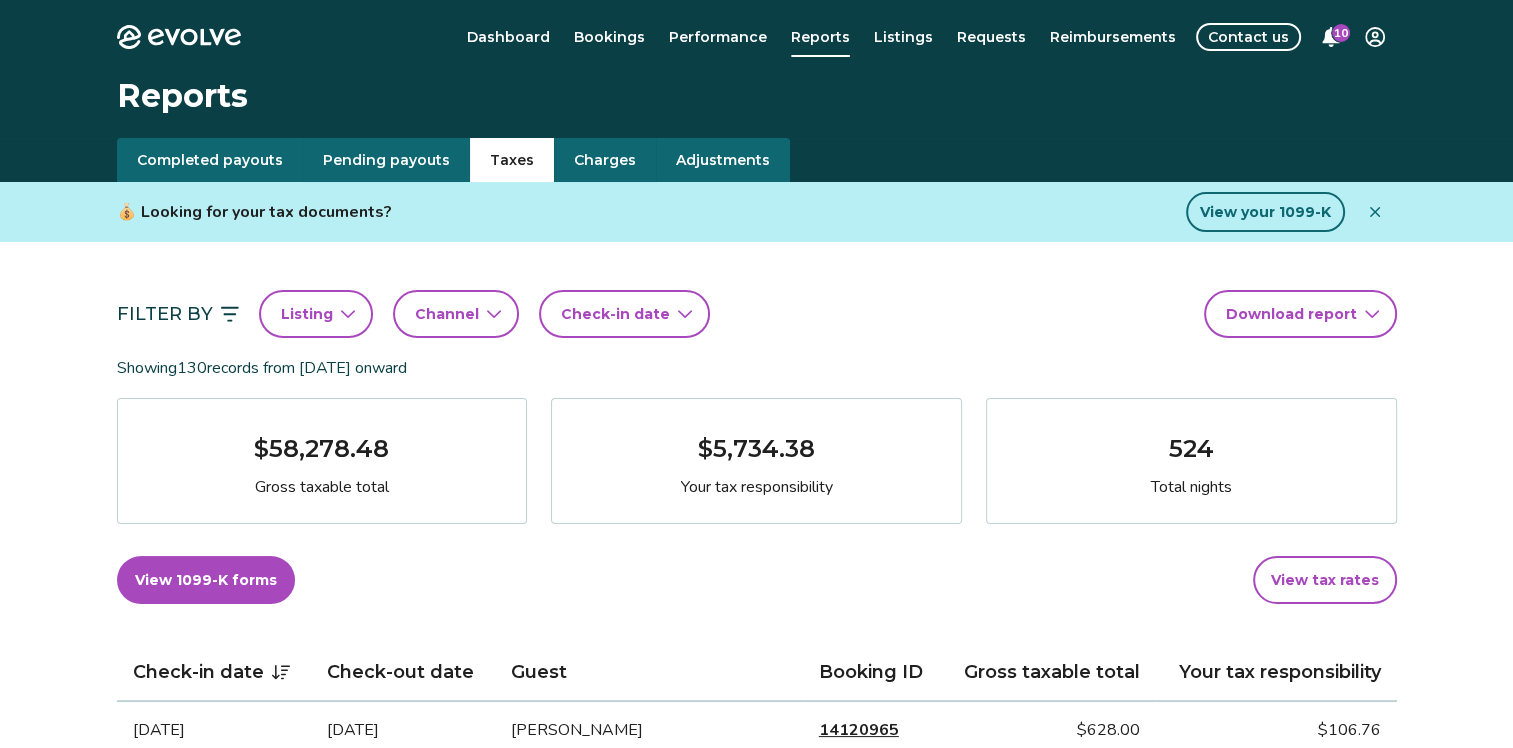 click on "Check-in date" at bounding box center (624, 314) 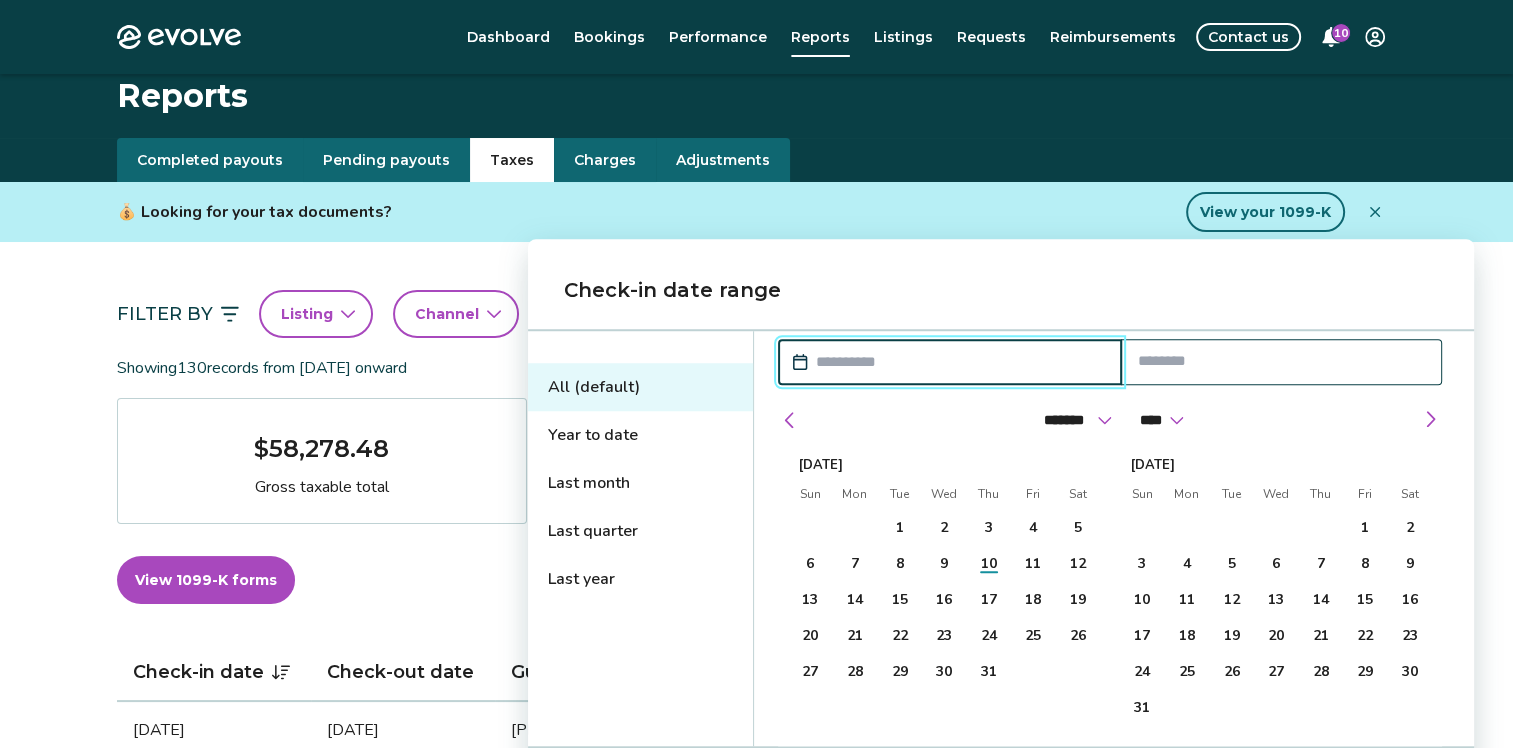 scroll, scrollTop: 200, scrollLeft: 0, axis: vertical 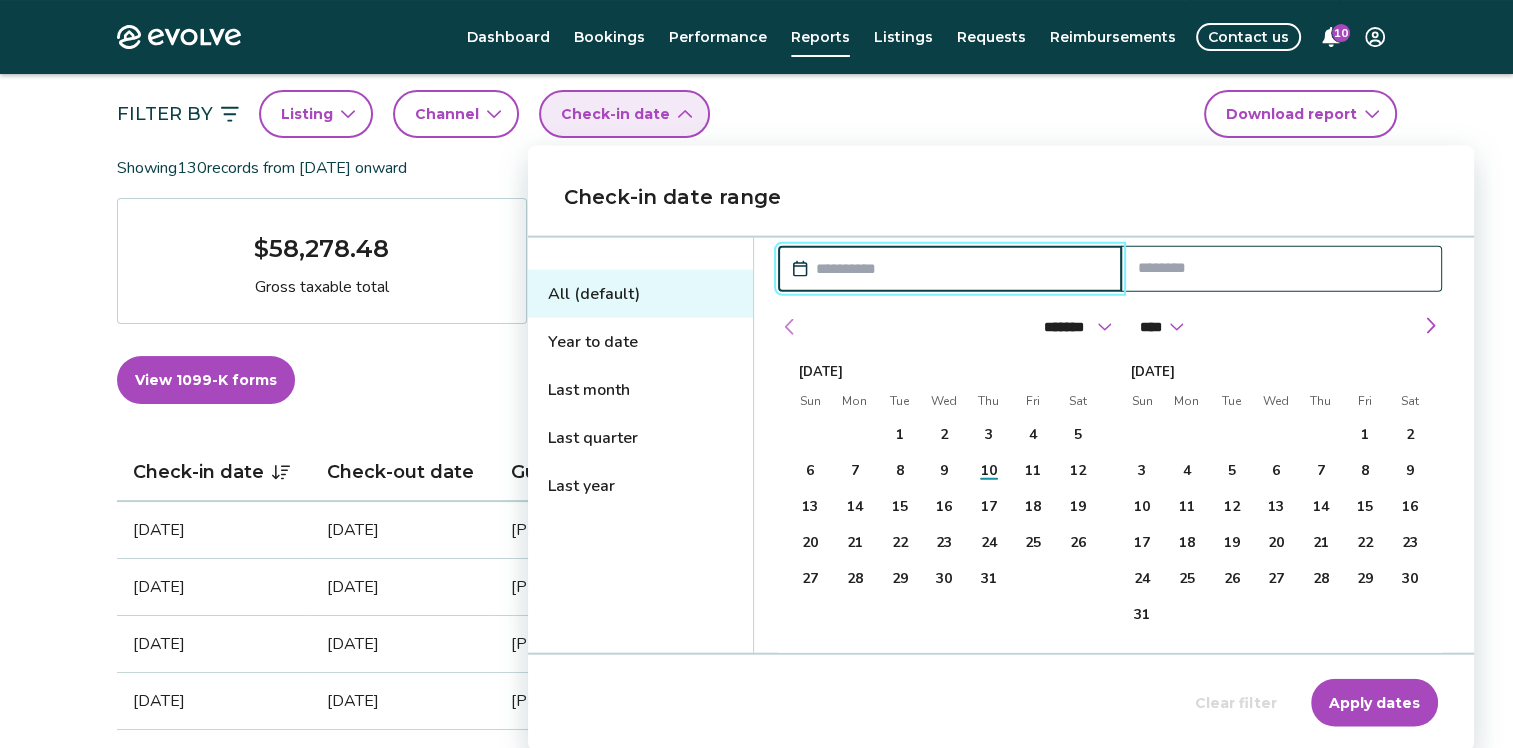 click at bounding box center [790, 327] 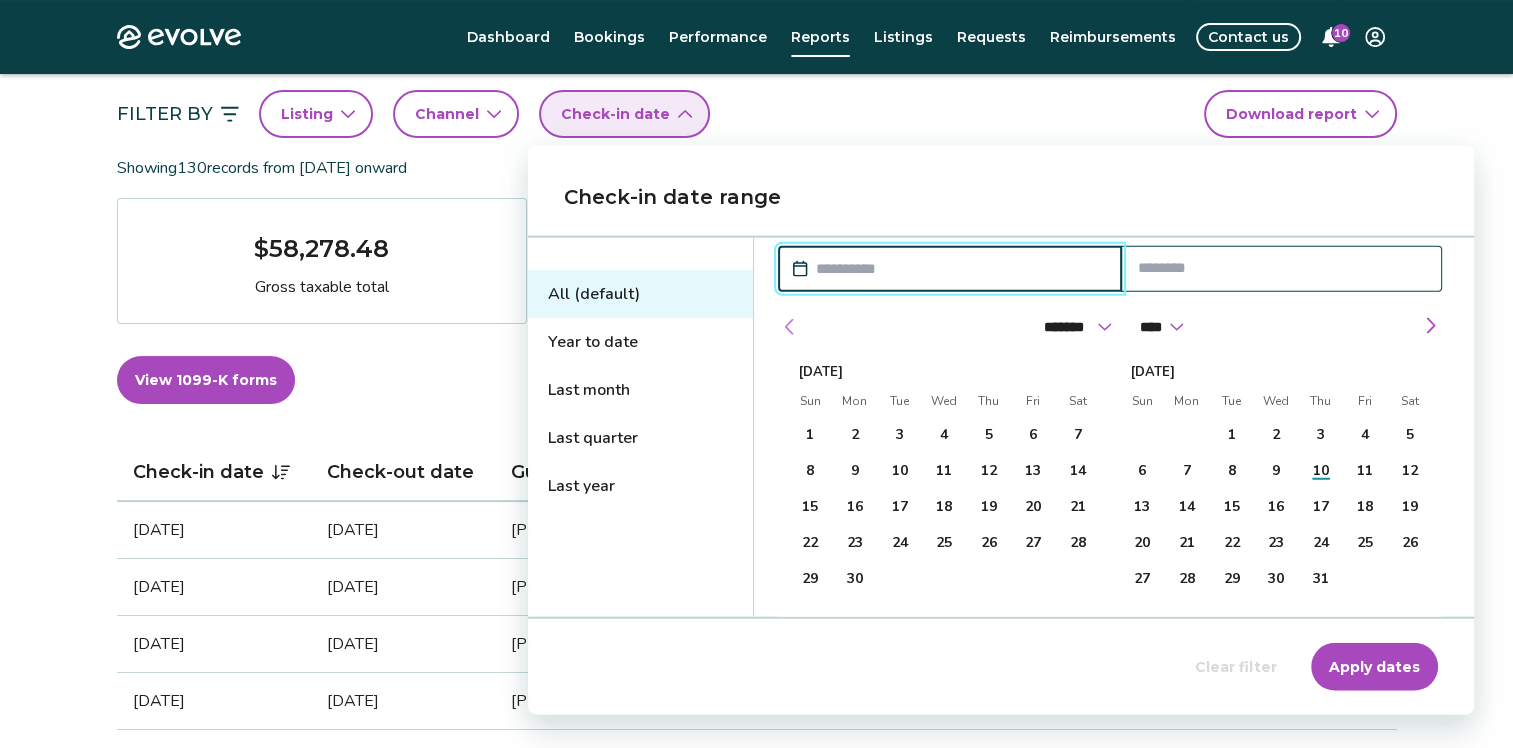 click at bounding box center [790, 327] 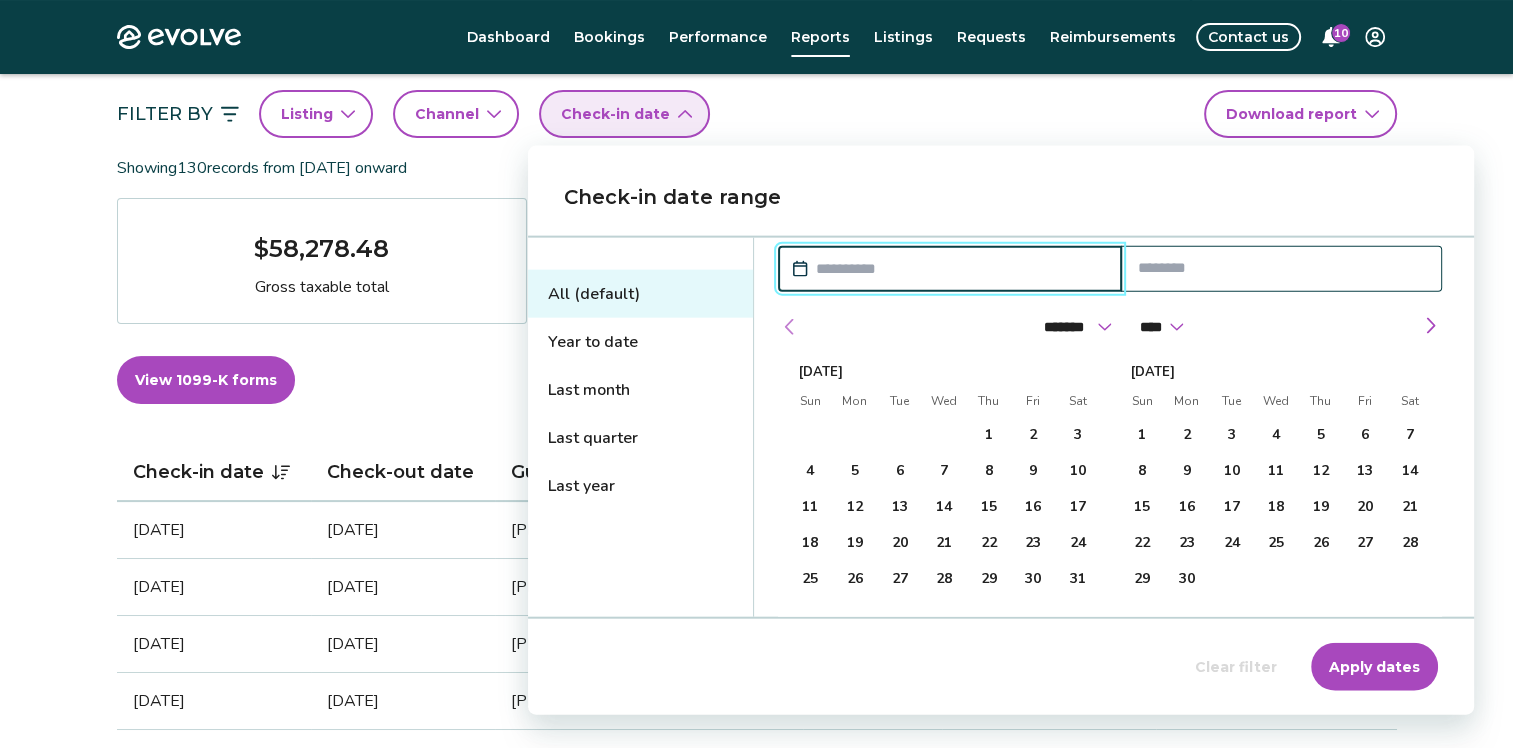 click at bounding box center [790, 327] 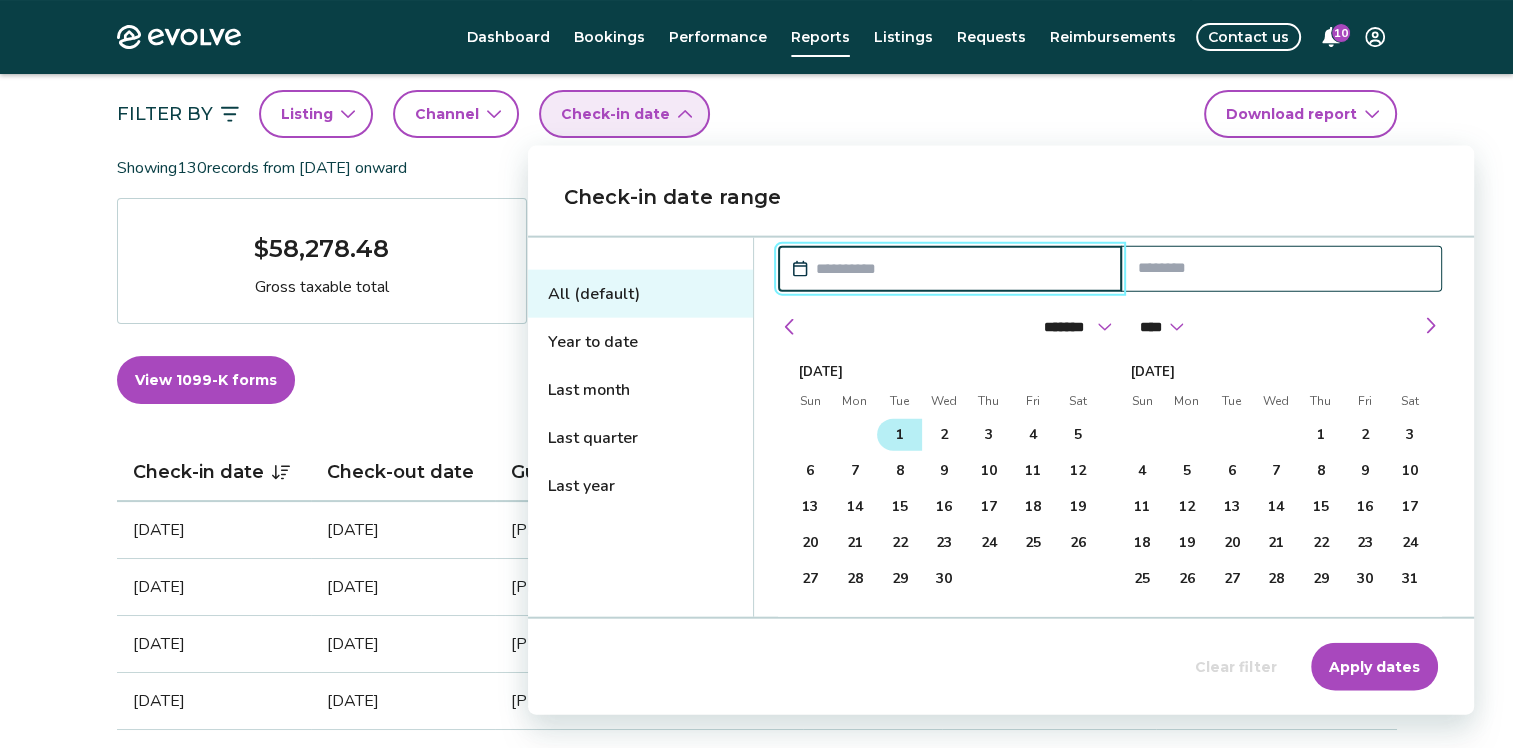click on "1" at bounding box center [899, 435] 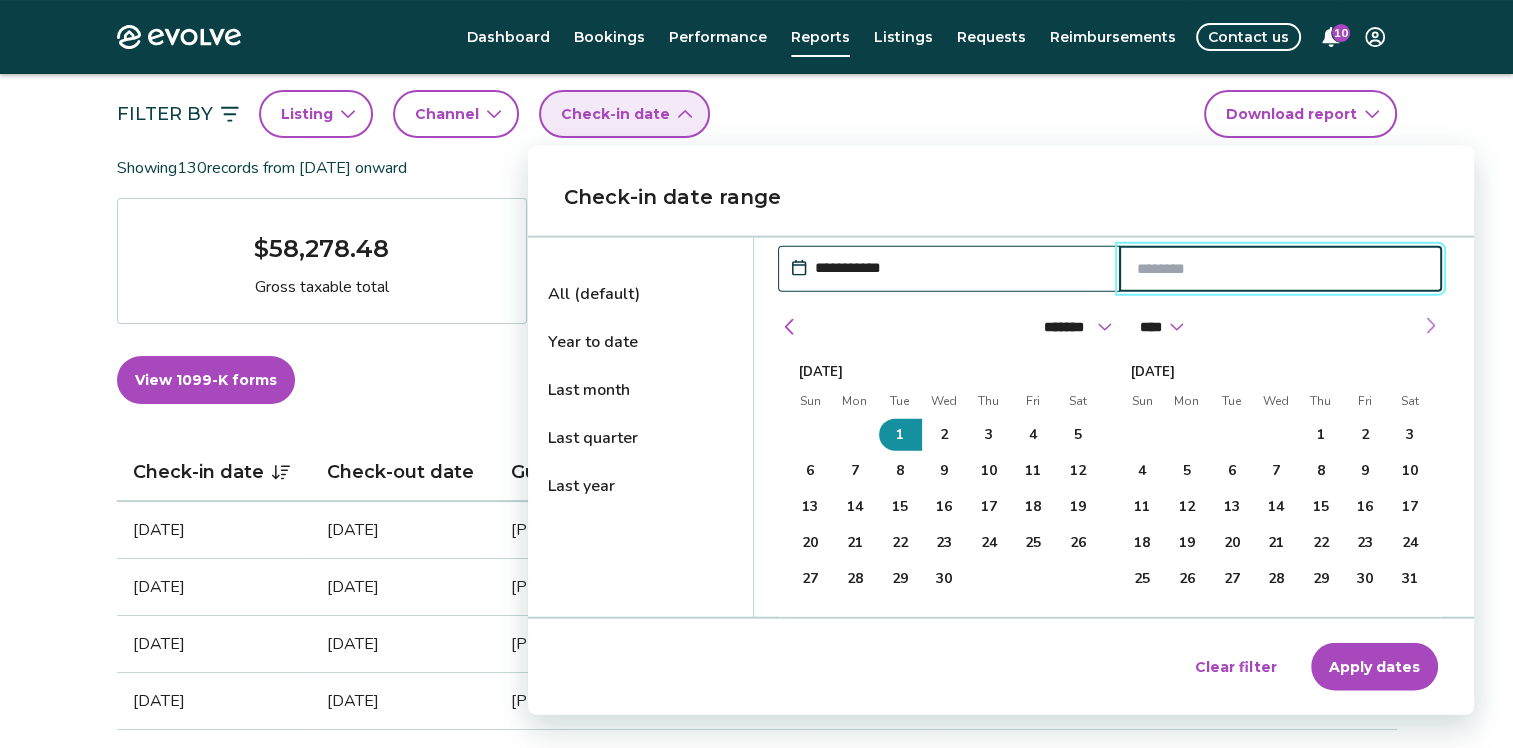 click at bounding box center (1430, 326) 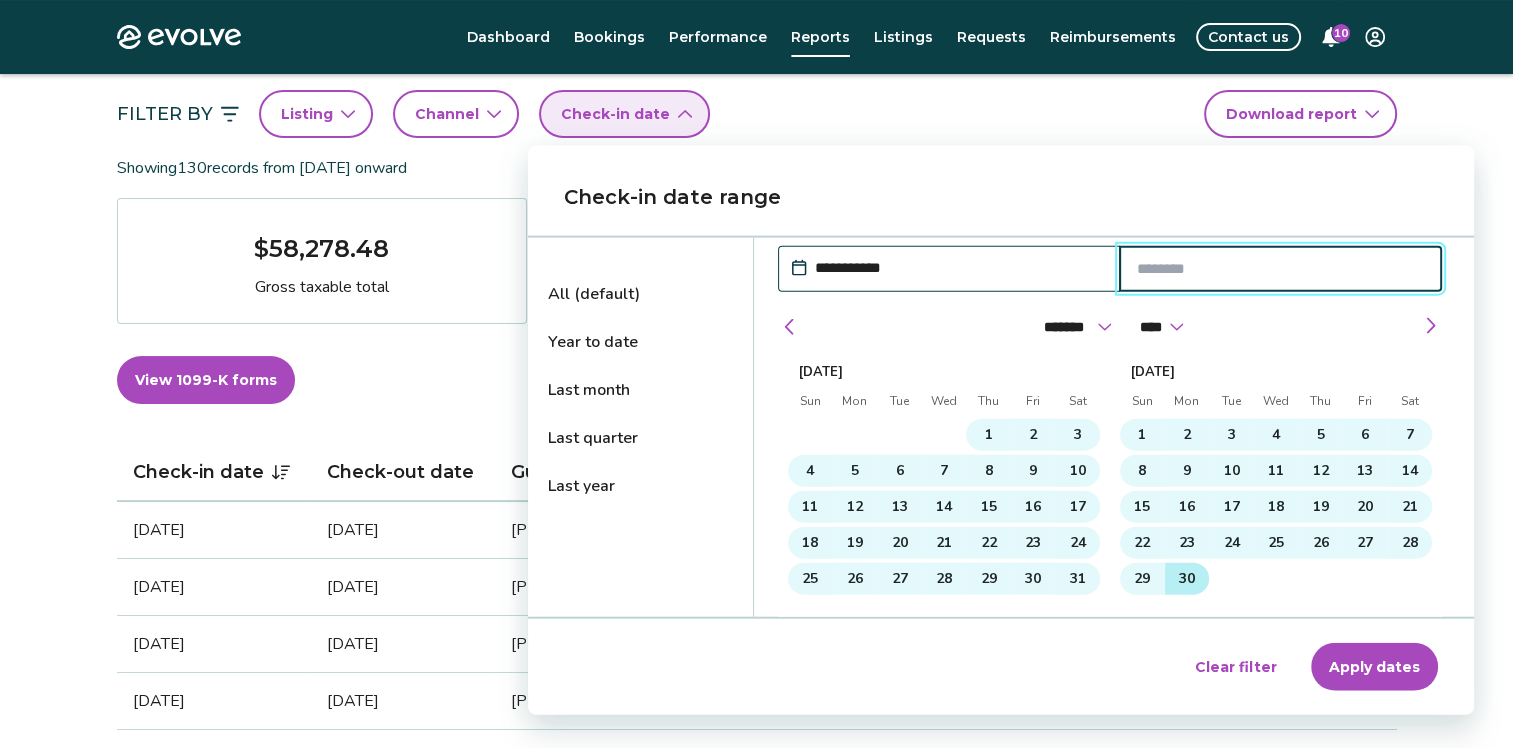 click on "30" at bounding box center (1187, 579) 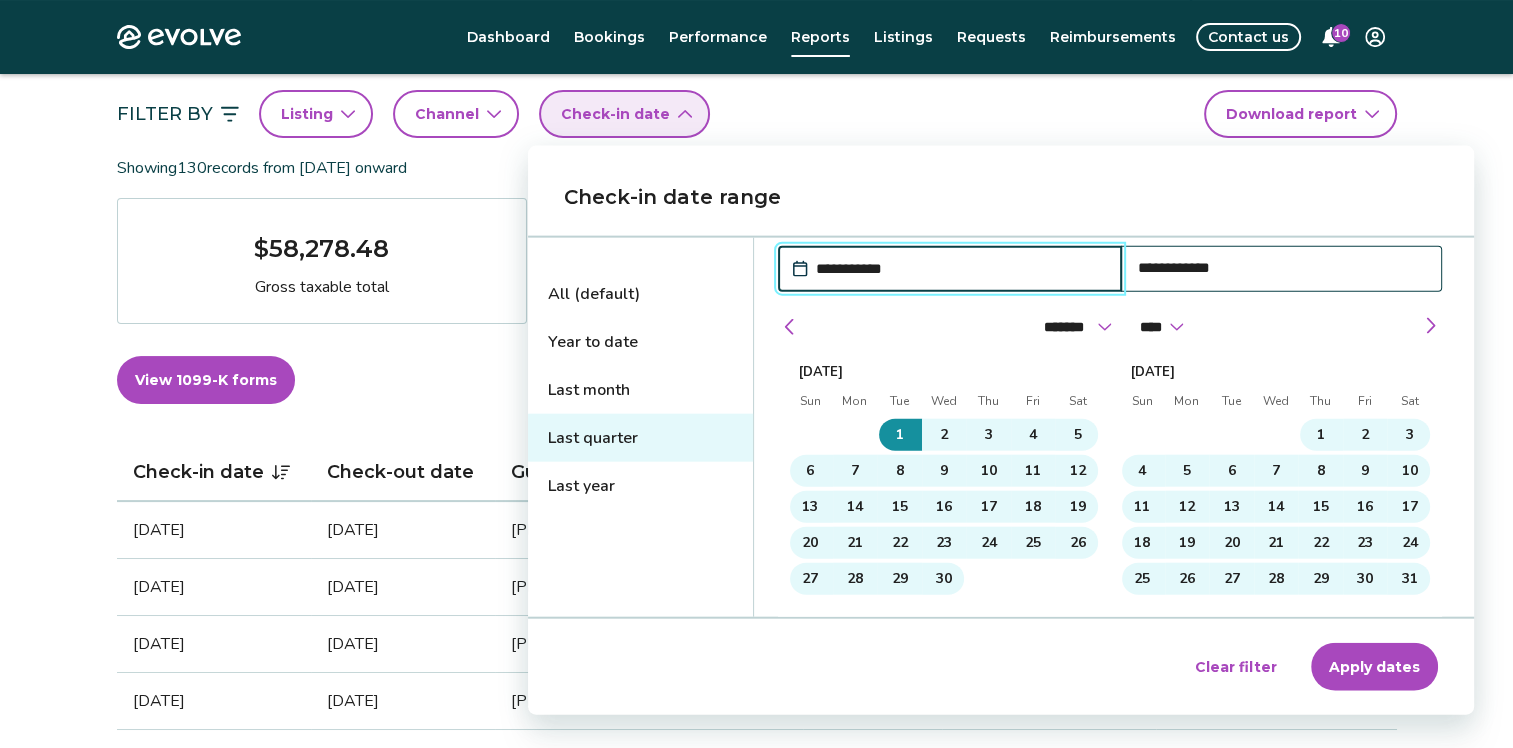 click on "Apply dates" at bounding box center [1374, 667] 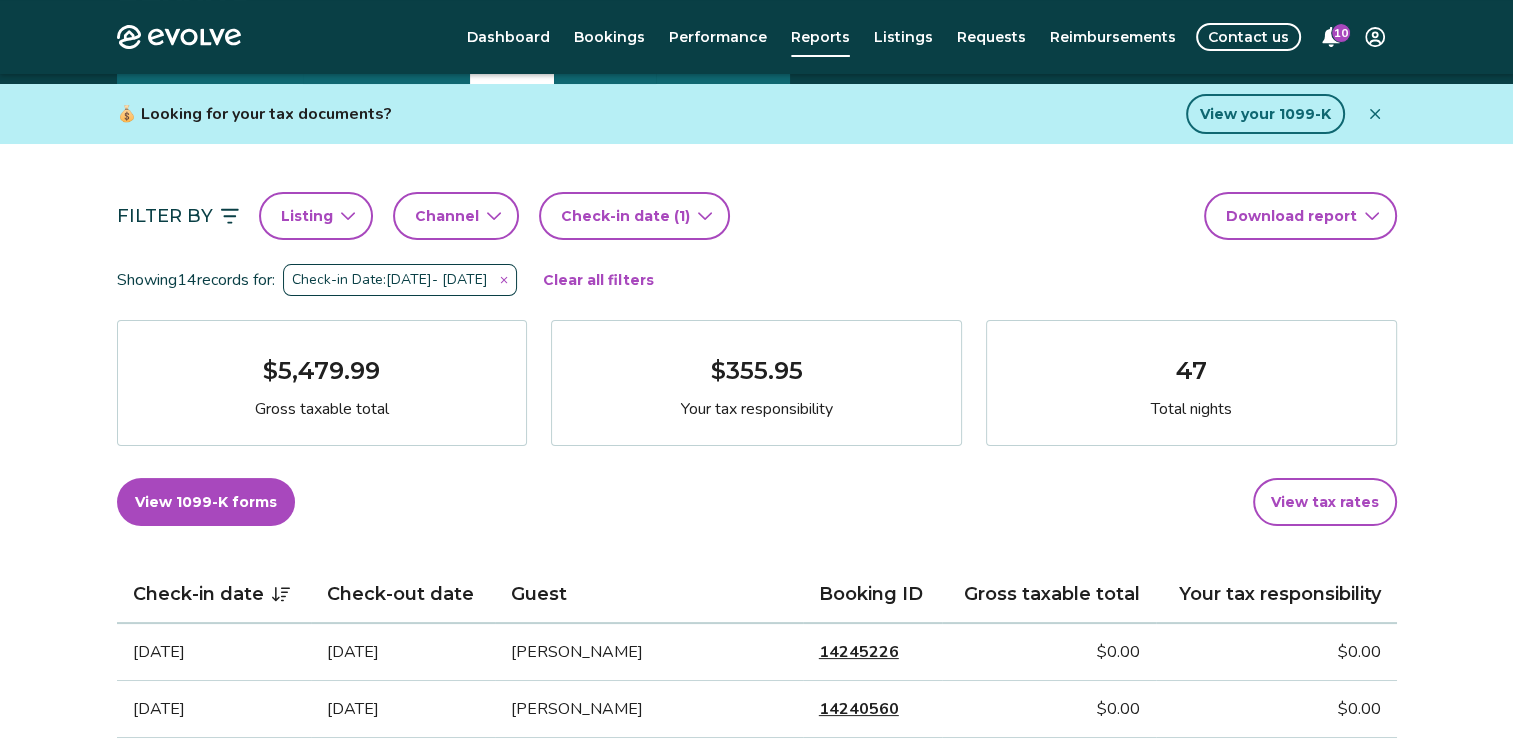 scroll, scrollTop: 0, scrollLeft: 0, axis: both 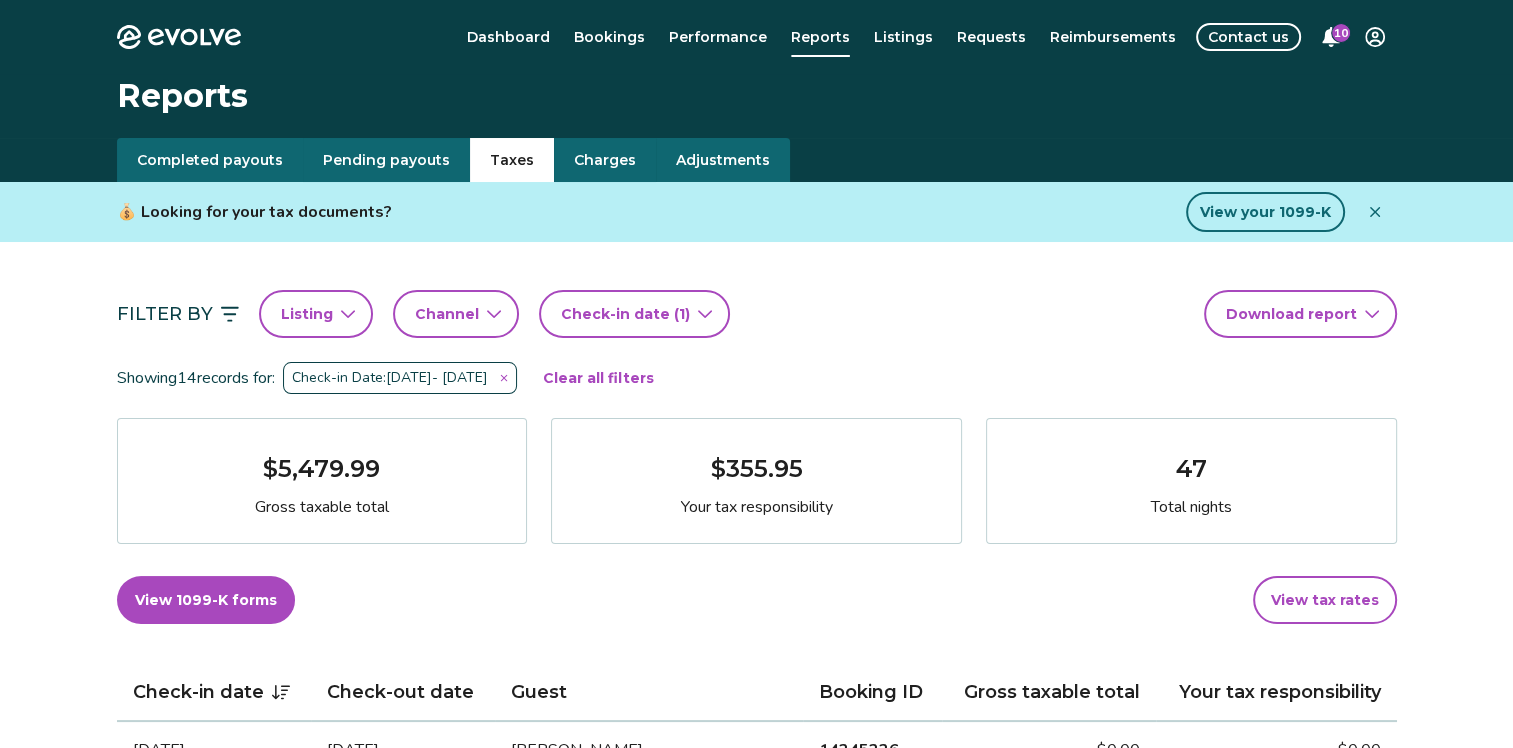 click on "Evolve Dashboard Bookings Performance Reports Listings Requests Reimbursements Contact us 10 Reports Completed payouts Pending payouts Taxes Charges Adjustments 💰 Looking for your tax documents? View your 1099-K Filter By  Listing Channel Check-in date (1) Download   report Showing  14  records   for: Check-in Date:  [DATE]  -   [DATE] Clear all filters $5,479.99 Gross taxable total $355.95 Your tax responsibility 47 Total nights View 1099-K forms View tax rates Check-in date Check-out date Guest Booking ID Gross taxable total Your tax responsibility [DATE] [DATE] Kennedi LaFayette 14245226 $0.00 $0.00 [DATE] [DATE] [PERSON_NAME] 14240560 $0.00 $0.00 [DATE] [DATE] [PERSON_NAME] 14419883 $993.00 $148.95 [DATE] [DATE] [PERSON_NAME] 14616227 $639.01 $0.00 [DATE] [DATE] [PERSON_NAME] 14636867 $420.00 $0.00 [DATE] [DATE] [PERSON_NAME] 14677330 $437.01 $0.00 [DATE] [DATE] [PERSON_NAME] [PERSON_NAME] 14539710 $633.99 $0.00" at bounding box center [756, 1167] 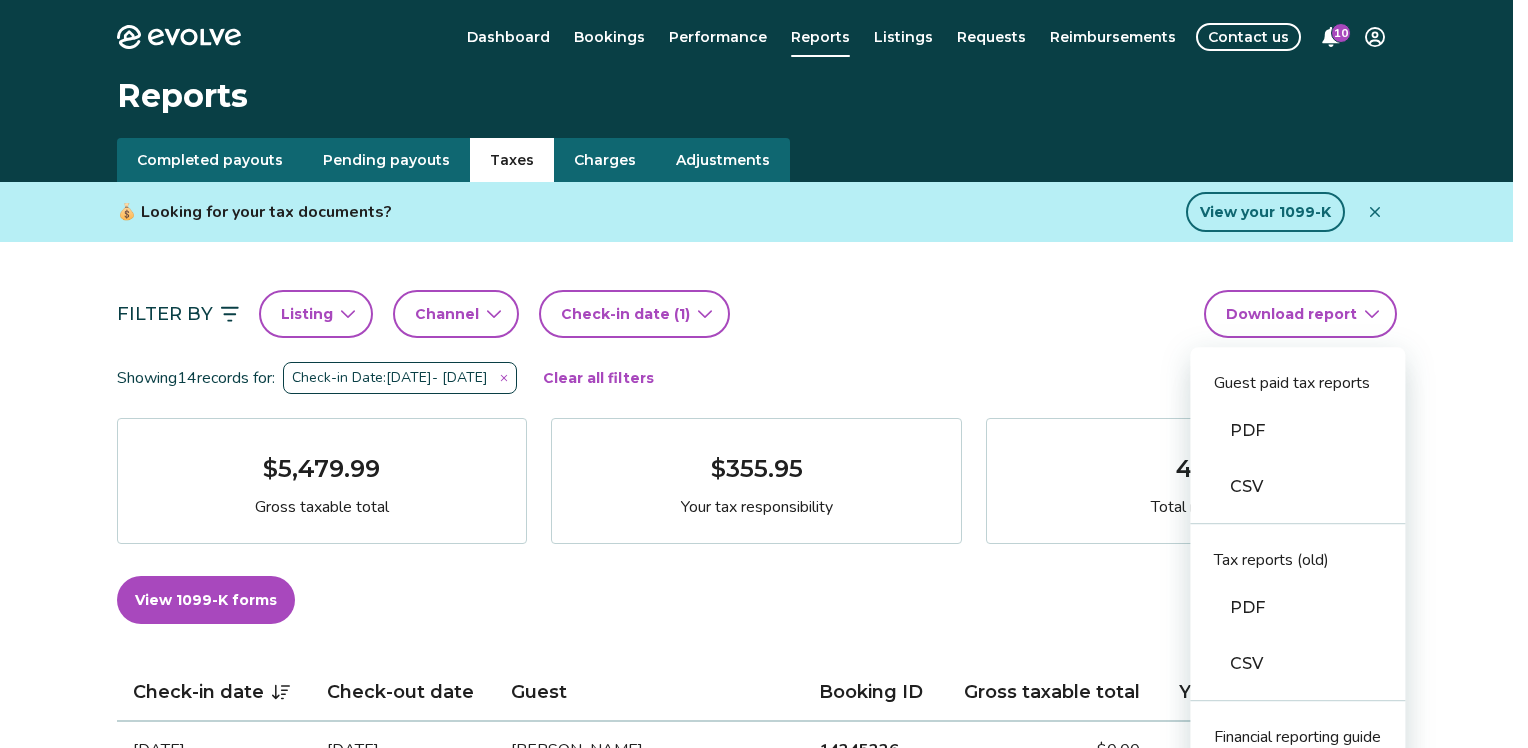 click on "PDF" at bounding box center (1297, 431) 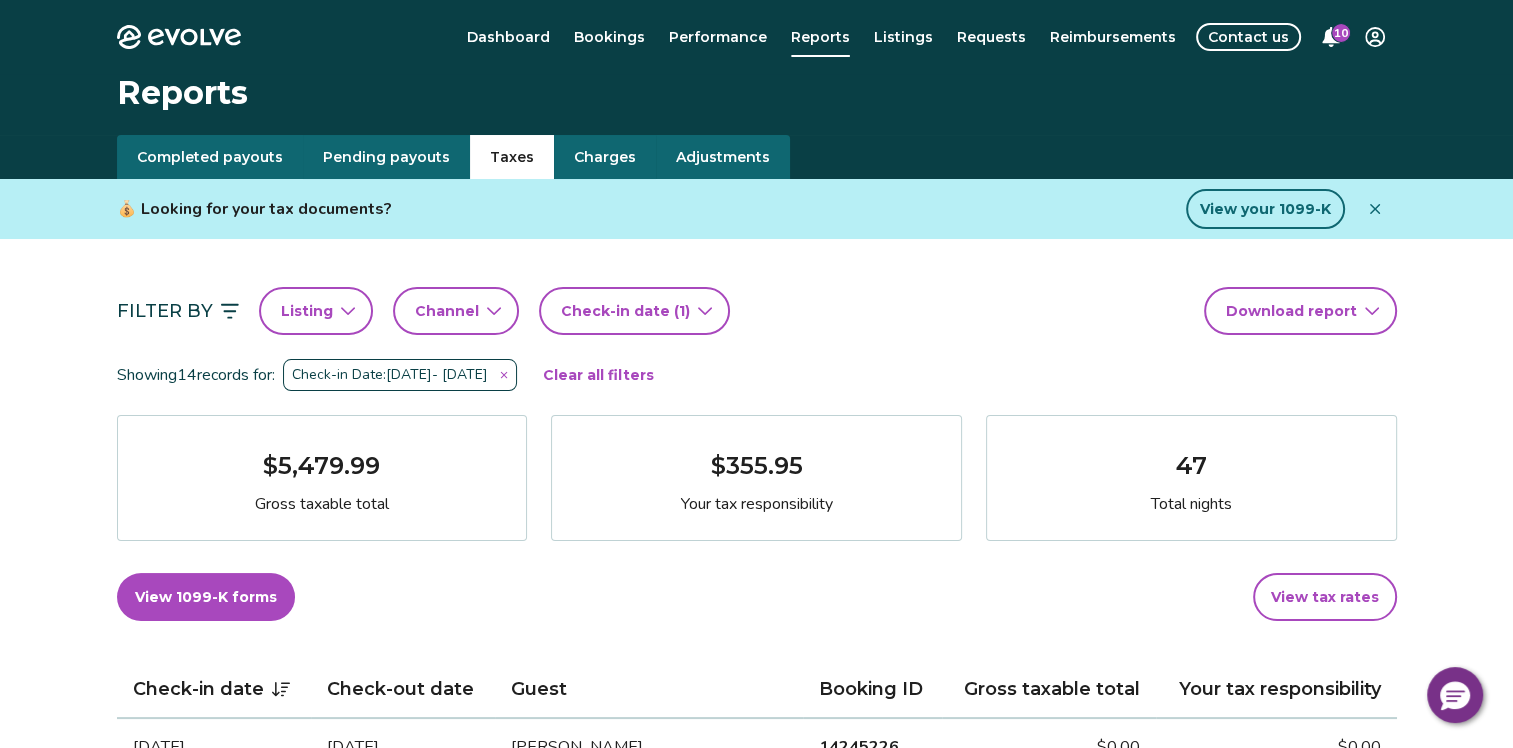 scroll, scrollTop: 0, scrollLeft: 0, axis: both 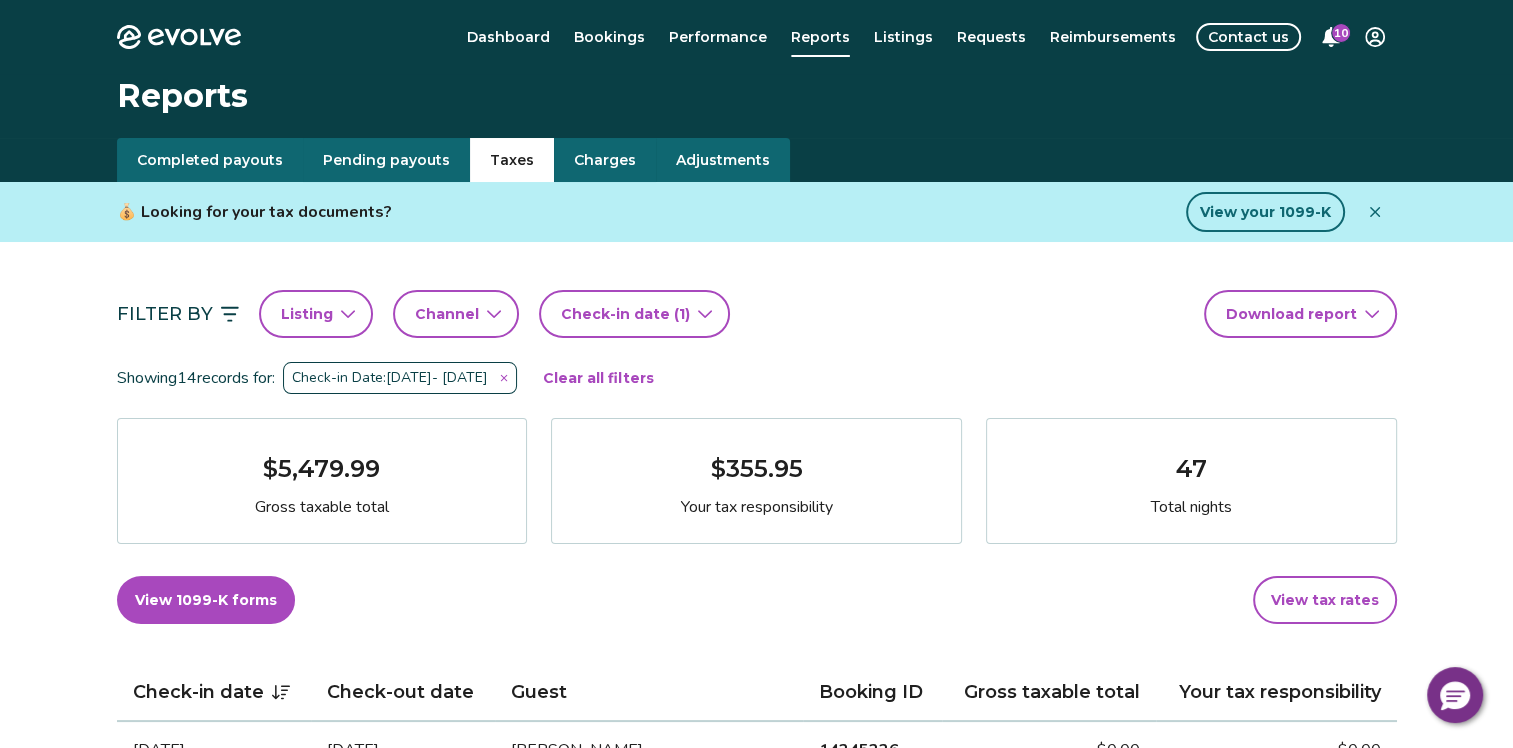 click 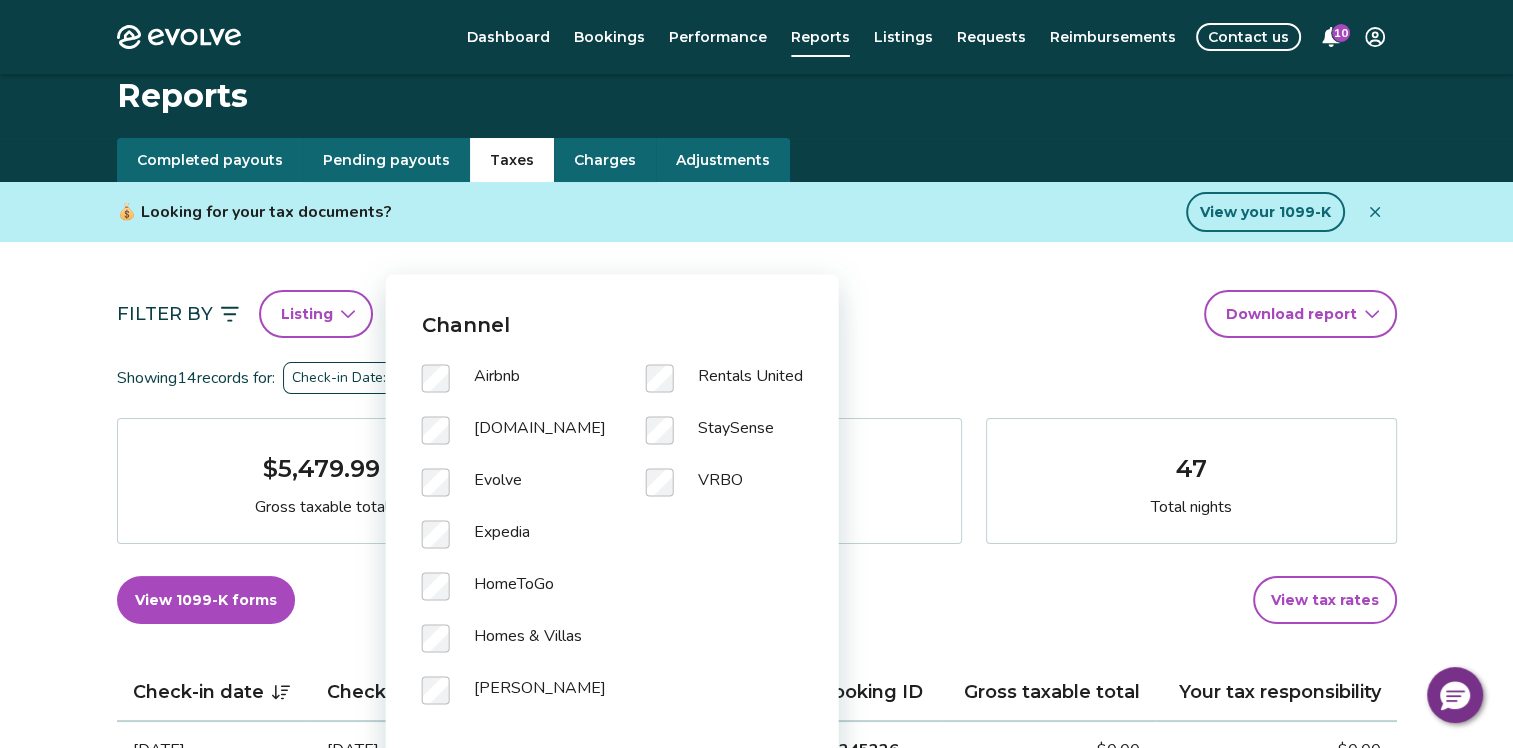 scroll, scrollTop: 200, scrollLeft: 0, axis: vertical 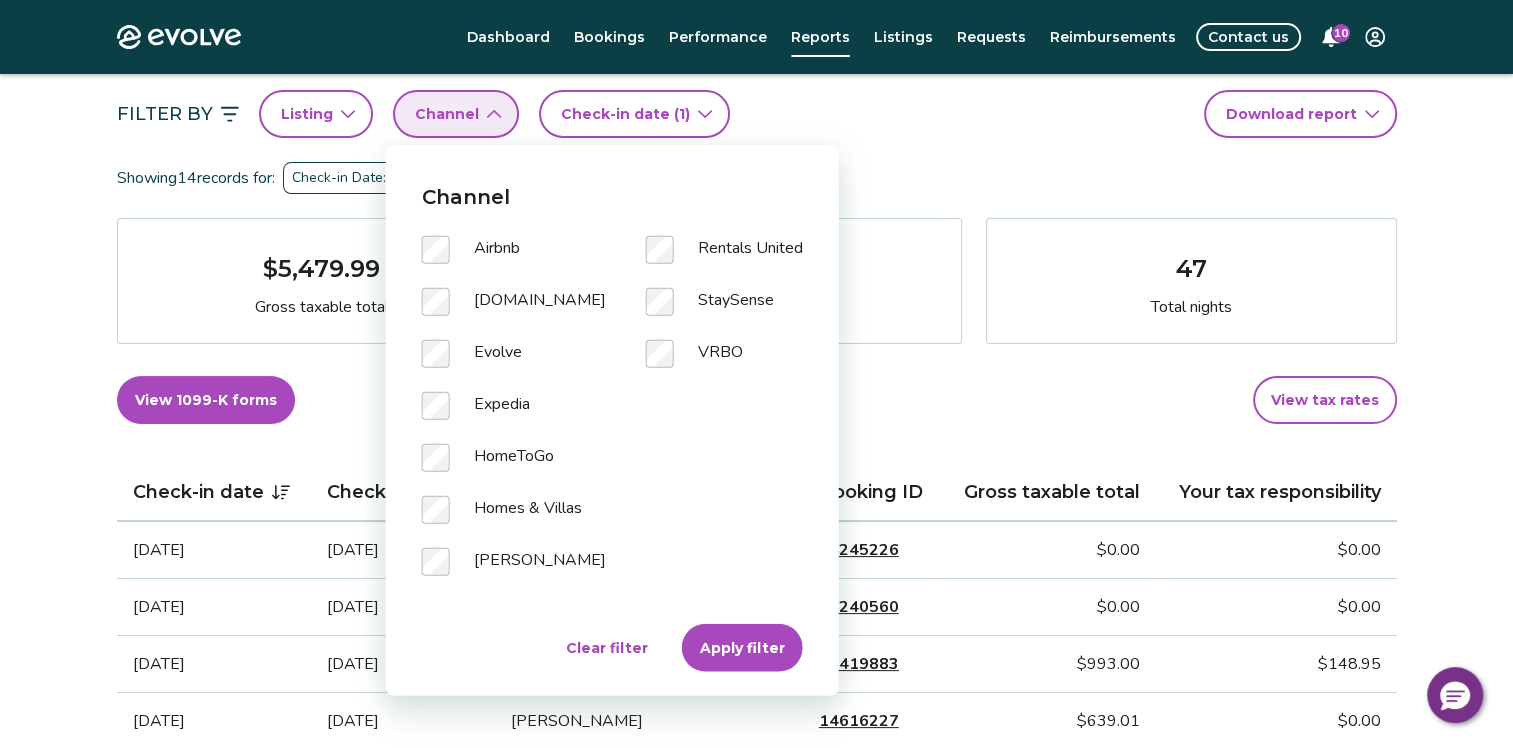 click on "Apply filter" at bounding box center [742, 648] 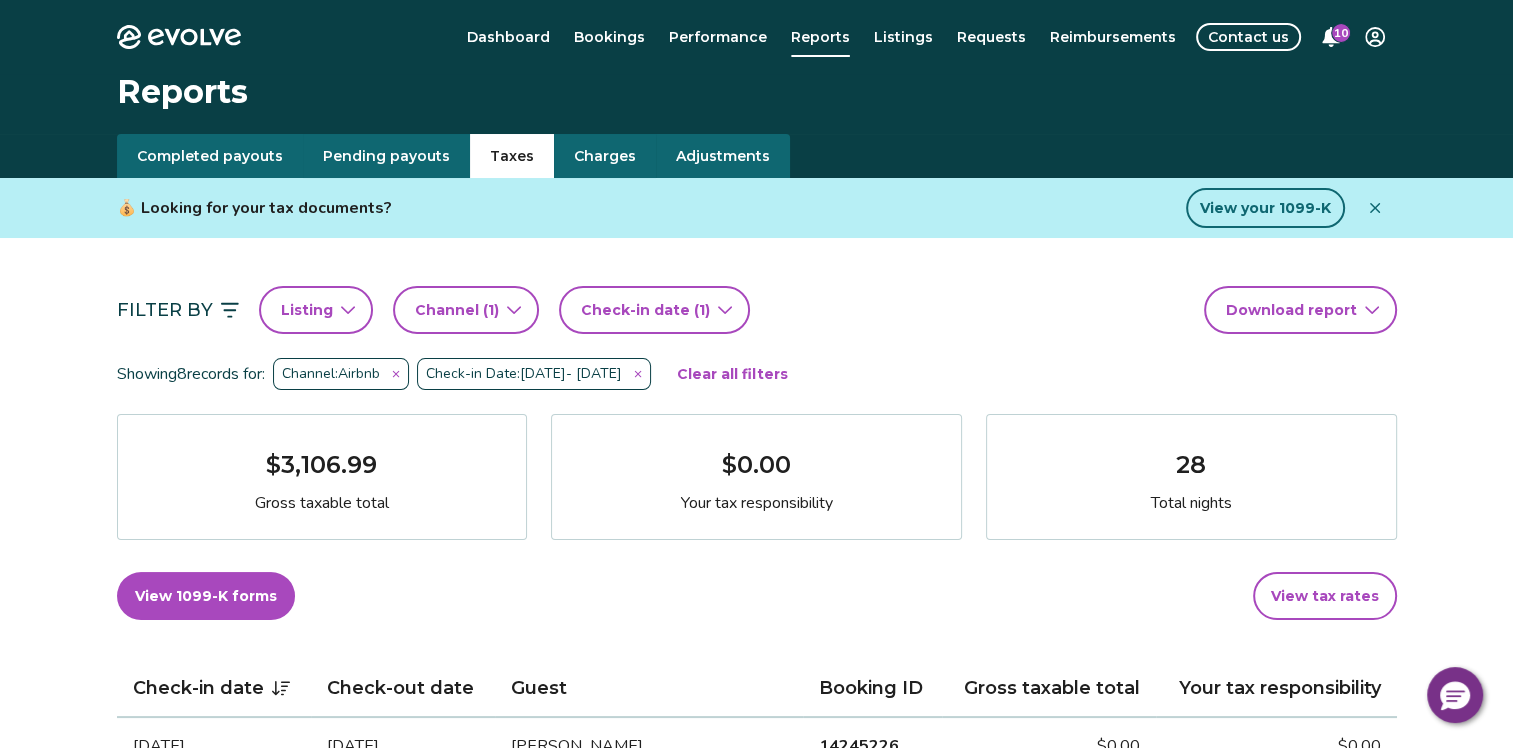 scroll, scrollTop: 0, scrollLeft: 0, axis: both 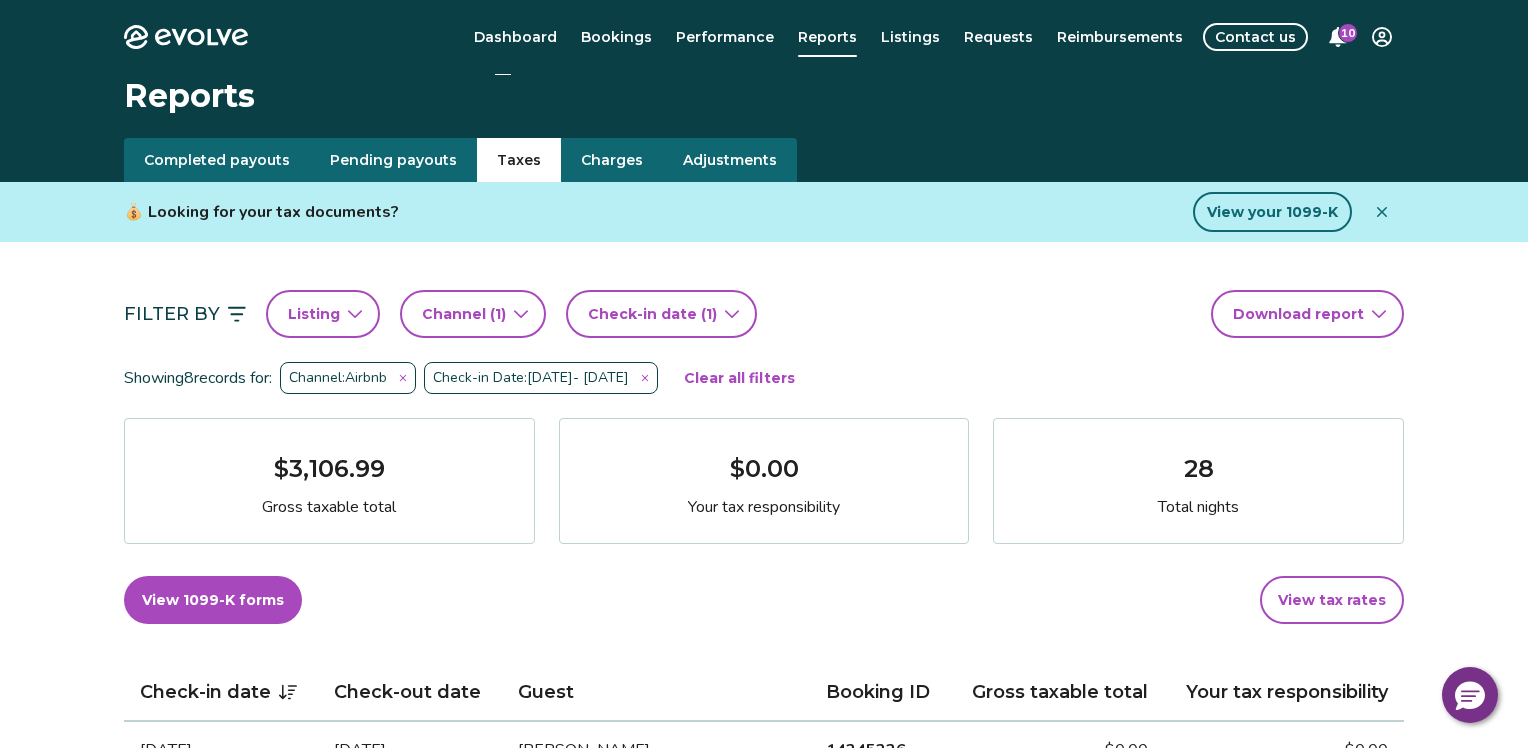 click on "Evolve Dashboard Bookings Performance Reports Listings Requests Reimbursements Contact us 10 Reports Completed payouts Pending payouts Taxes Charges Adjustments 💰 Looking for your tax documents? View your 1099-K Filter By  Listing Channel ( 1 ) Check-in date (1) Download   report Showing  8  records   for: Channel:  Airbnb Check-in Date:  [DATE]  -   [DATE] Clear all filters $3,106.99 Gross taxable total $0.00 Your tax responsibility 28 Total nights View 1099-K forms View tax rates Check-in date Check-out date Guest Booking ID Gross taxable total Your tax responsibility [DATE] [DATE] [PERSON_NAME] 14245226 $0.00 $0.00 [DATE] [DATE] [PERSON_NAME] 14616227 $639.01 $0.00 [DATE] [DATE] [PERSON_NAME] 14636867 $420.00 $0.00 [DATE] [DATE] [PERSON_NAME] 14677330 $437.01 $0.00 [DATE] [DATE] [PERSON_NAME] [PERSON_NAME] 14539710 $633.99 $0.00 [DATE] [DATE] [PERSON_NAME] 14591065 $665.98 $0.00 [DATE] [DATE] [PERSON_NAME] |" at bounding box center [764, 996] 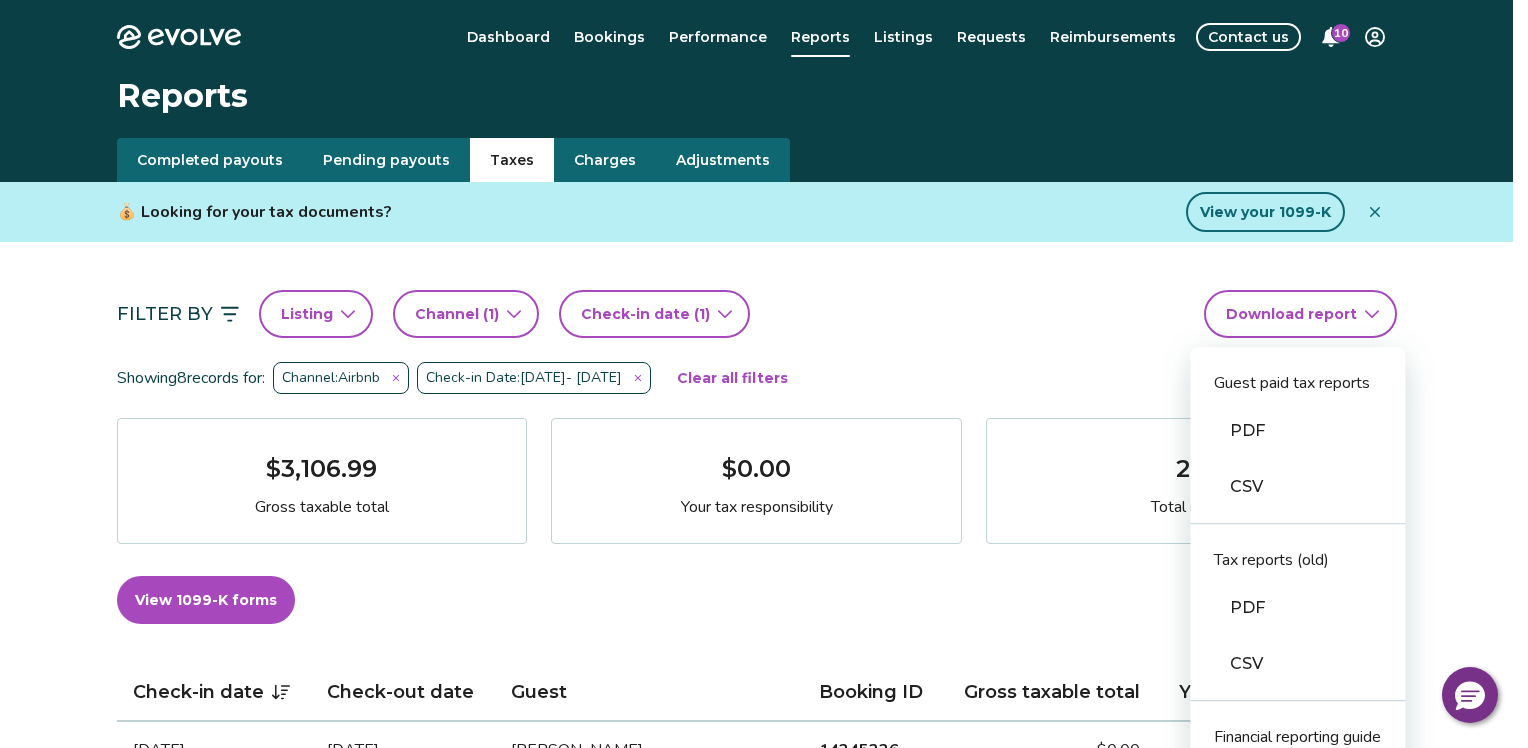 click on "PDF" at bounding box center (1297, 431) 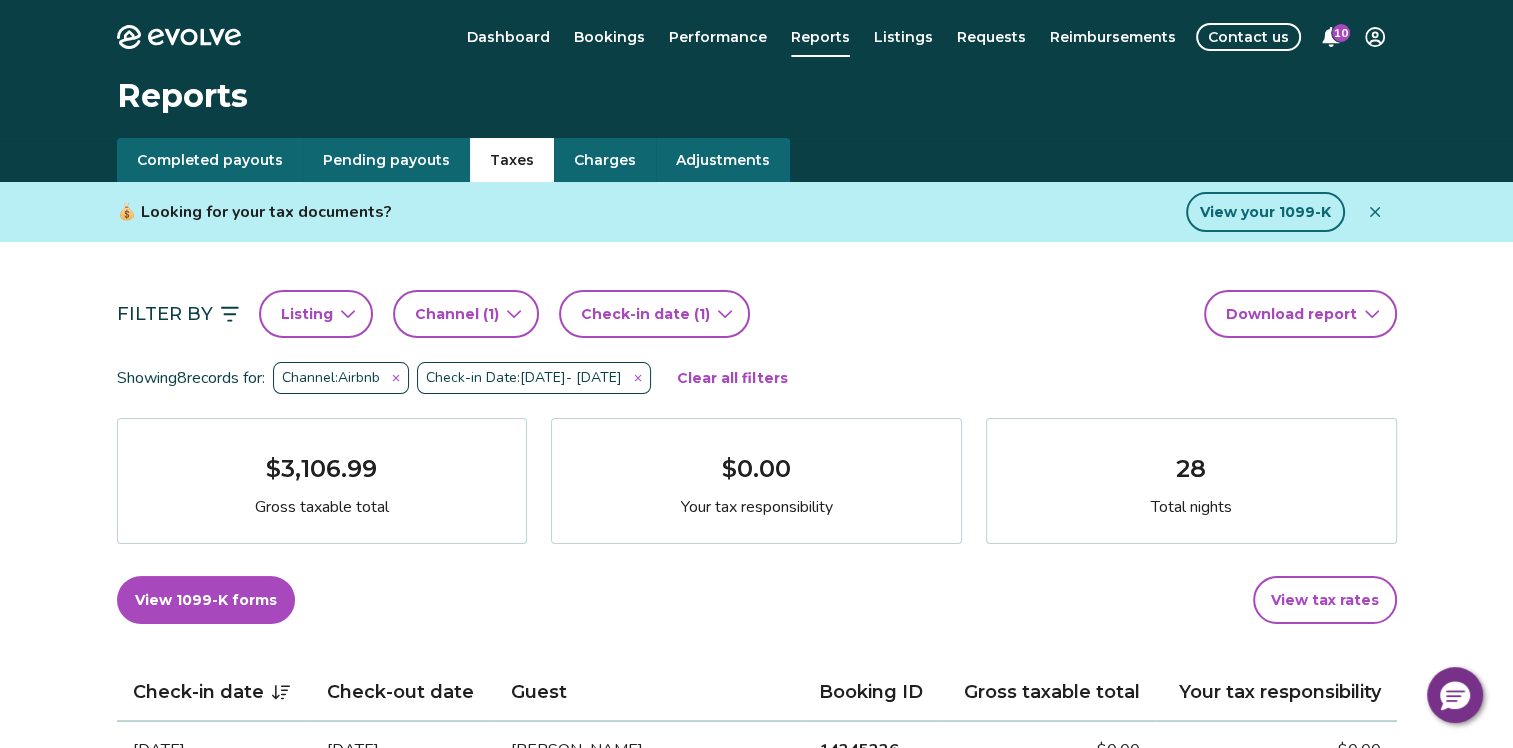 click on "Channel ( 1 )" at bounding box center (466, 314) 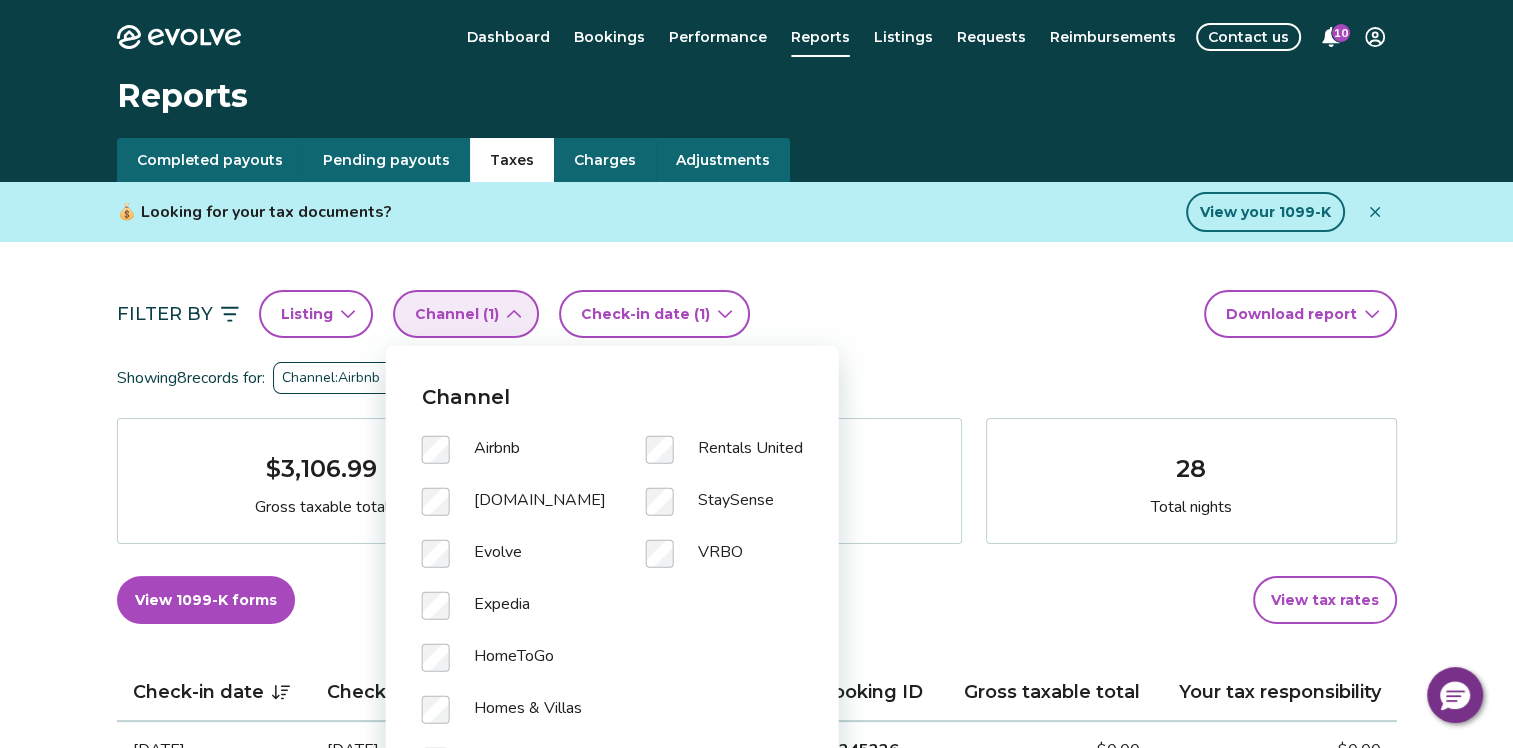 click on "Evolve" at bounding box center [514, 566] 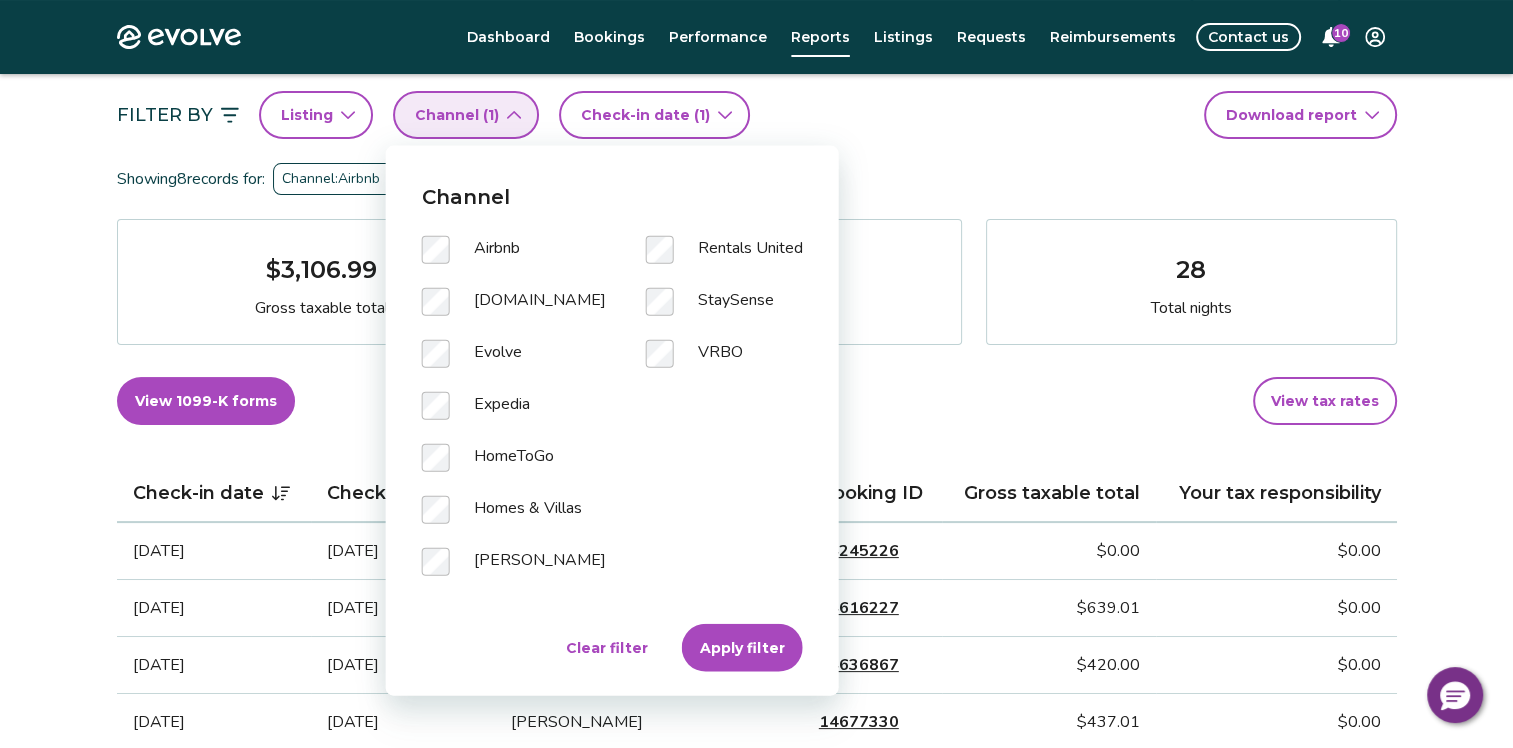 scroll, scrollTop: 200, scrollLeft: 0, axis: vertical 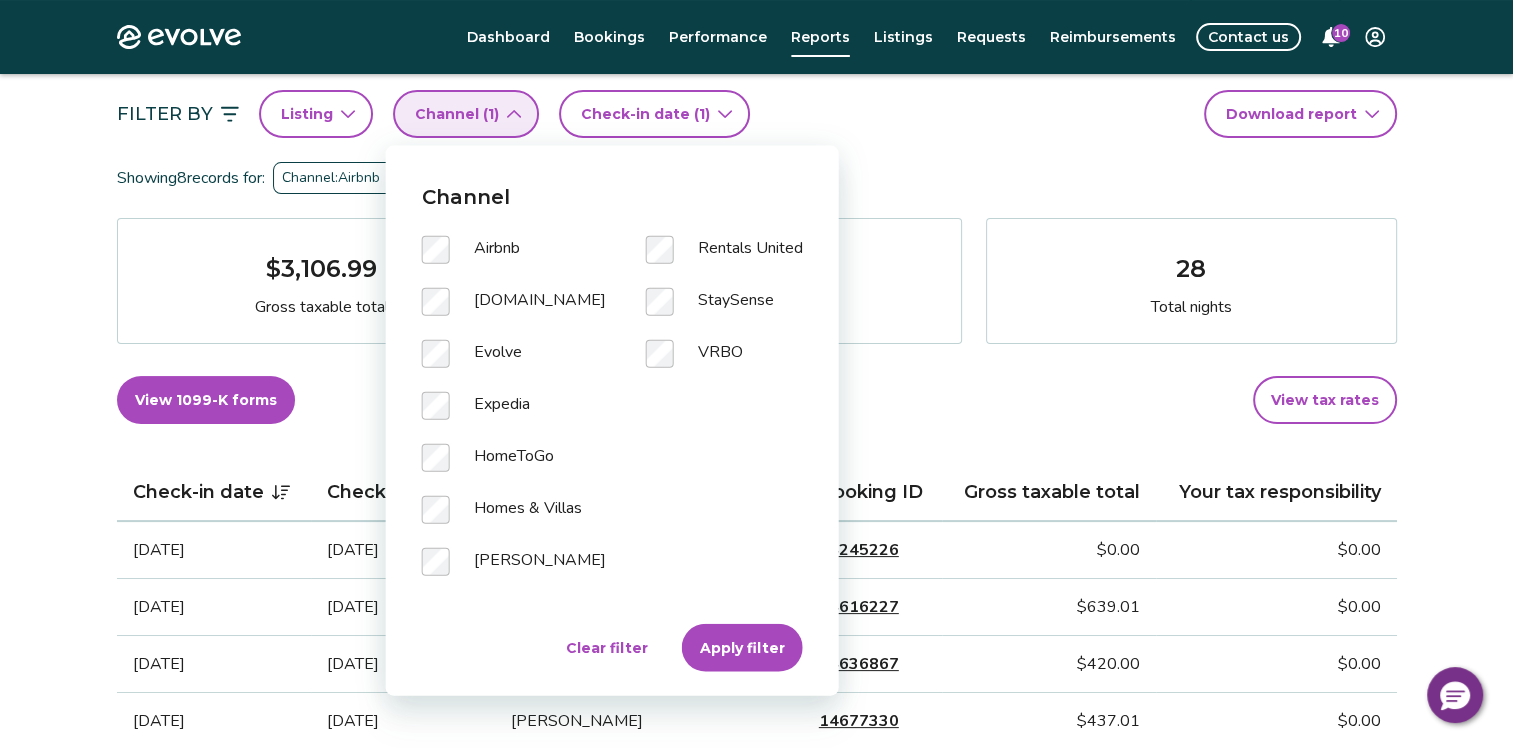 click on "Airbnb [DOMAIN_NAME] Evolve Expedia HomeToGo Homes & Villas [PERSON_NAME] Rentals United StaySense VRBO" at bounding box center (612, 418) 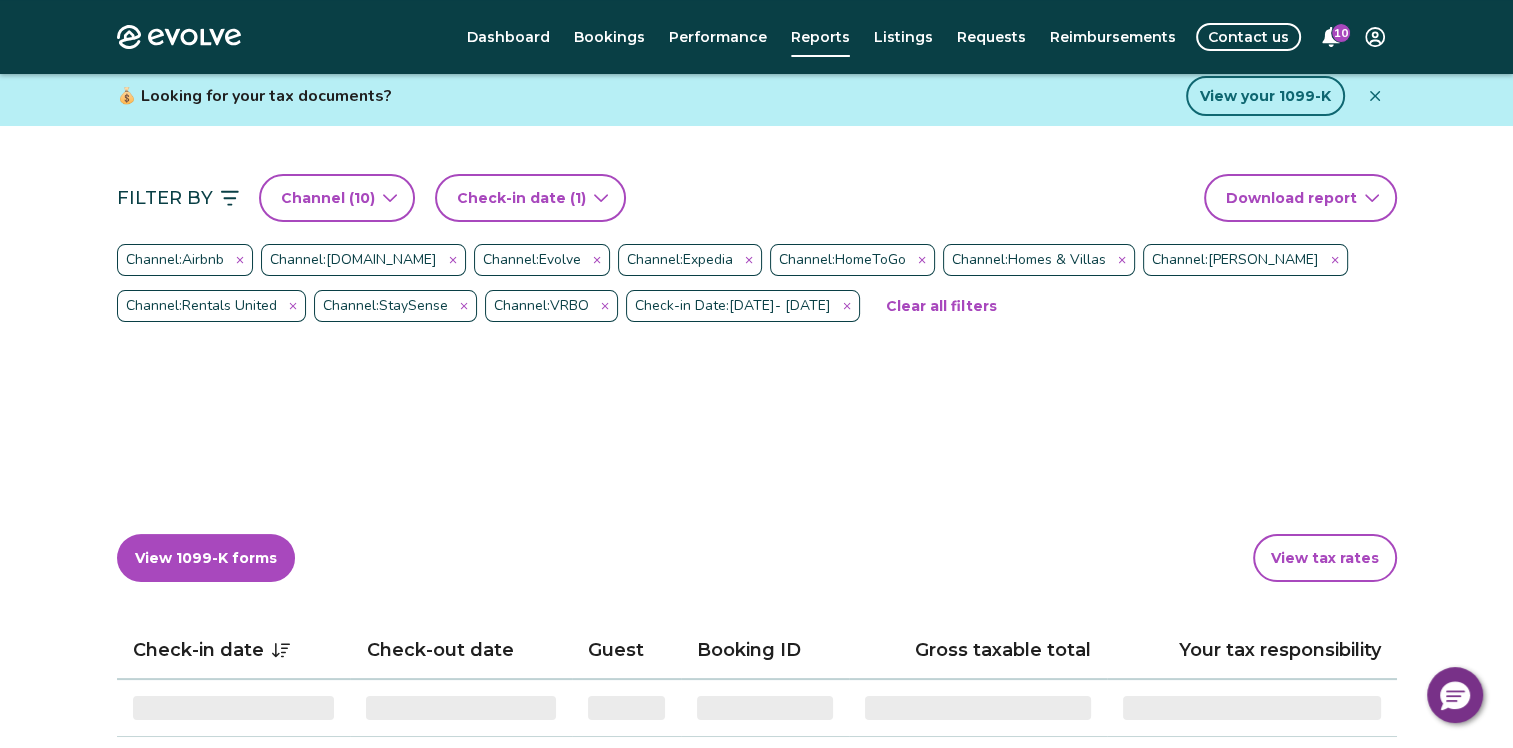scroll, scrollTop: 0, scrollLeft: 0, axis: both 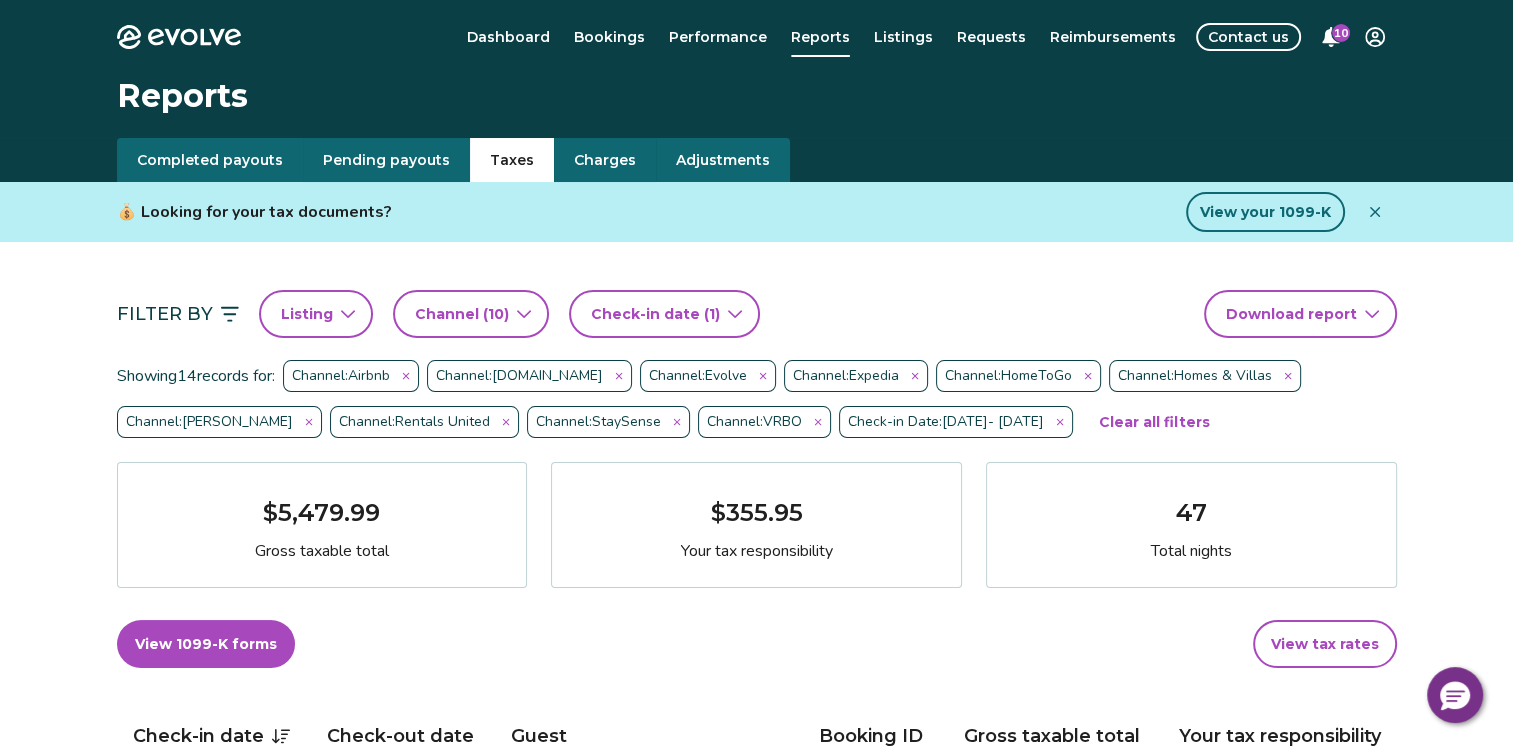 click 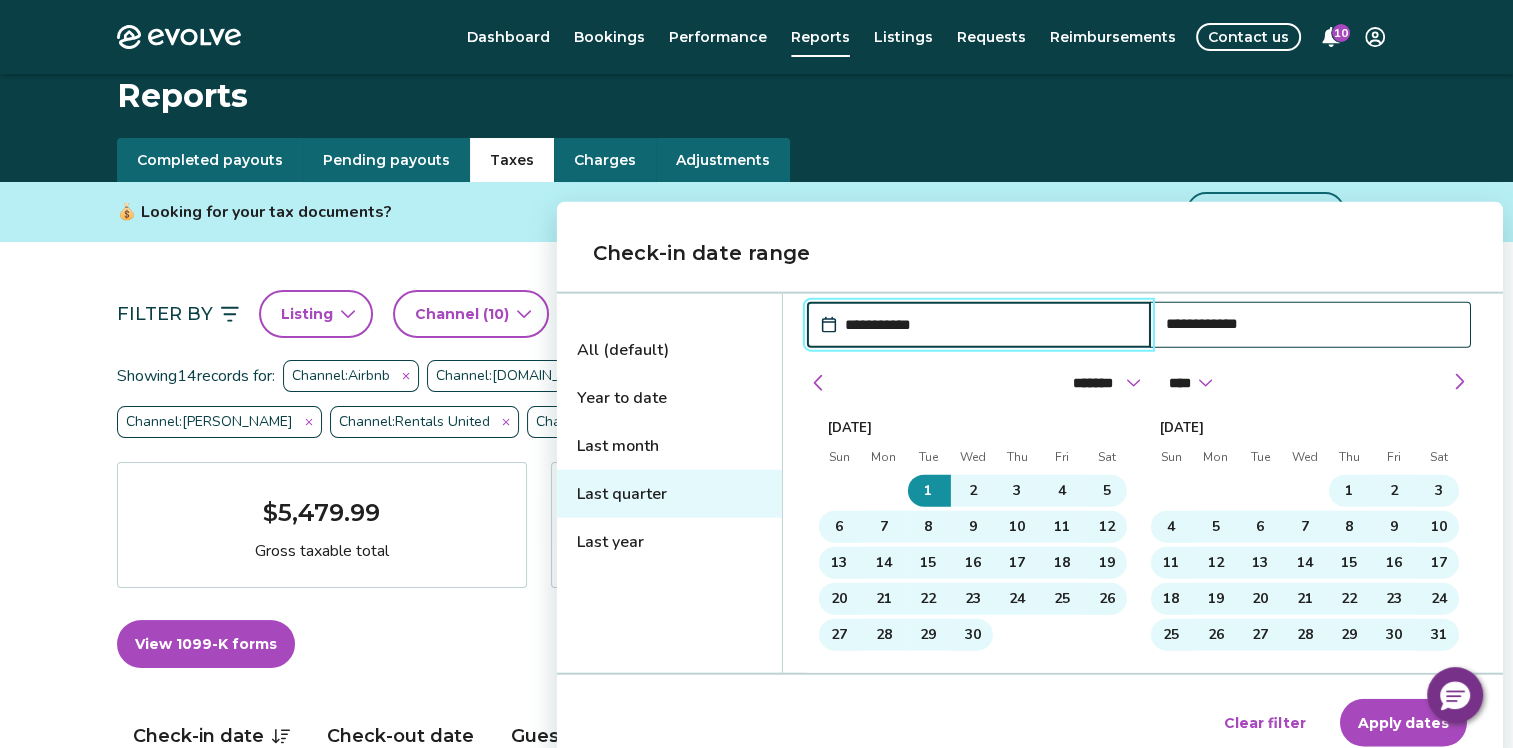 scroll, scrollTop: 200, scrollLeft: 0, axis: vertical 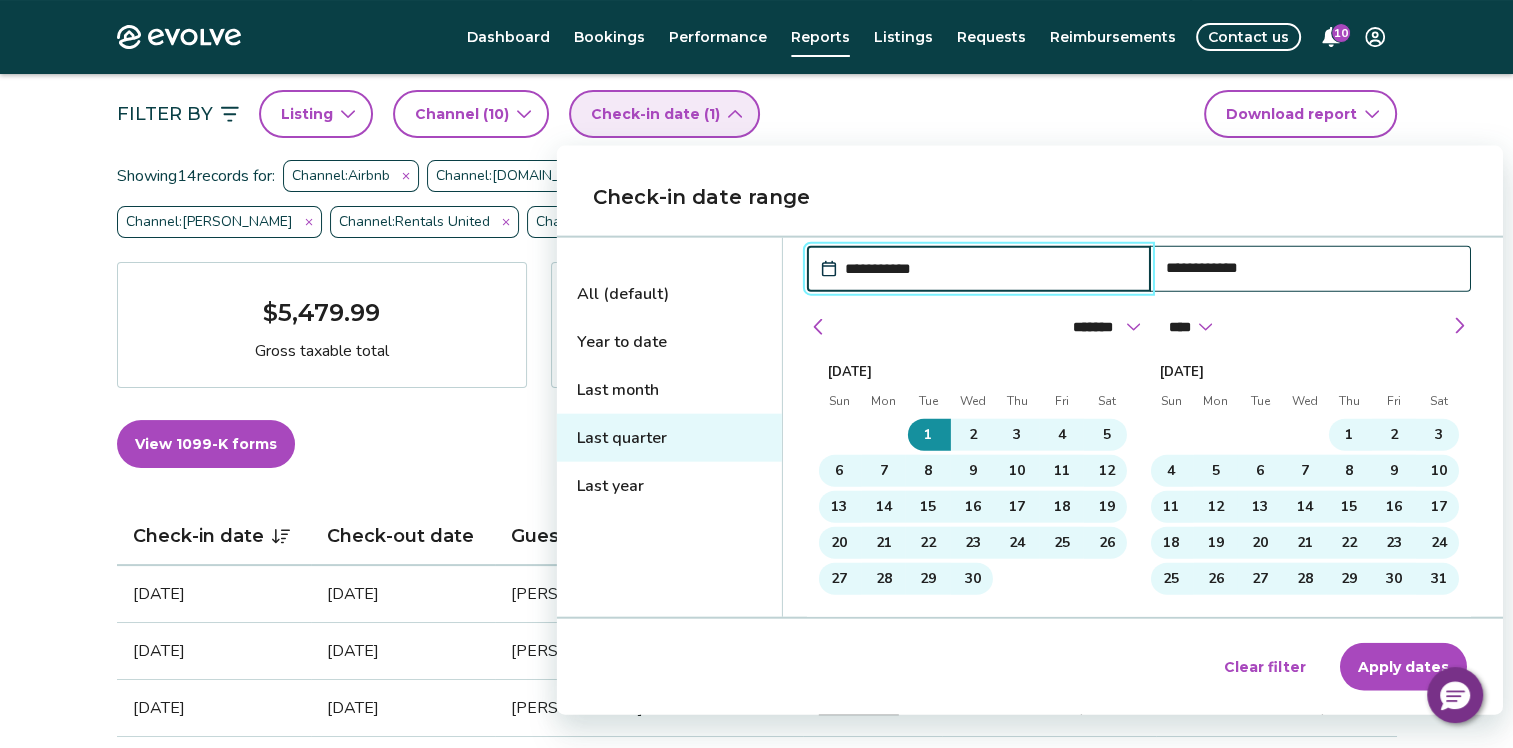 click on "**********" at bounding box center [989, 269] 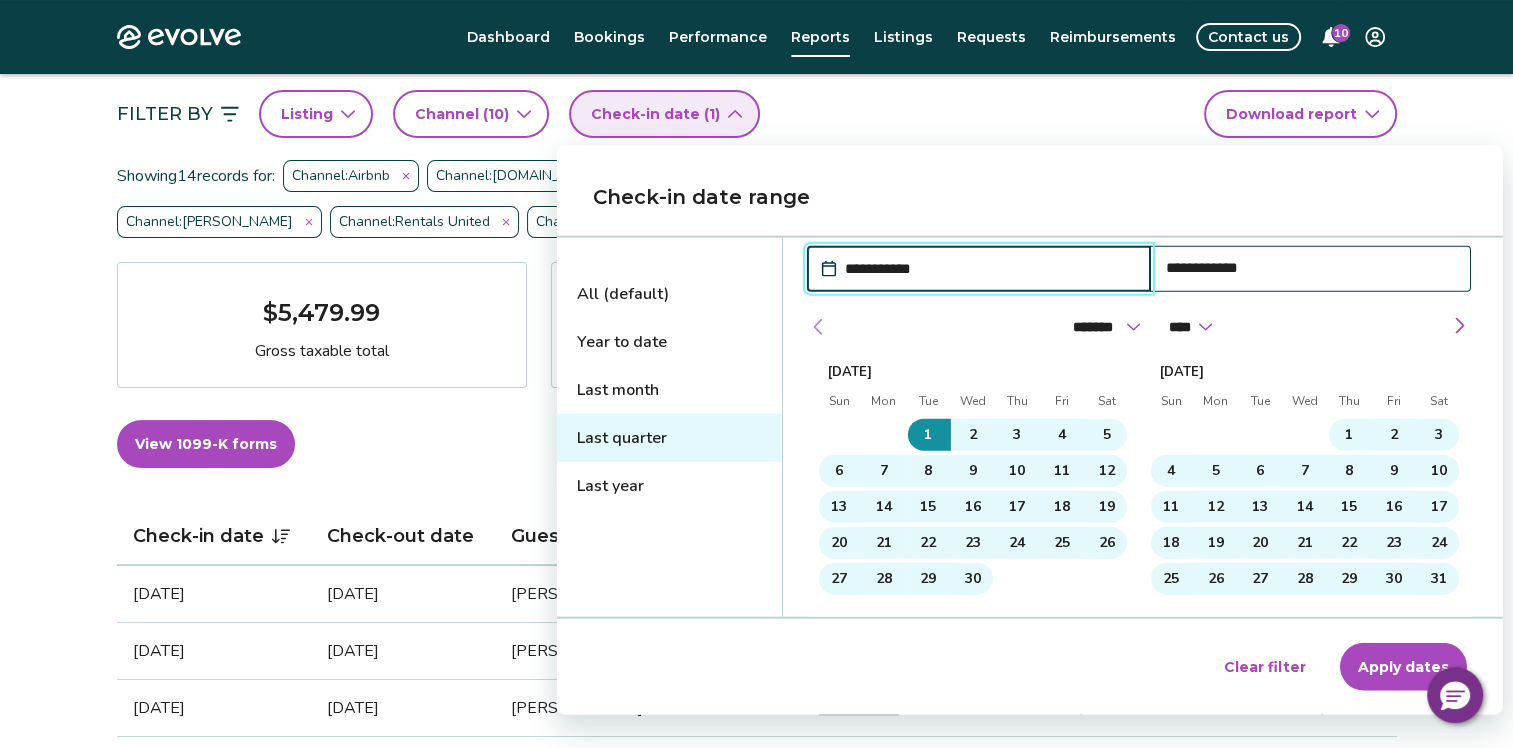 click at bounding box center [819, 327] 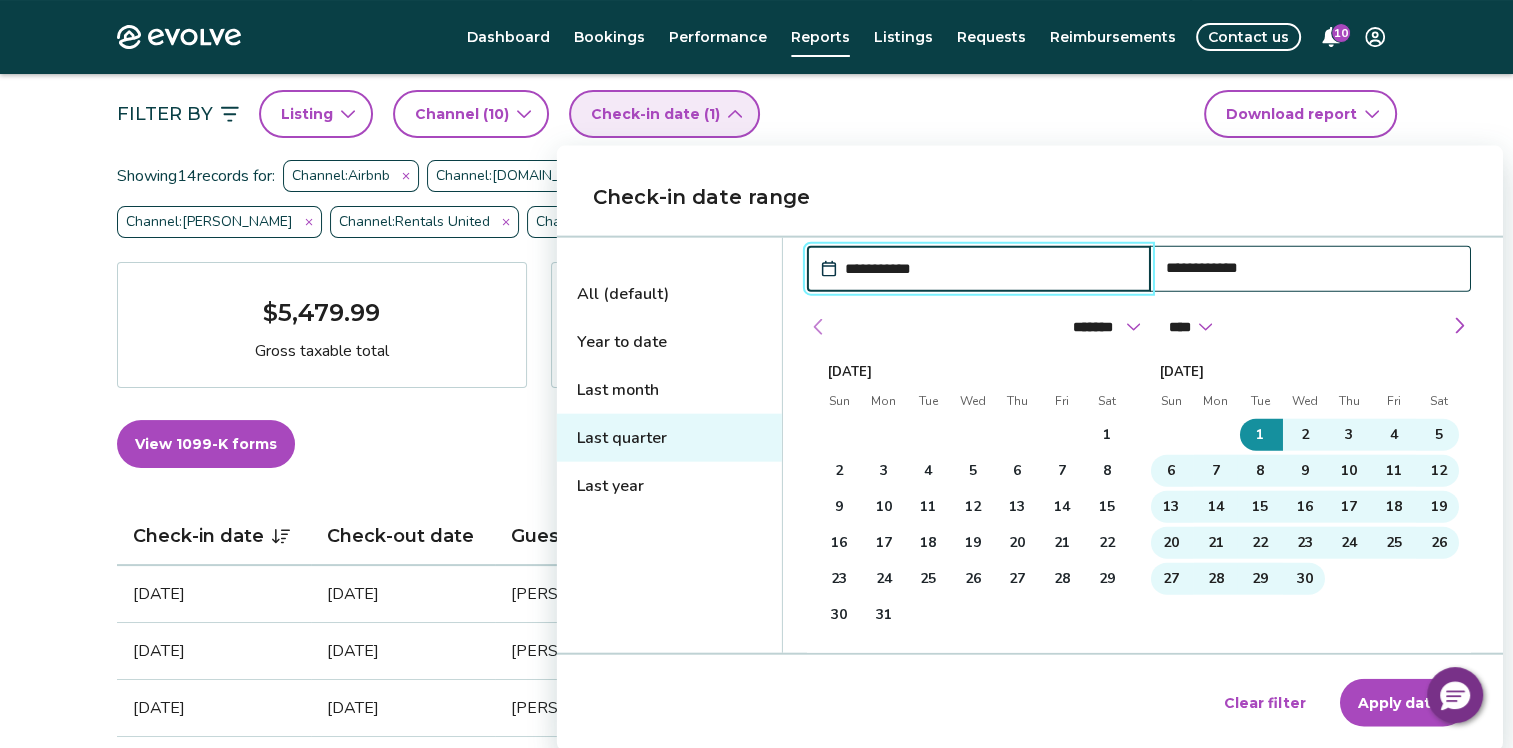 click at bounding box center (819, 327) 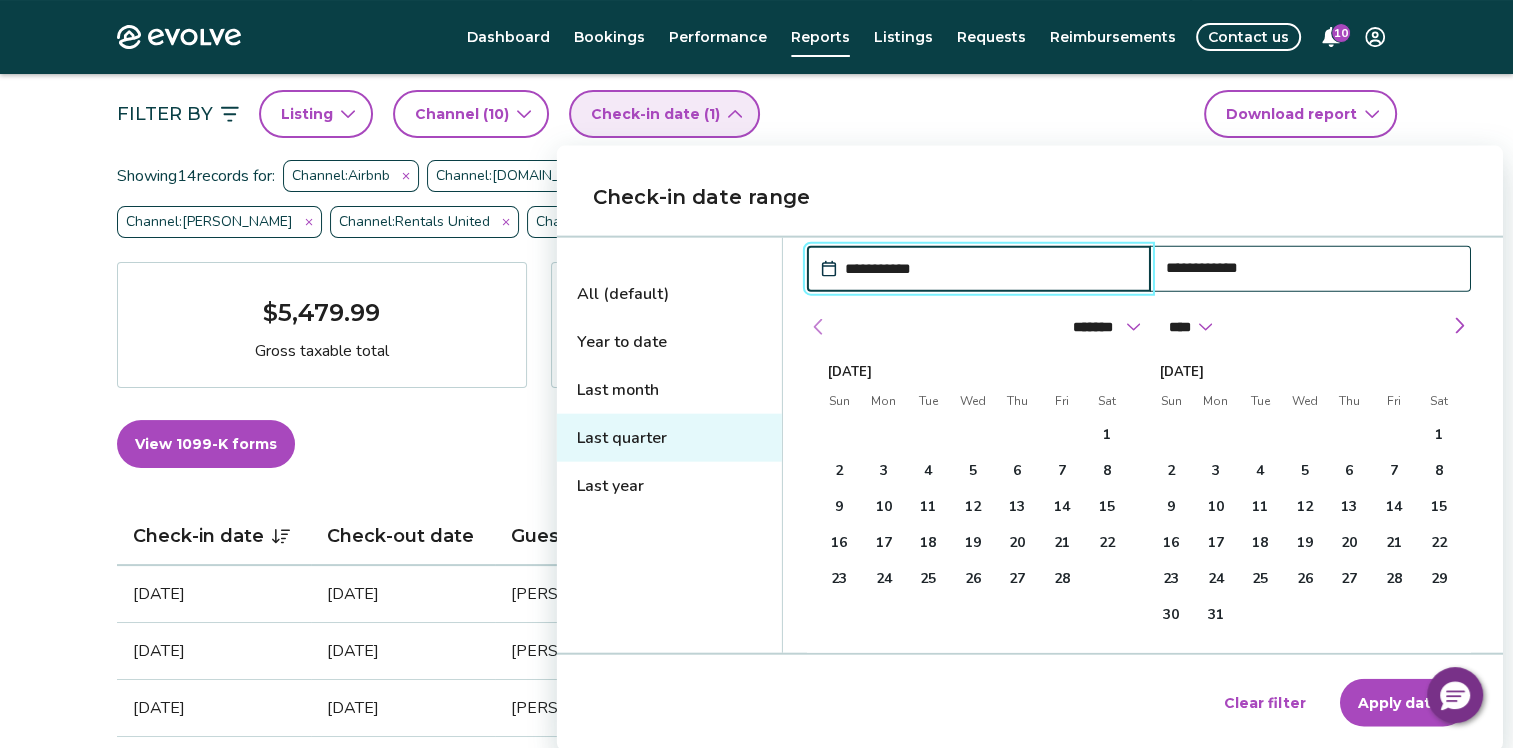 click at bounding box center (819, 327) 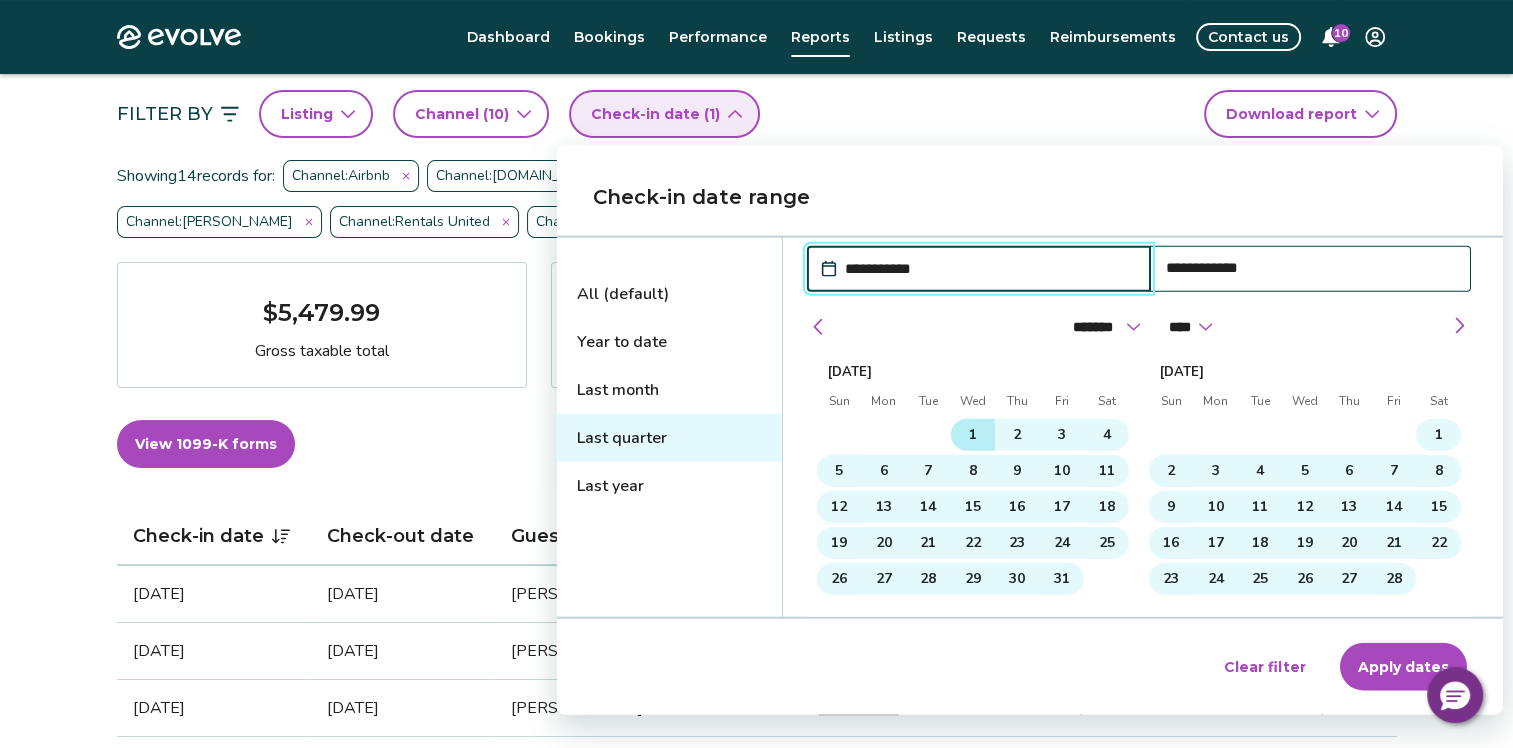 click on "1" at bounding box center (973, 435) 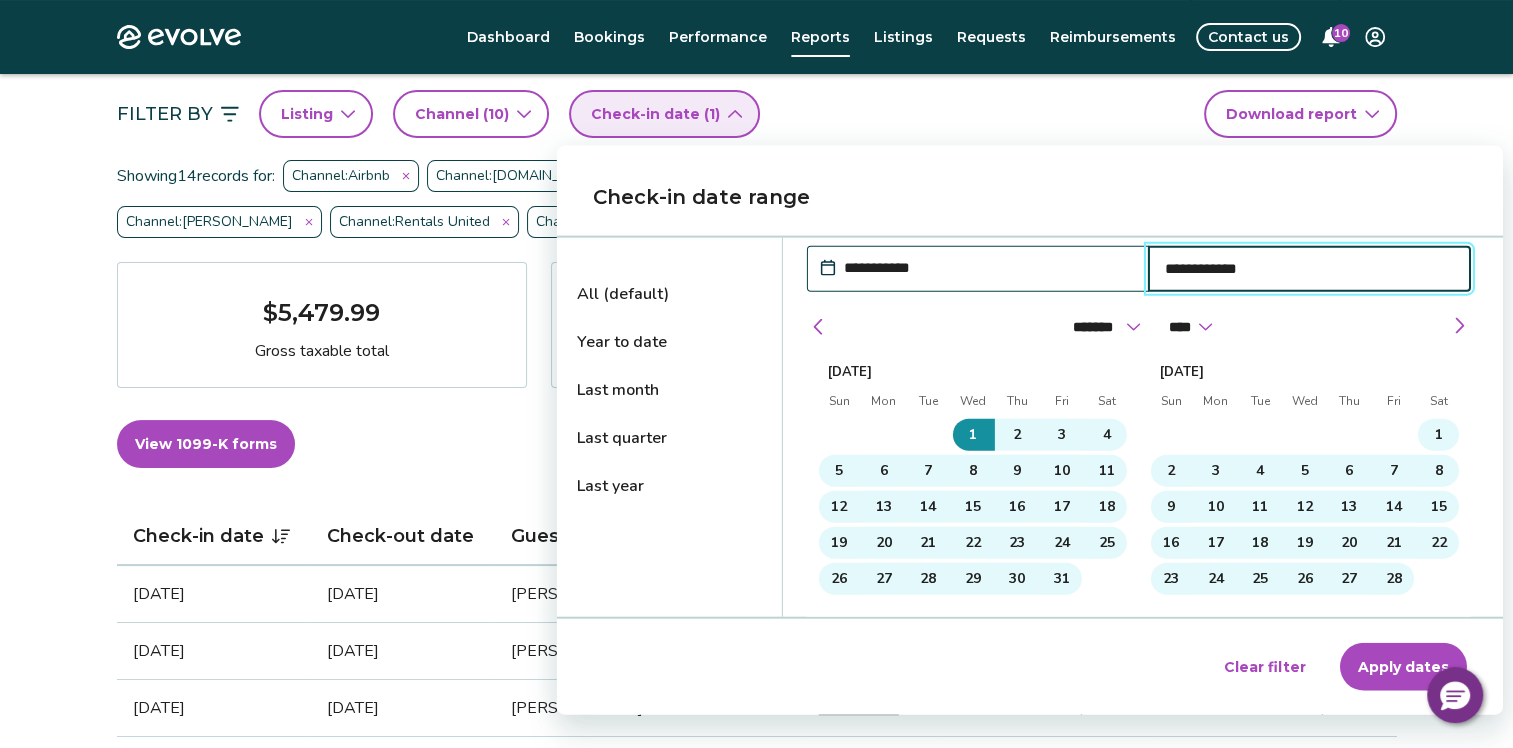 click on "Apply dates" at bounding box center (1403, 667) 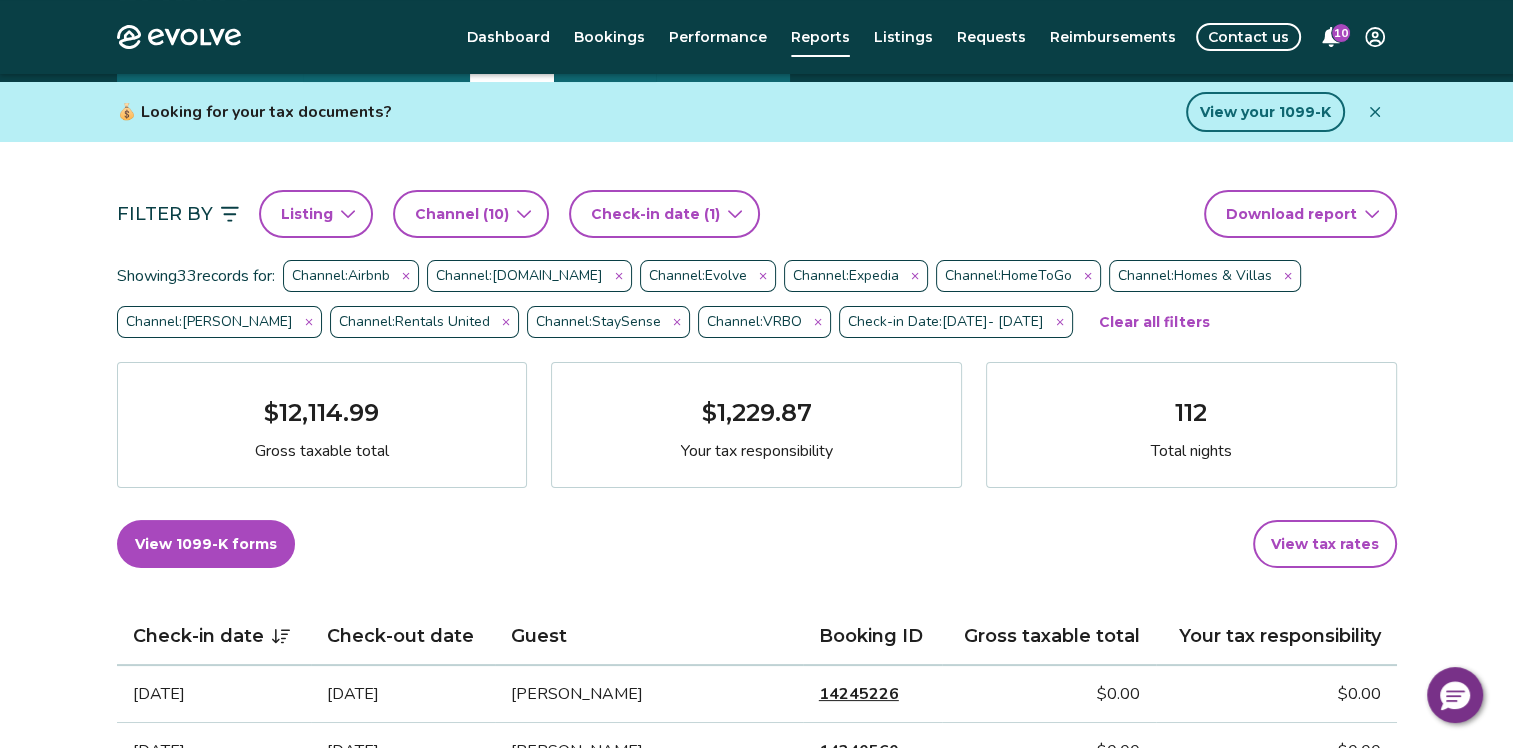 scroll, scrollTop: 0, scrollLeft: 0, axis: both 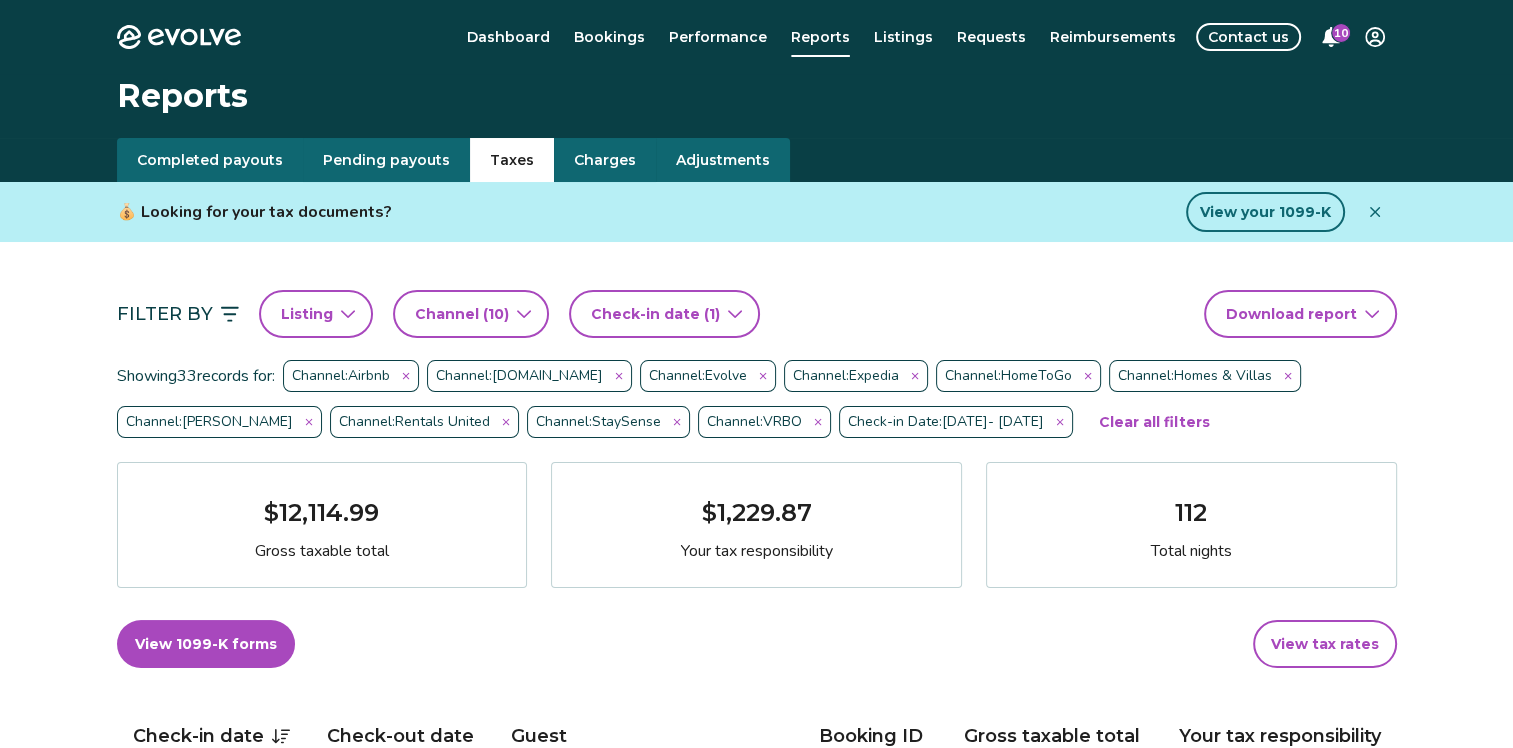 click on "Check-in date (1)" at bounding box center [664, 314] 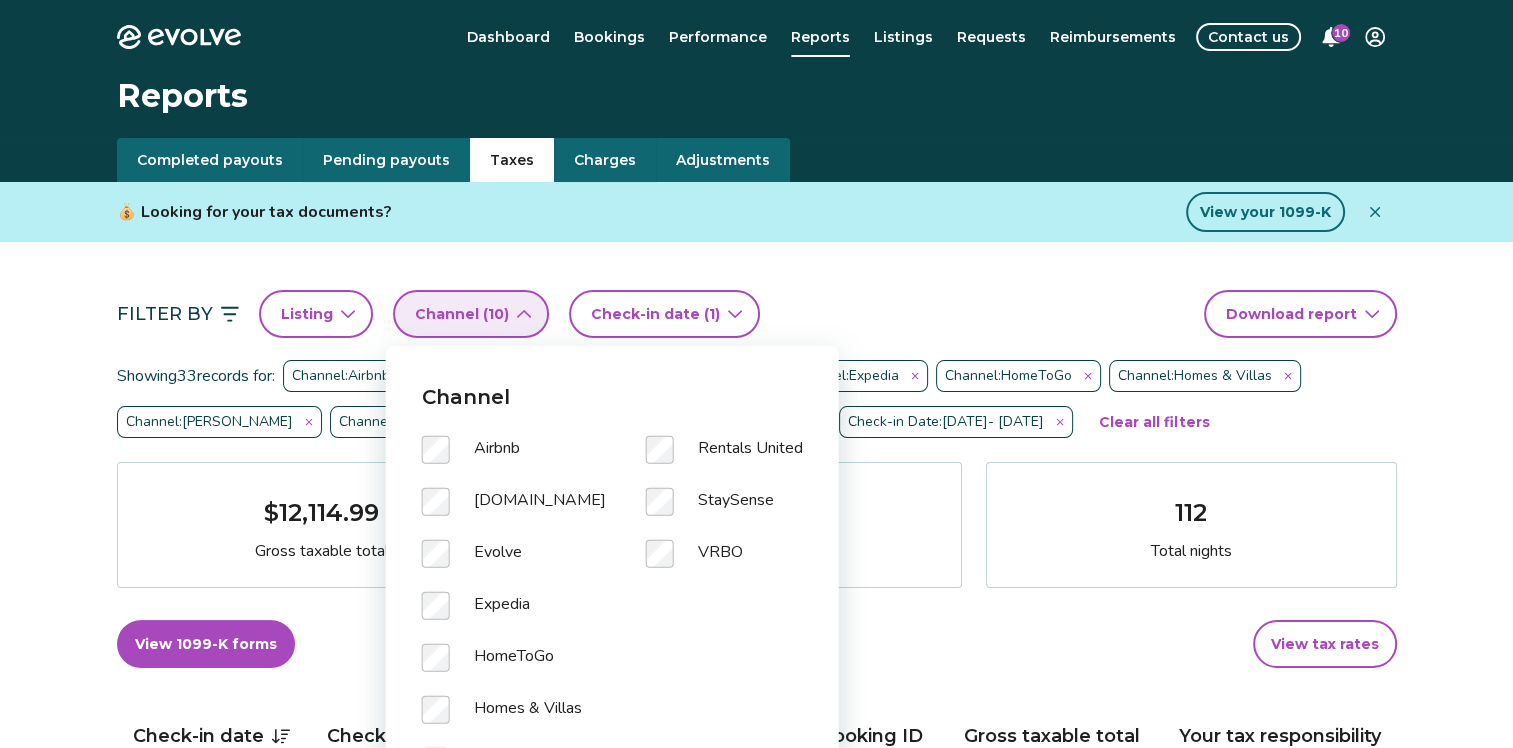 click on "Filter By  Listing Channel ( 10 ) Check-in date (1) Download   report" at bounding box center [757, 314] 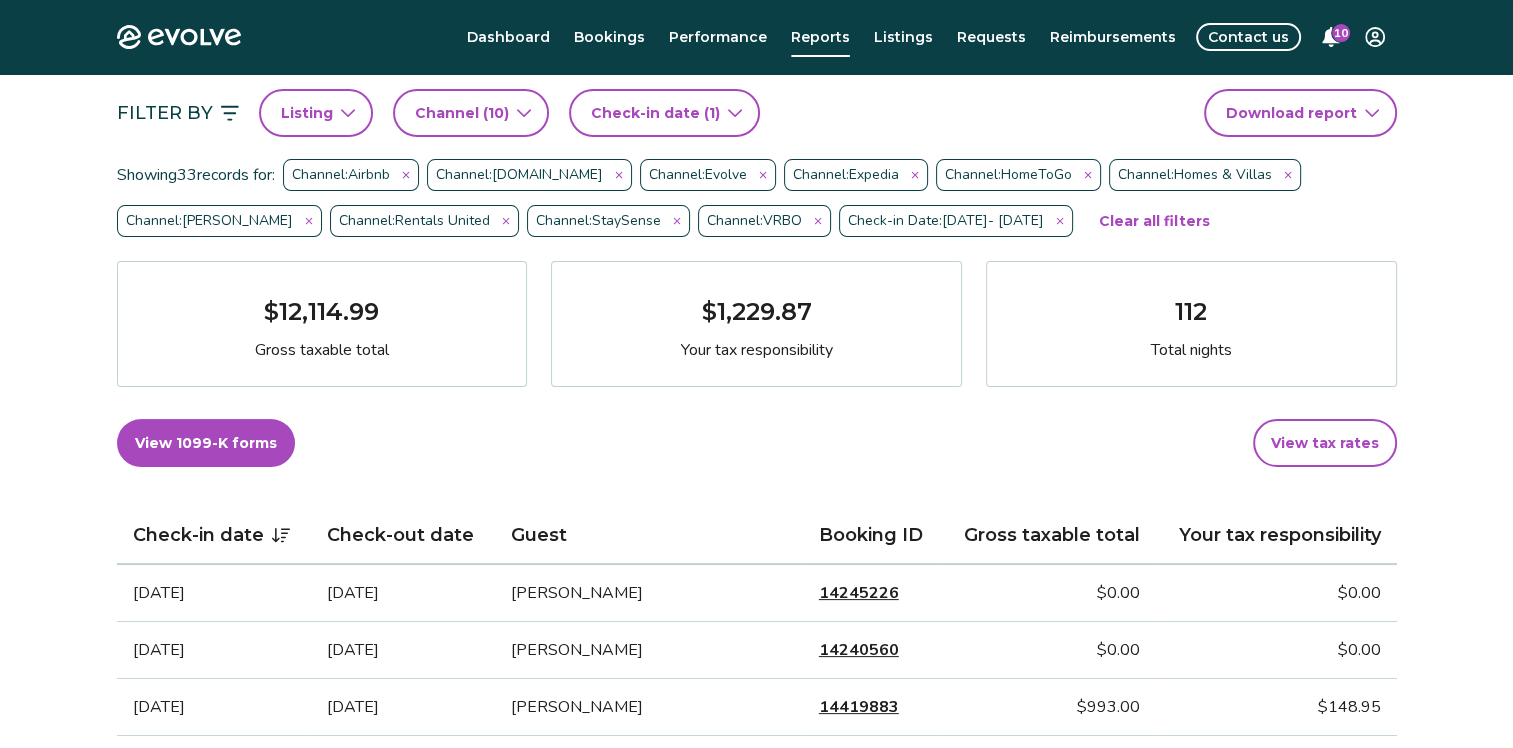 scroll, scrollTop: 0, scrollLeft: 0, axis: both 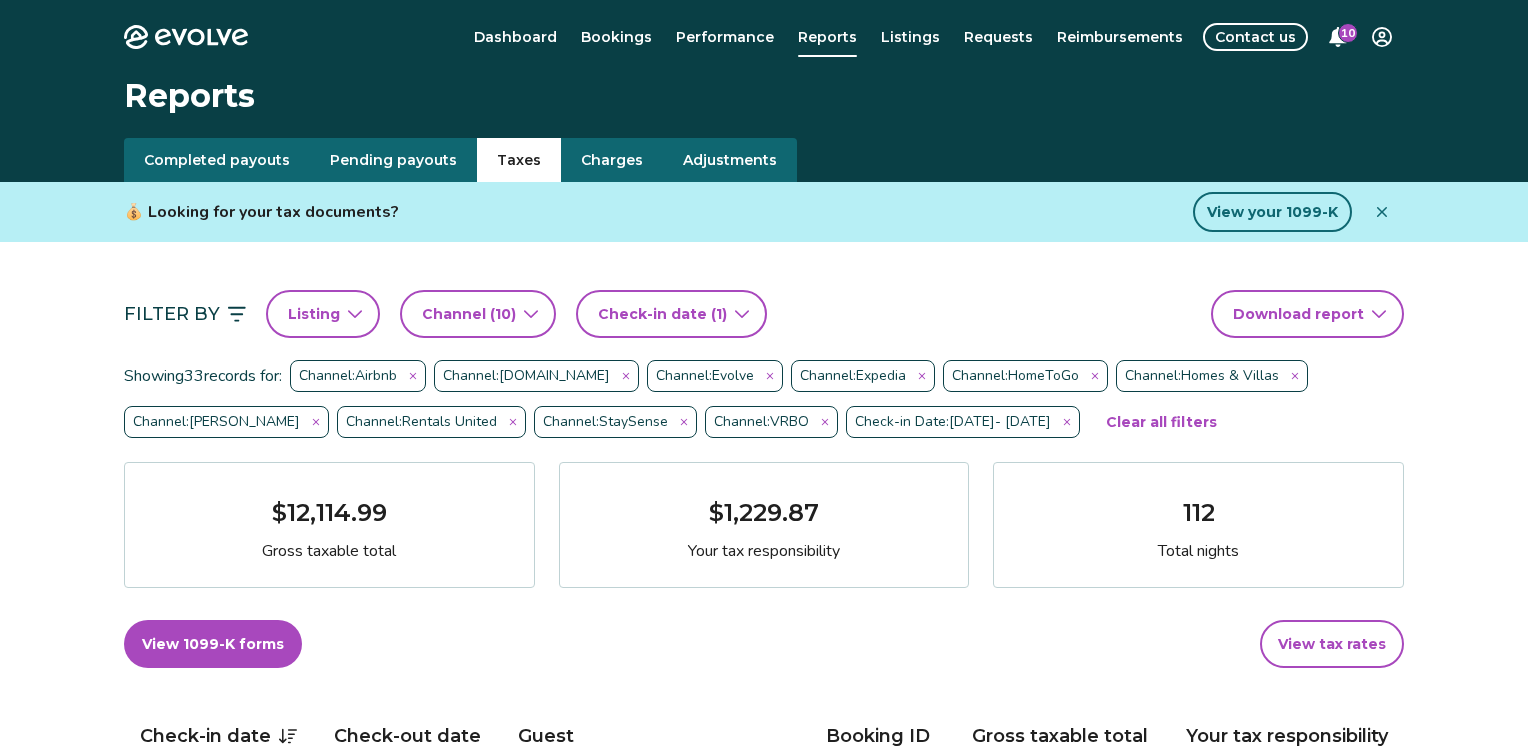 click on "Evolve Dashboard Bookings Performance Reports Listings Requests Reimbursements Contact us 10 Reports Completed payouts Pending payouts Taxes Charges Adjustments 💰 Looking for your tax documents? View your 1099-K Filter By  Listing Channel ( 10 ) Check-in date (1) Download   report Showing  33  records   for: Channel:  Airbnb Channel:  Booking.com Channel:  Evolve Channel:  Expedia Channel:  HomeToGo Channel:  Homes & Villas Channel:  Hopper Channel:  Rentals United Channel:  StaySense Channel:  VRBO Check-in Date:  Jan 1, 2025  -   Jun 30, 2025 Clear all filters $12,114.99 Gross taxable total $1,229.87 Your tax responsibility 112 Total nights View 1099-K forms View tax rates Check-in date Check-out date Guest Booking ID Gross taxable total Your tax responsibility Jun 27, 2025 Jun 30, 2025 Kennedi LaFayette 14245226 $0.00 $0.00 Jun 26, 2025 Jun 29, 2025 Breoina Pernell 14240560 $0.00 $0.00 Jun 25, 2025 Jul 1, 2025 Jayme Paulsen 14419883 $993.00 $148.95 Jun 19, 2025 Jun 23, 2025 Cayla French 1 2" at bounding box center (764, 1396) 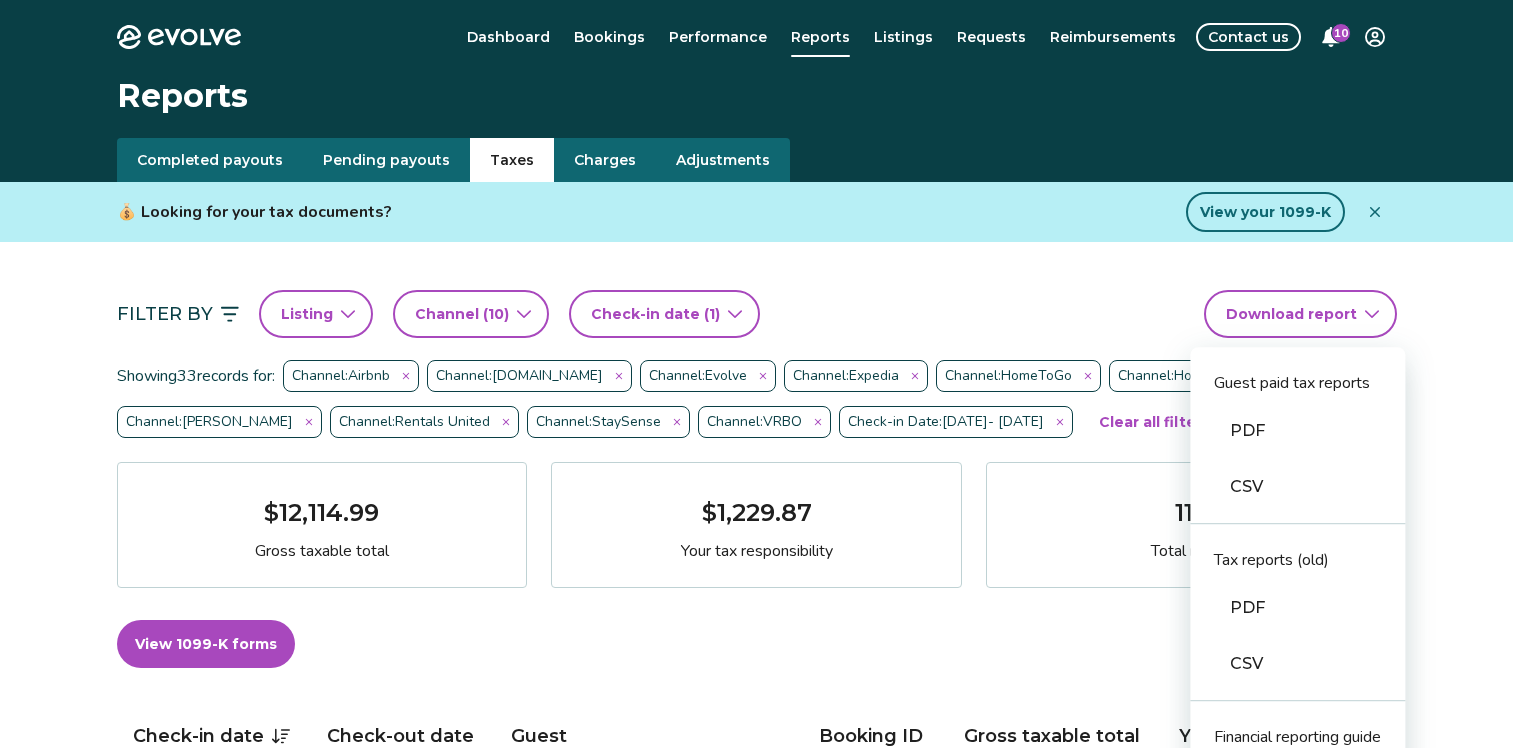 click on "PDF" at bounding box center (1297, 431) 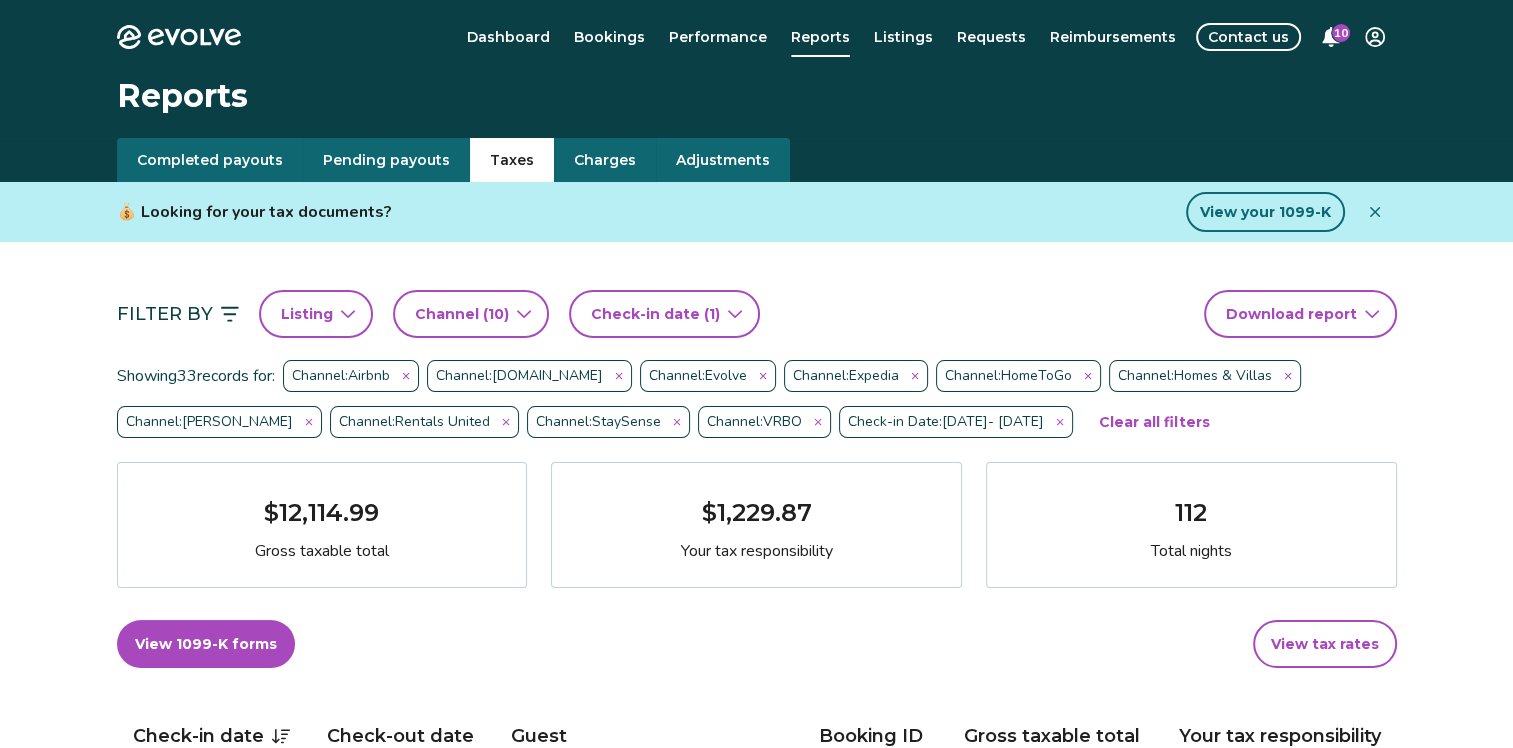 click on "Filter By  Listing Channel ( 10 ) Check-in date (1) Download   report Showing  33  records   for: Channel:  Airbnb Channel:  [DOMAIN_NAME] Channel:  Evolve Channel:  Expedia Channel:  HomeToGo Channel:  Homes & Villas Channel:  [PERSON_NAME] Channel:  Rentals United Channel:  StaySense Channel:  VRBO Check-in Date:  [DATE]  -   [DATE] Clear all filters $12,114.99 Gross taxable total $1,229.87 Your tax responsibility 112 Total nights View 1099-K forms View tax rates Check-in date Check-out date Guest Booking ID Gross taxable total Your tax responsibility [DATE] [DATE] Kennedi LaFayette 14245226 $0.00 $0.00 [DATE] [DATE] [PERSON_NAME] 14240560 $0.00 $0.00 [DATE] [DATE] [PERSON_NAME] 14419883 $993.00 $148.95 [DATE] [DATE] [PERSON_NAME] 14616227 $639.01 $0.00 [DATE] [DATE] [PERSON_NAME] 14636867 $420.00 $0.00 [DATE] [DATE] [PERSON_NAME] 14677330 $437.01 $0.00 [DATE] [DATE] [PERSON_NAME] [PERSON_NAME] 14539710 $633.99 $0.00" at bounding box center (757, 1170) 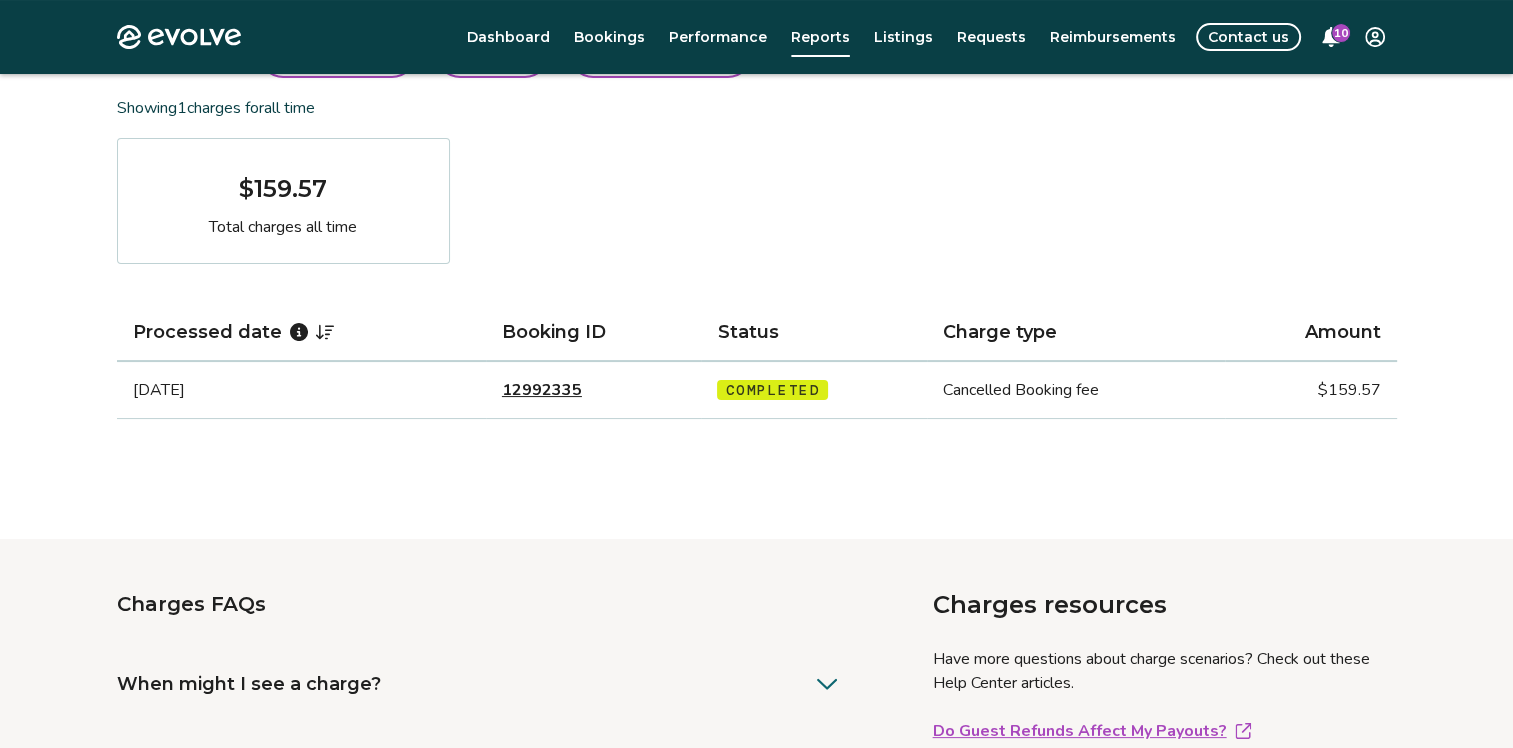 scroll, scrollTop: 0, scrollLeft: 0, axis: both 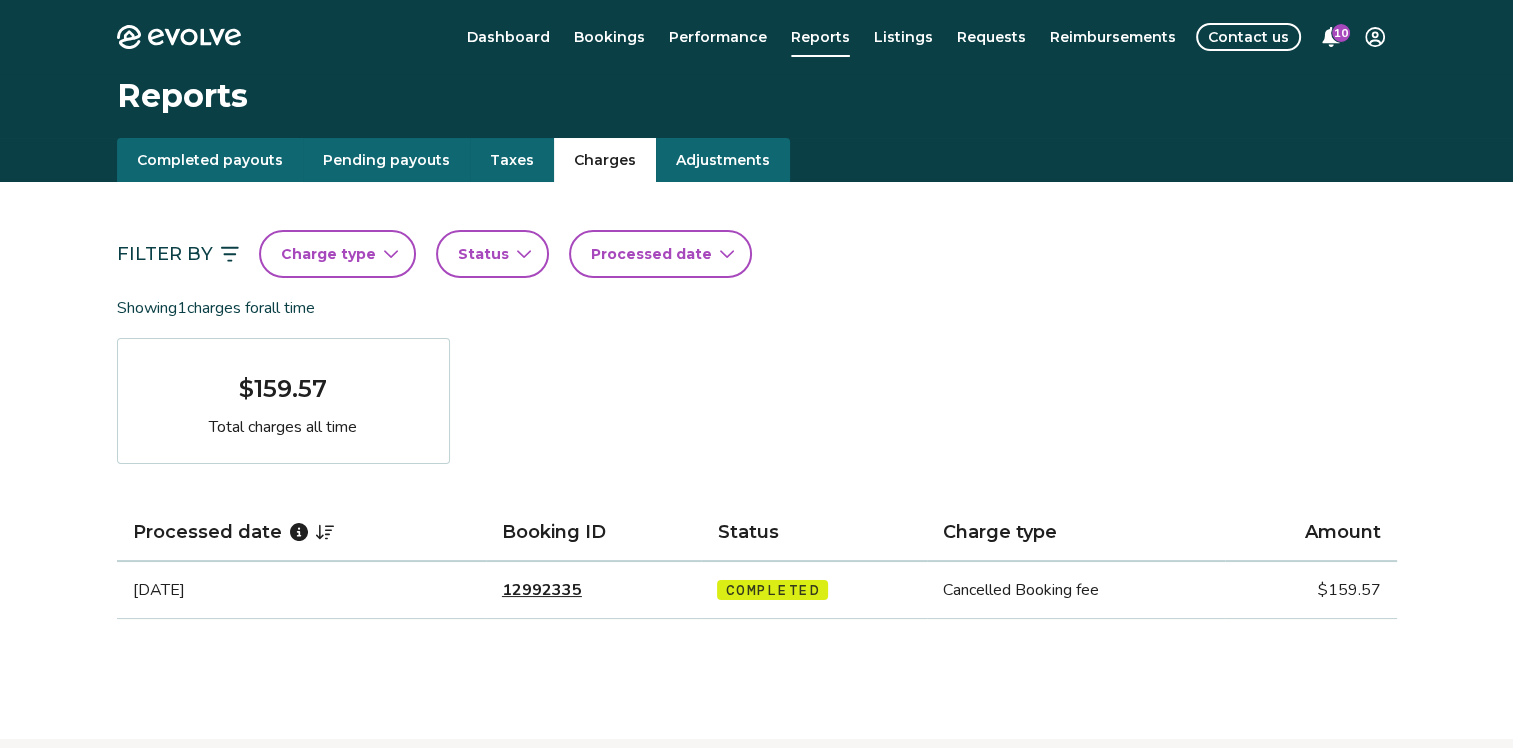 click on "Adjustments" at bounding box center [723, 160] 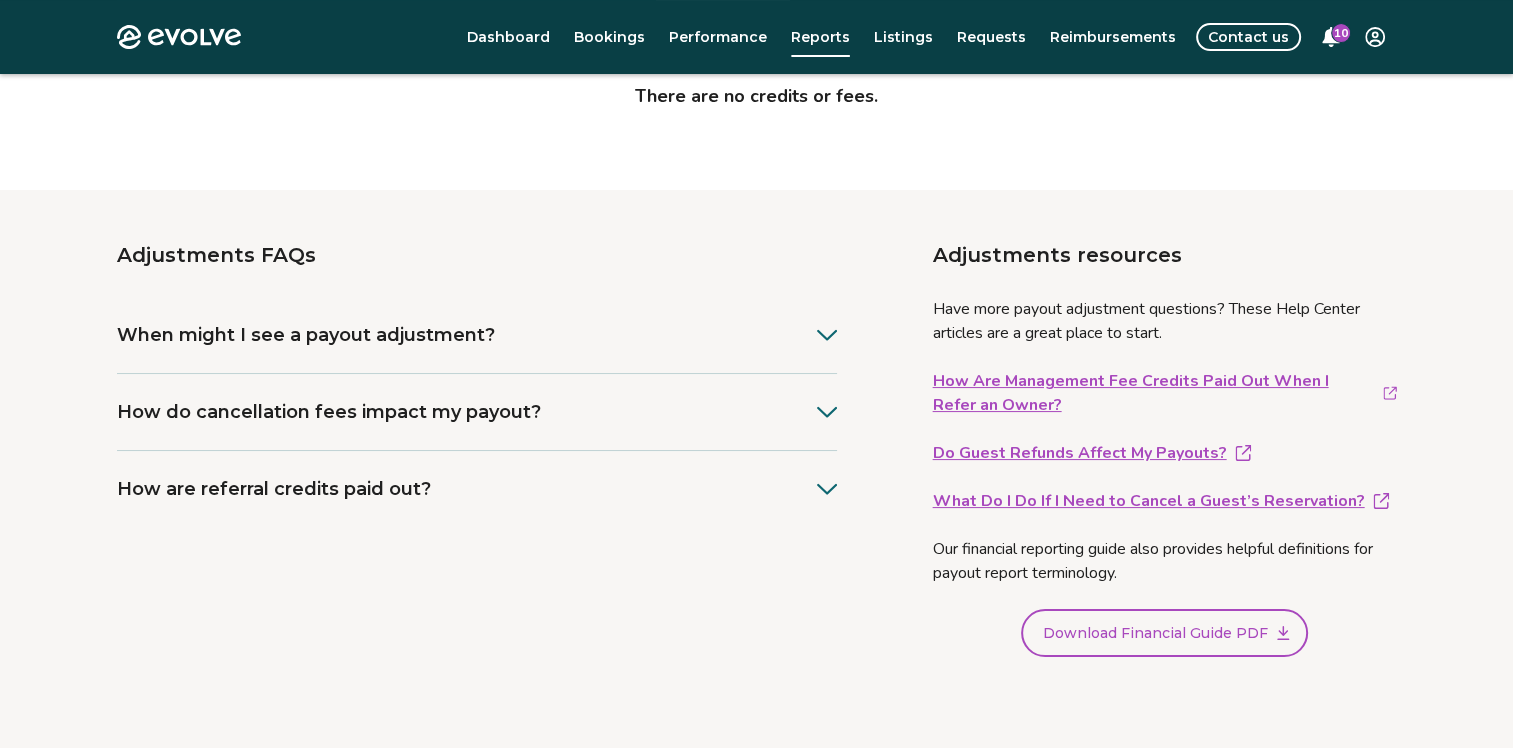scroll, scrollTop: 0, scrollLeft: 0, axis: both 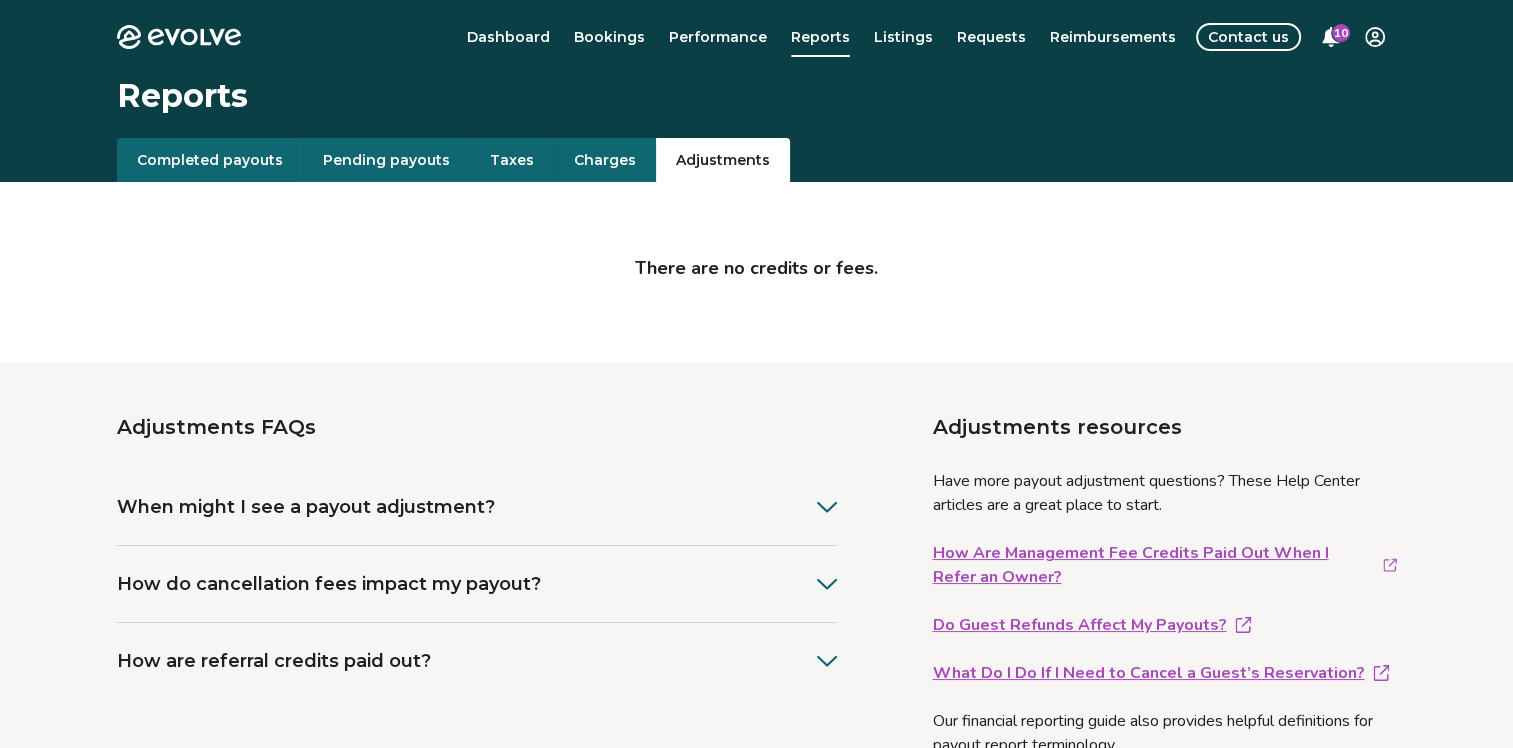 click on "Charges" at bounding box center [605, 160] 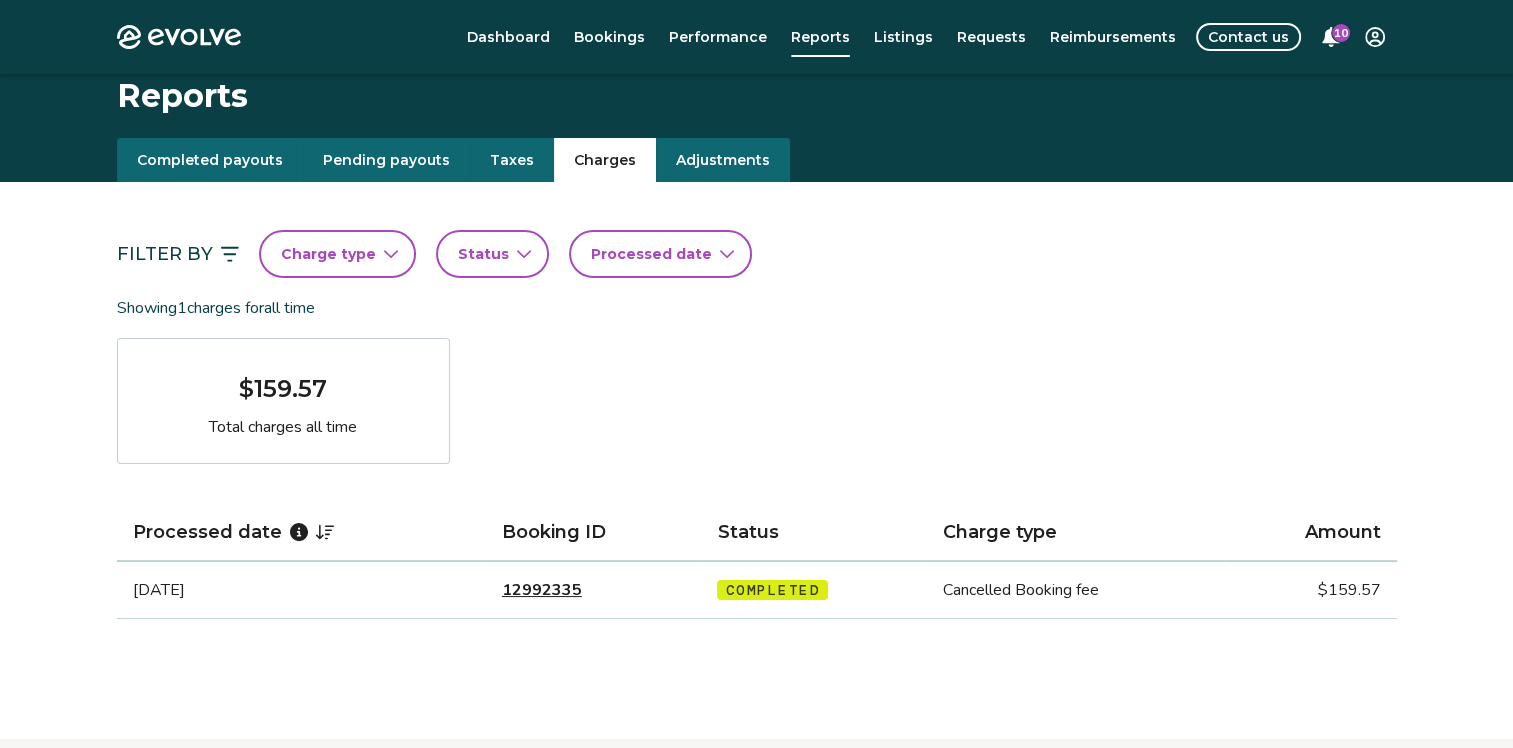 scroll, scrollTop: 200, scrollLeft: 0, axis: vertical 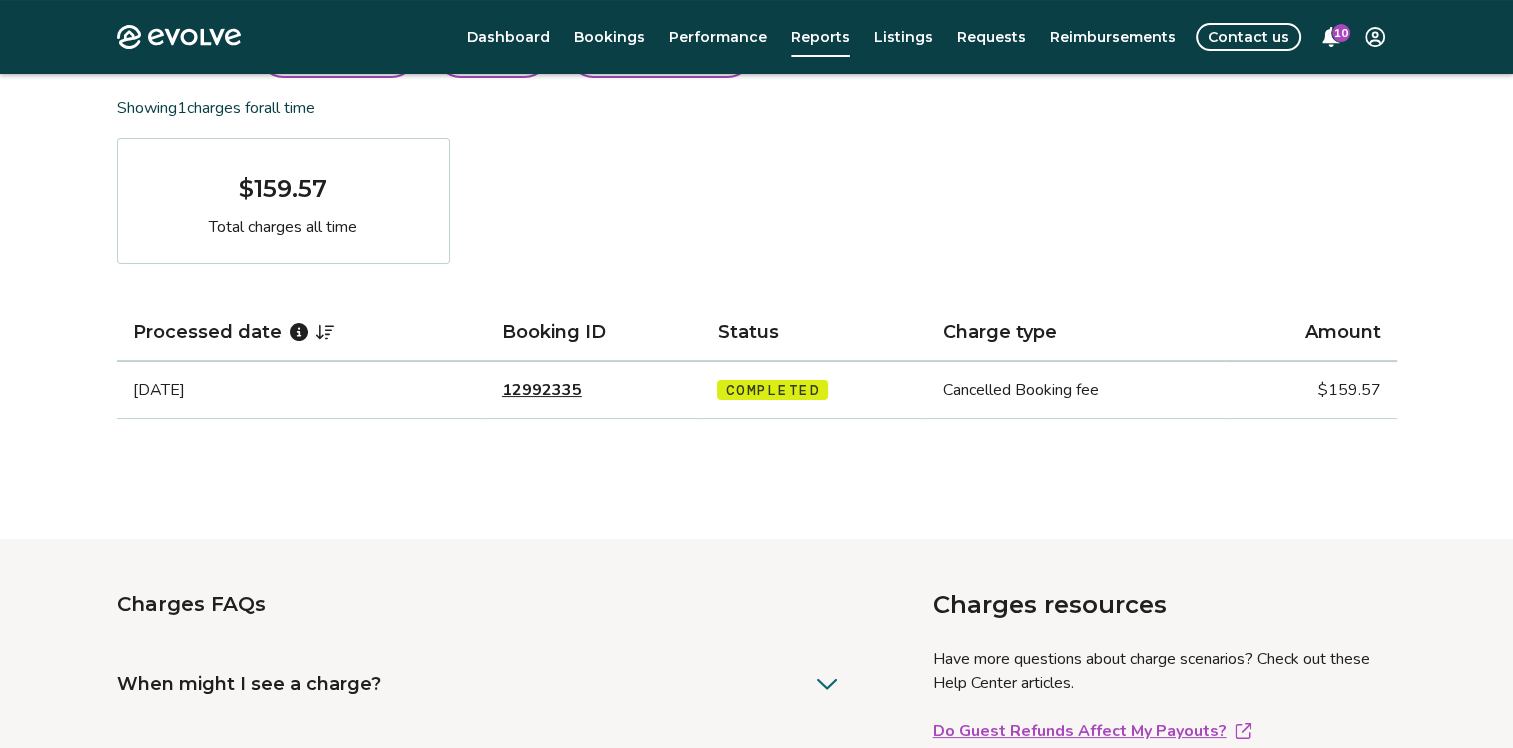 click on "12992335" at bounding box center [542, 390] 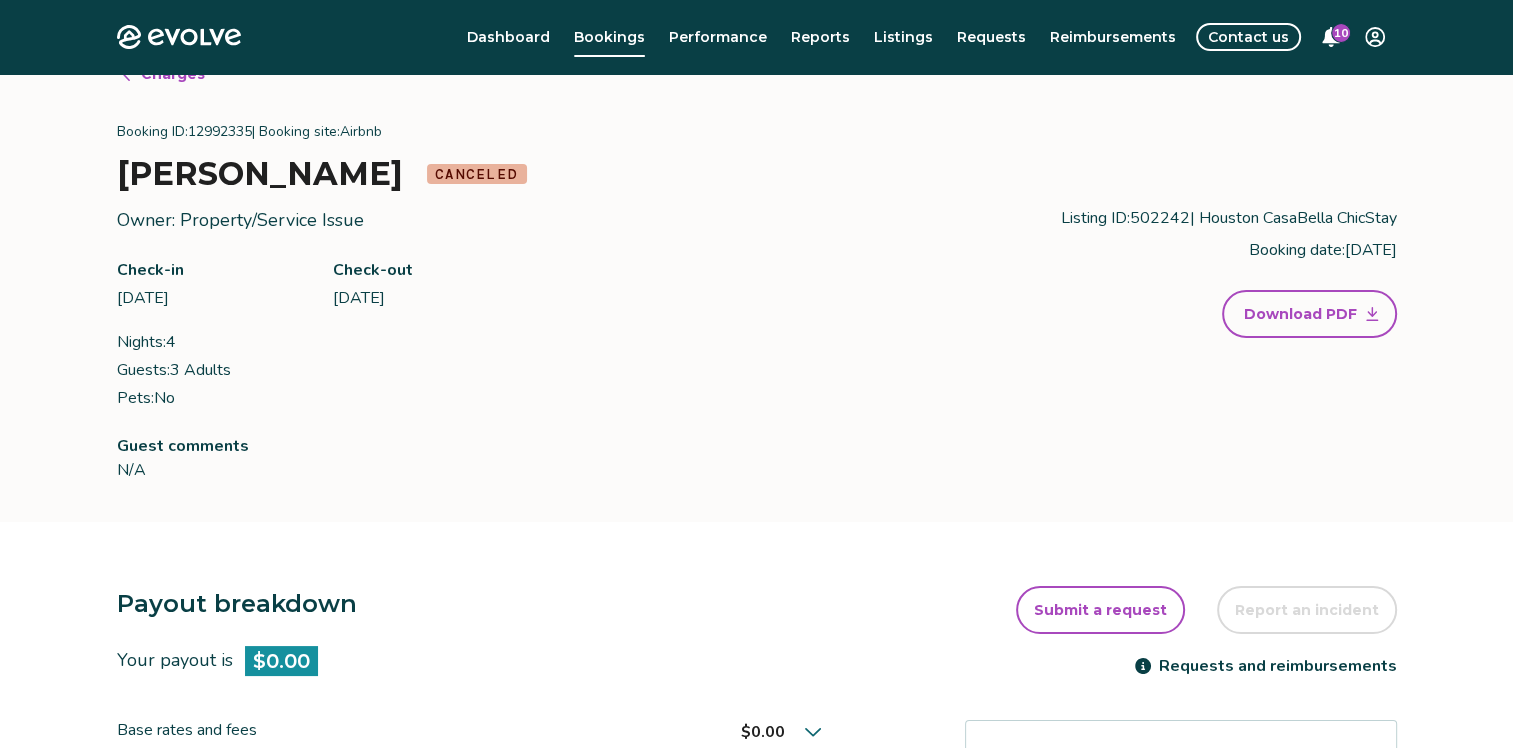 scroll, scrollTop: 0, scrollLeft: 0, axis: both 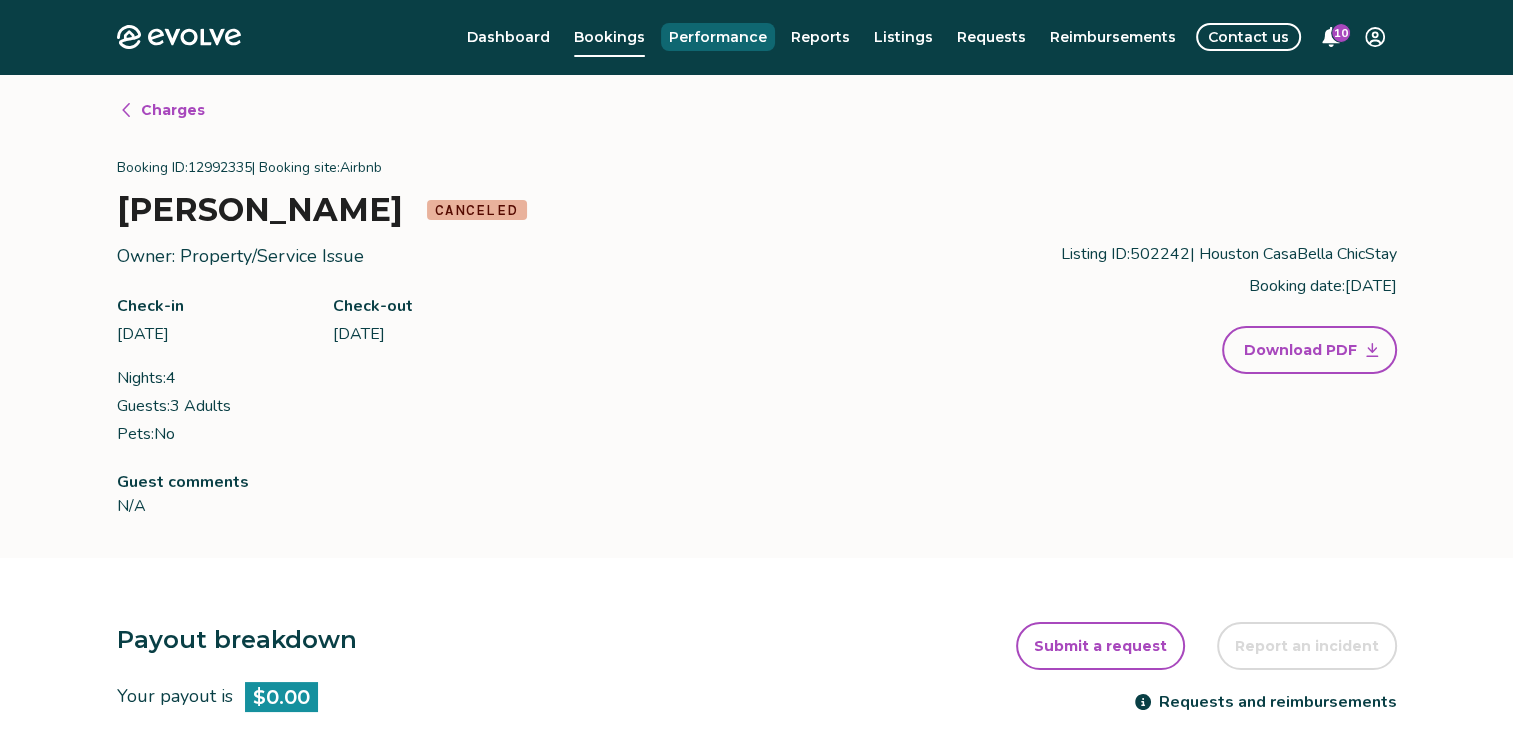 click on "Performance" at bounding box center [718, 37] 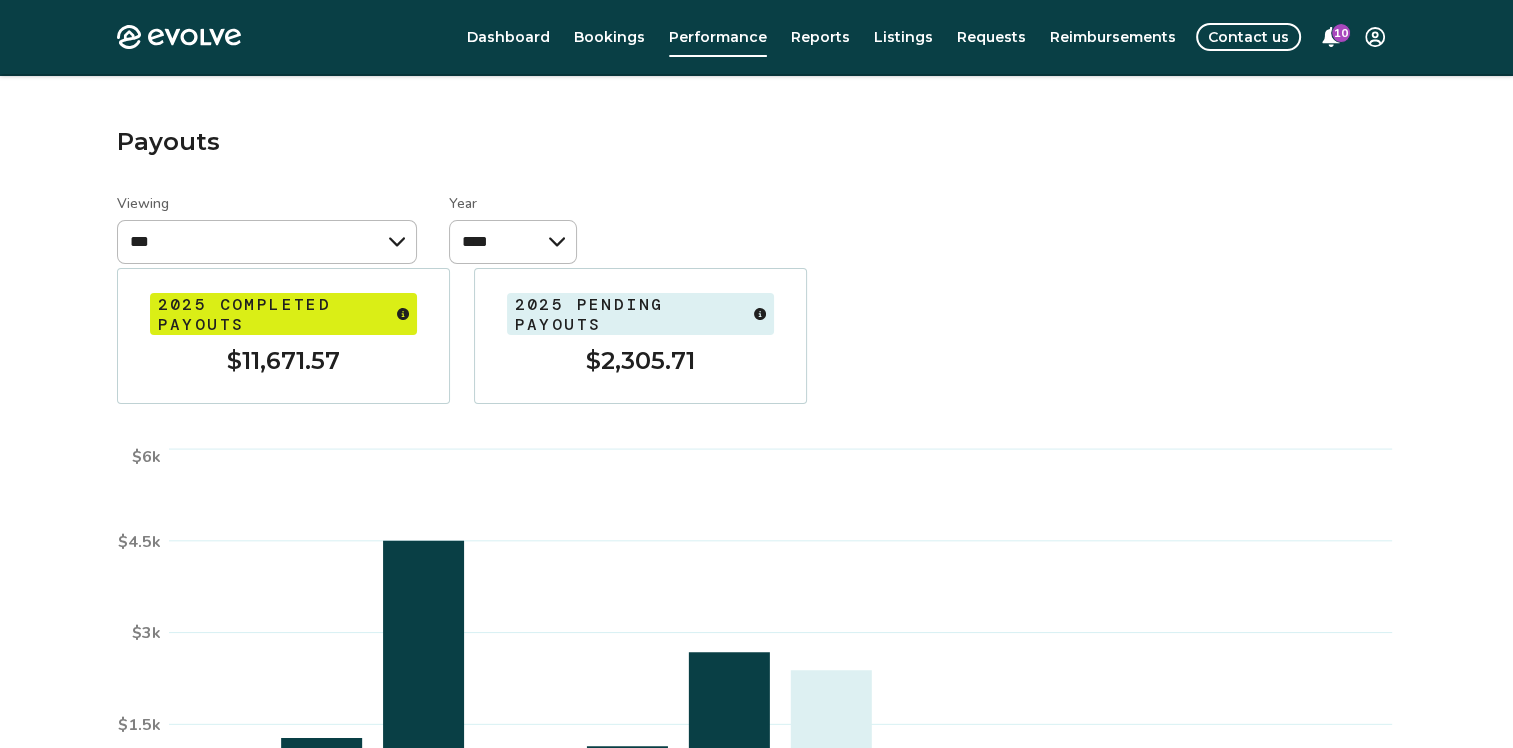 scroll, scrollTop: 0, scrollLeft: 0, axis: both 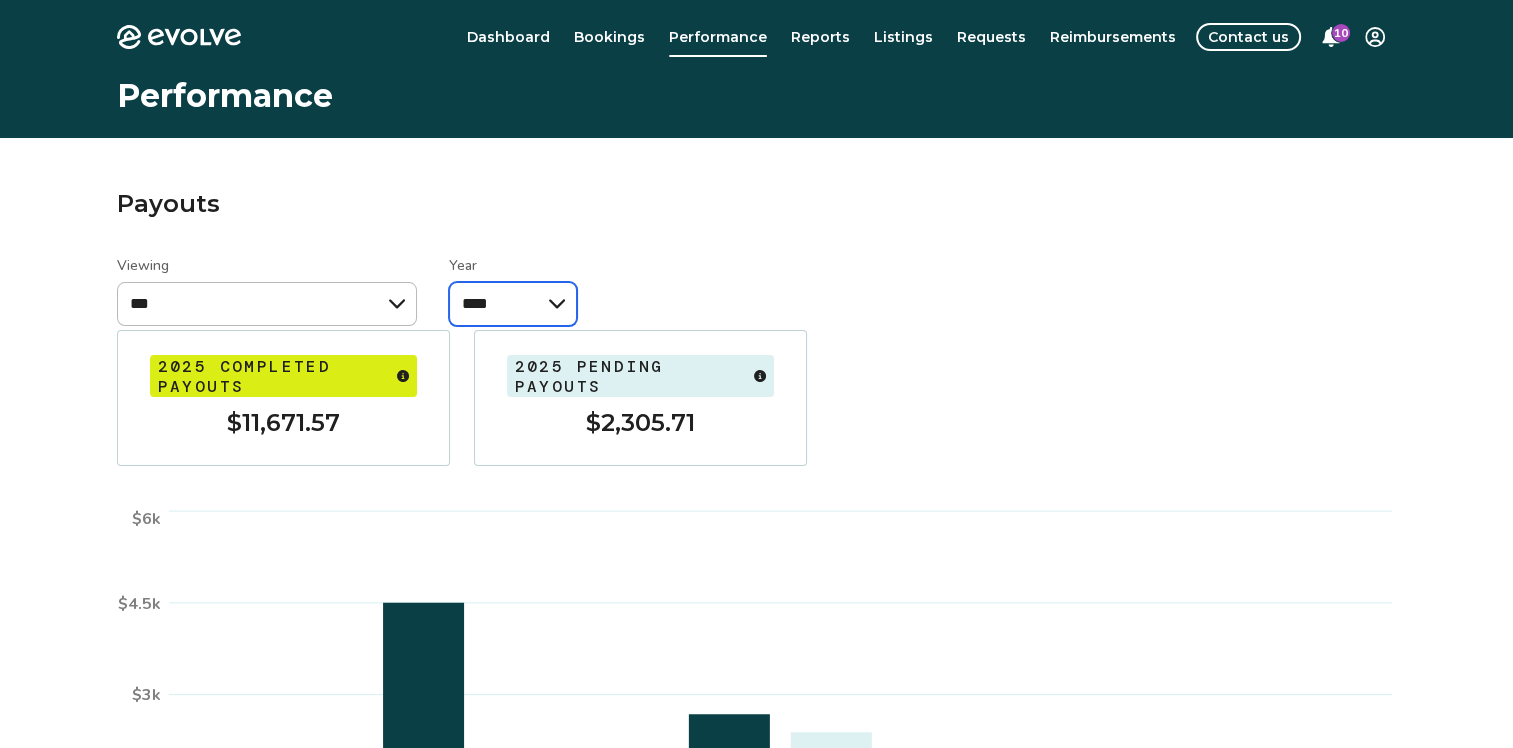 click on "**** **** ****" at bounding box center (513, 304) 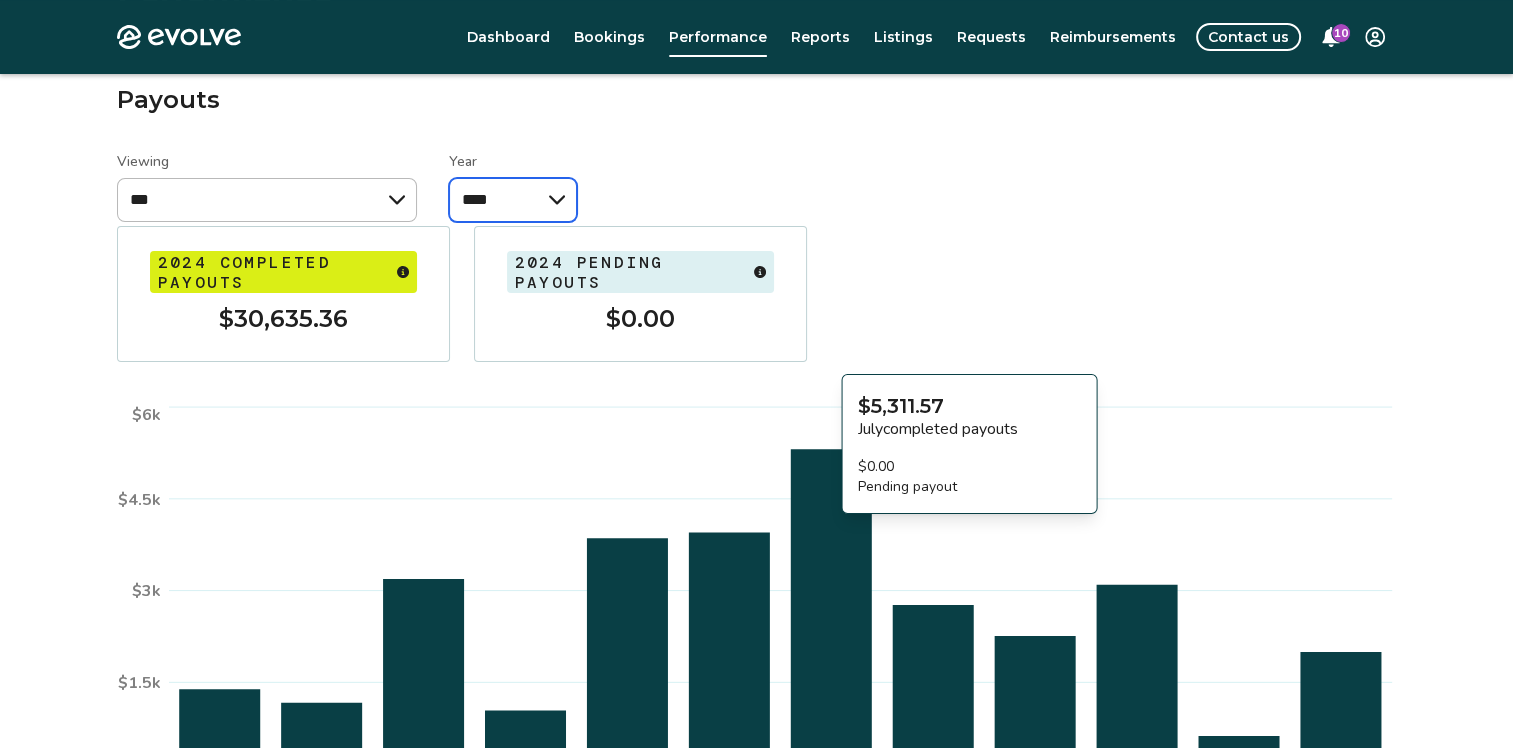 scroll, scrollTop: 96, scrollLeft: 0, axis: vertical 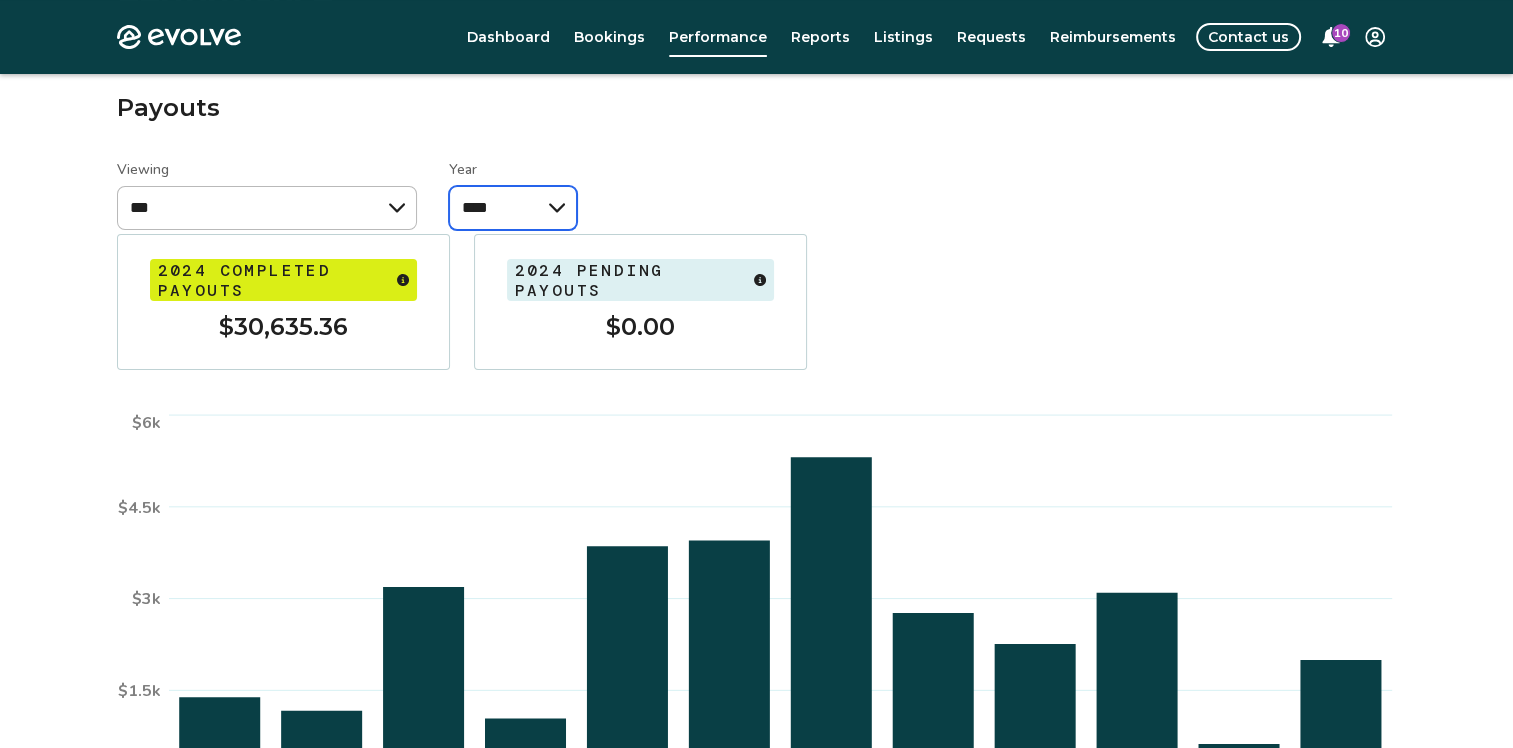 click on "**** **** ****" at bounding box center (513, 208) 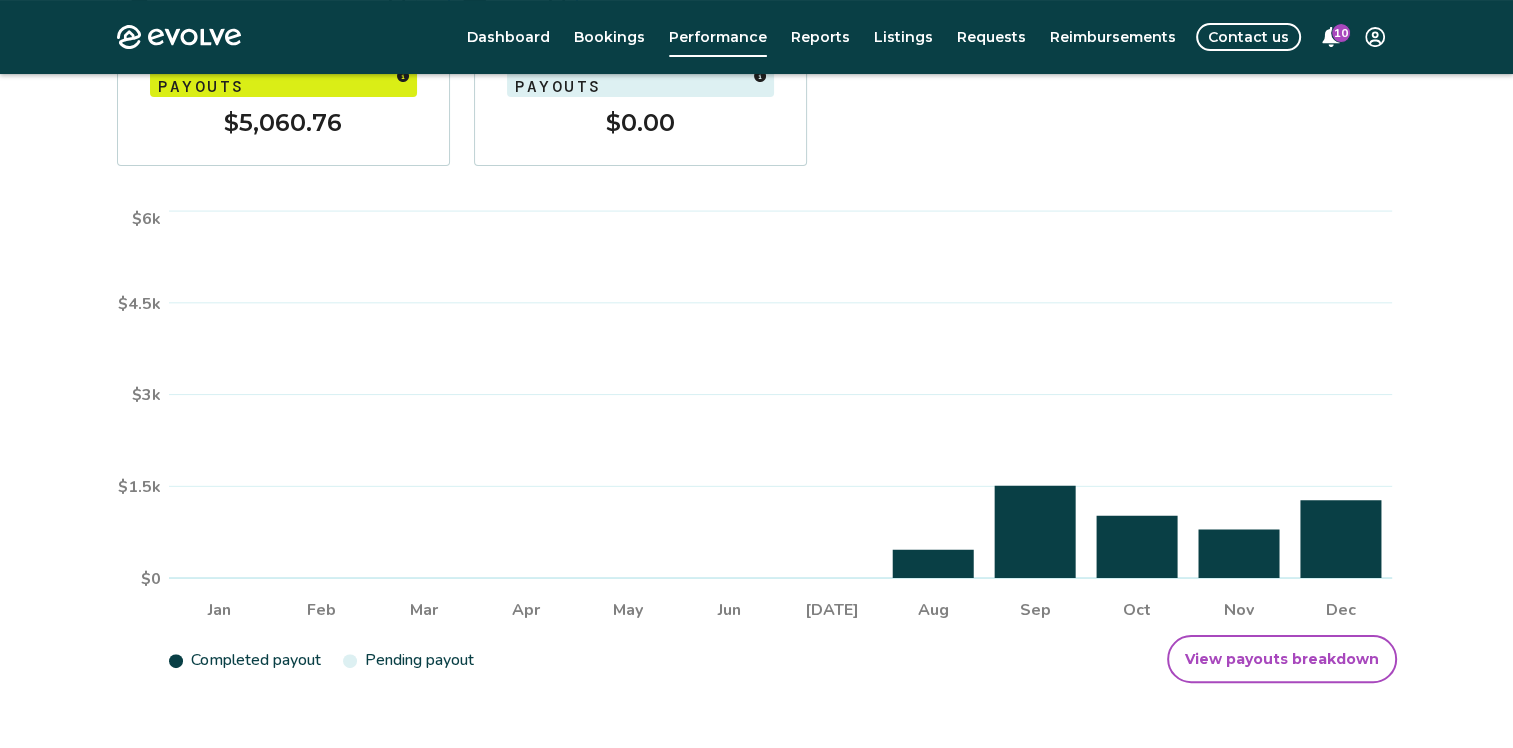 scroll, scrollTop: 196, scrollLeft: 0, axis: vertical 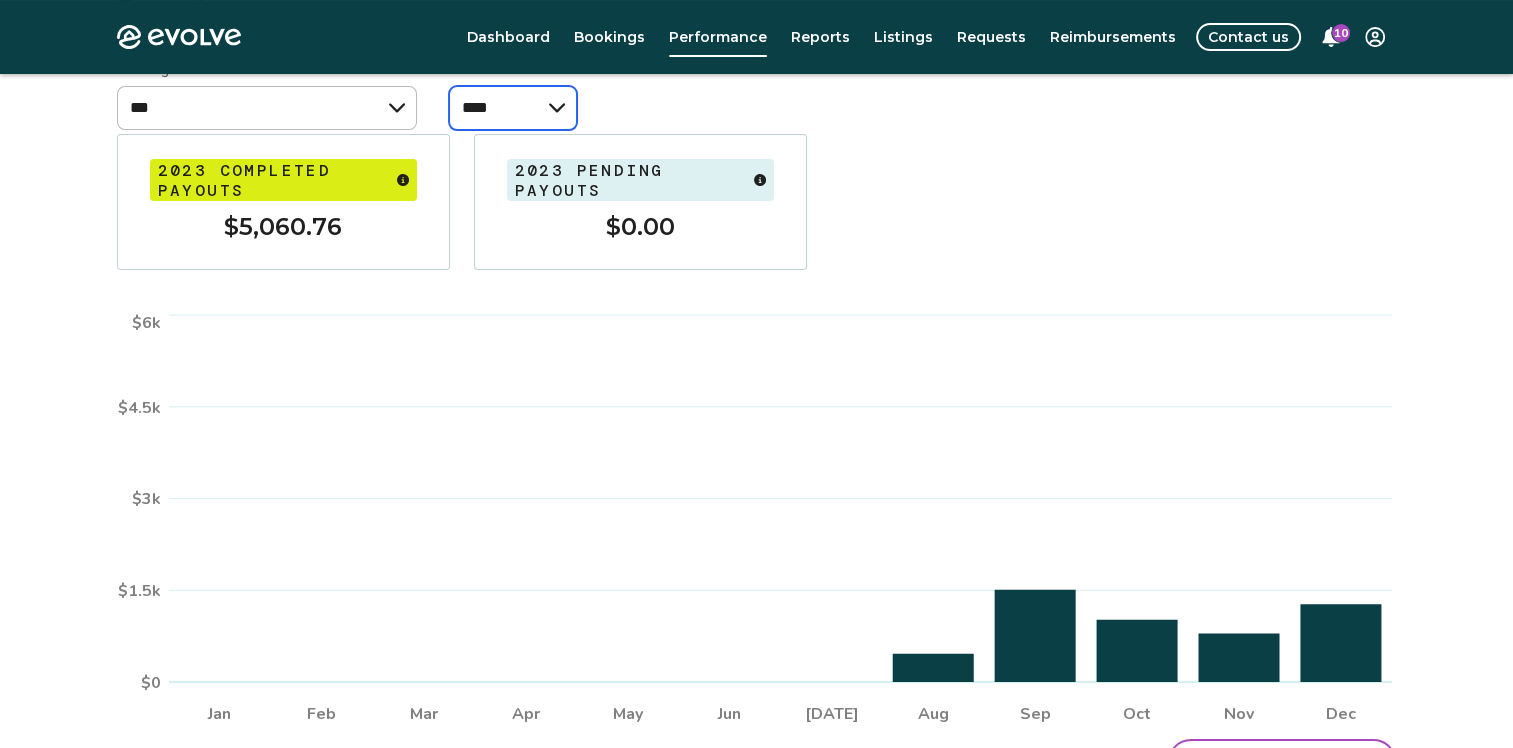click on "**** **** ****" at bounding box center [513, 108] 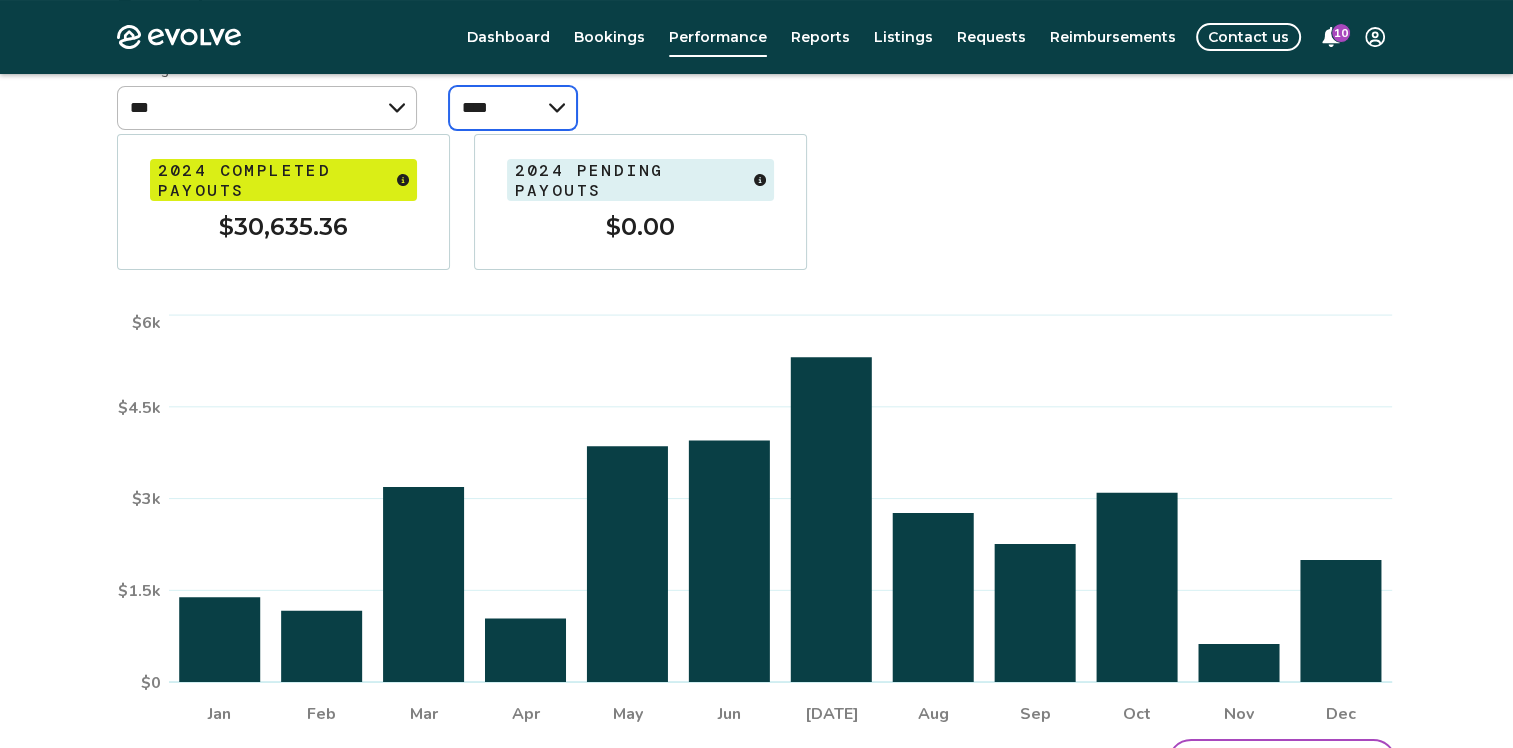 click on "**** **** ****" at bounding box center (513, 108) 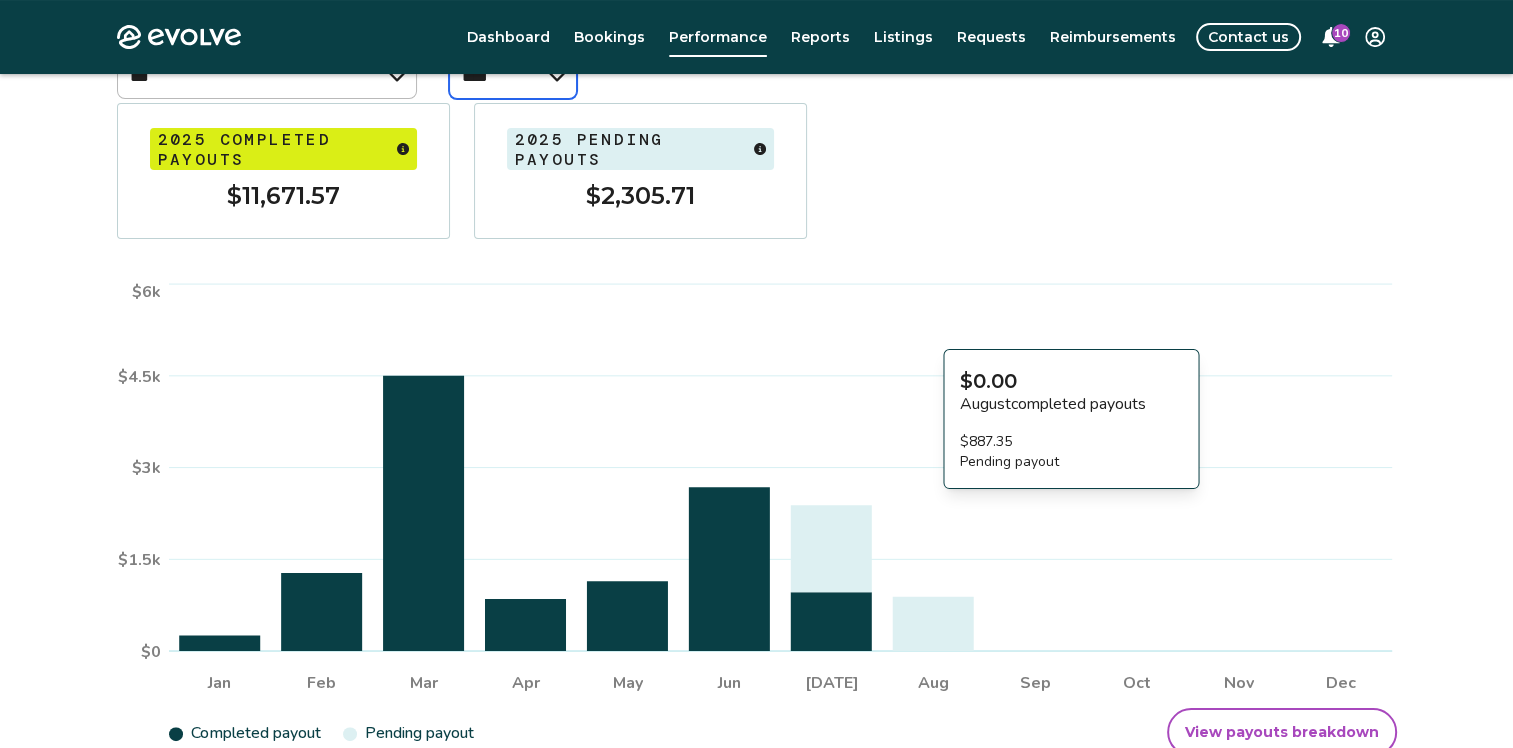 scroll, scrollTop: 196, scrollLeft: 0, axis: vertical 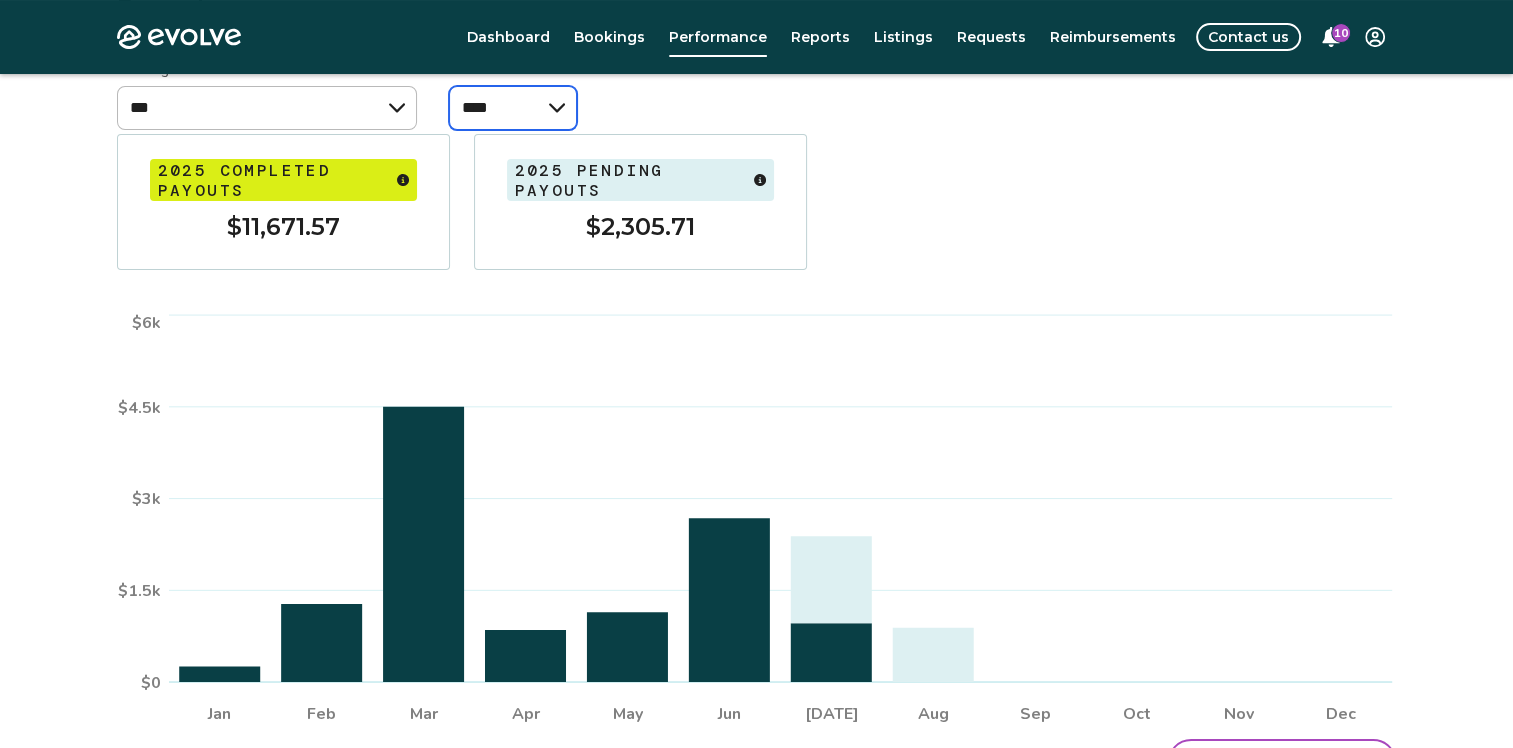 click on "**** **** ****" at bounding box center [513, 108] 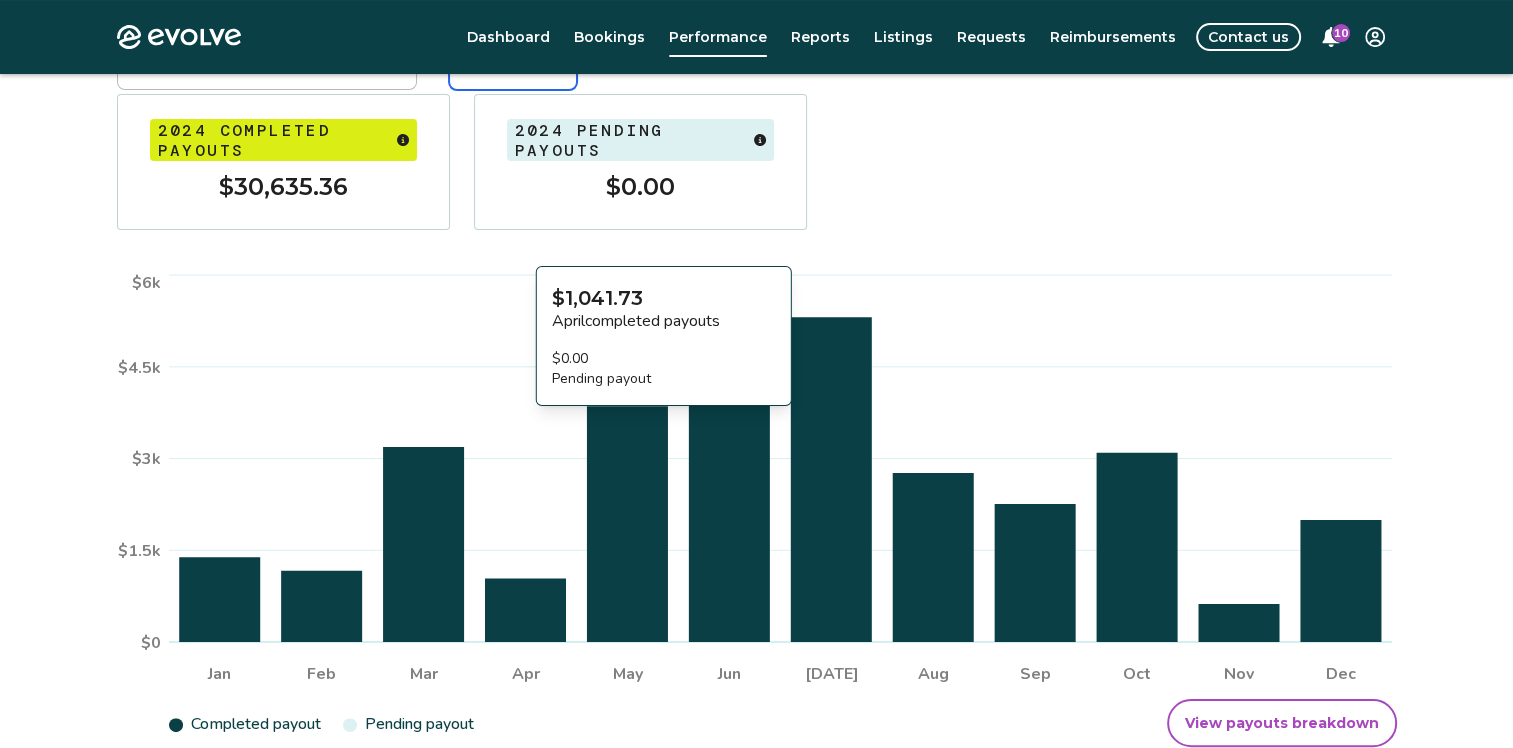 scroll, scrollTop: 96, scrollLeft: 0, axis: vertical 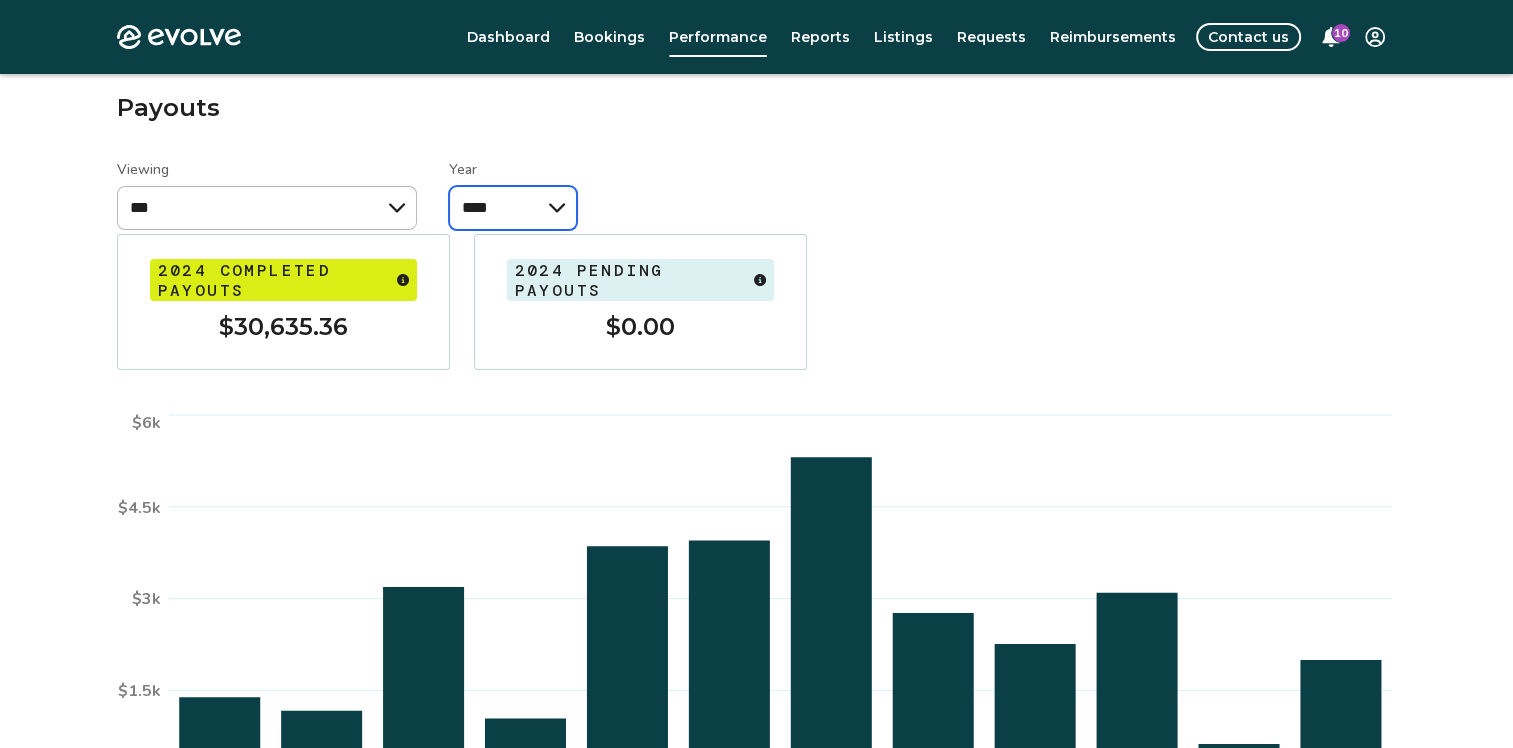 click on "**** **** ****" at bounding box center [513, 208] 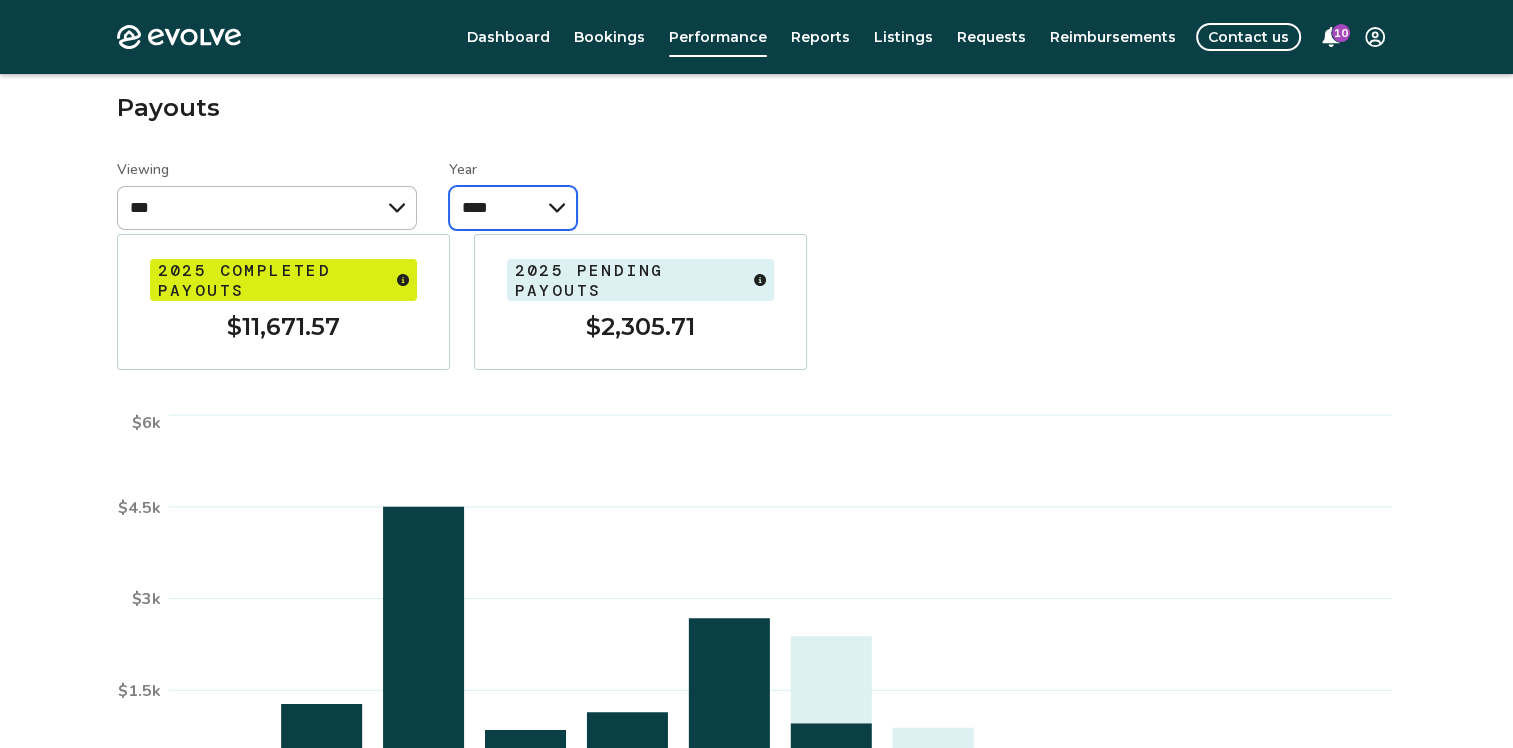 scroll, scrollTop: 396, scrollLeft: 0, axis: vertical 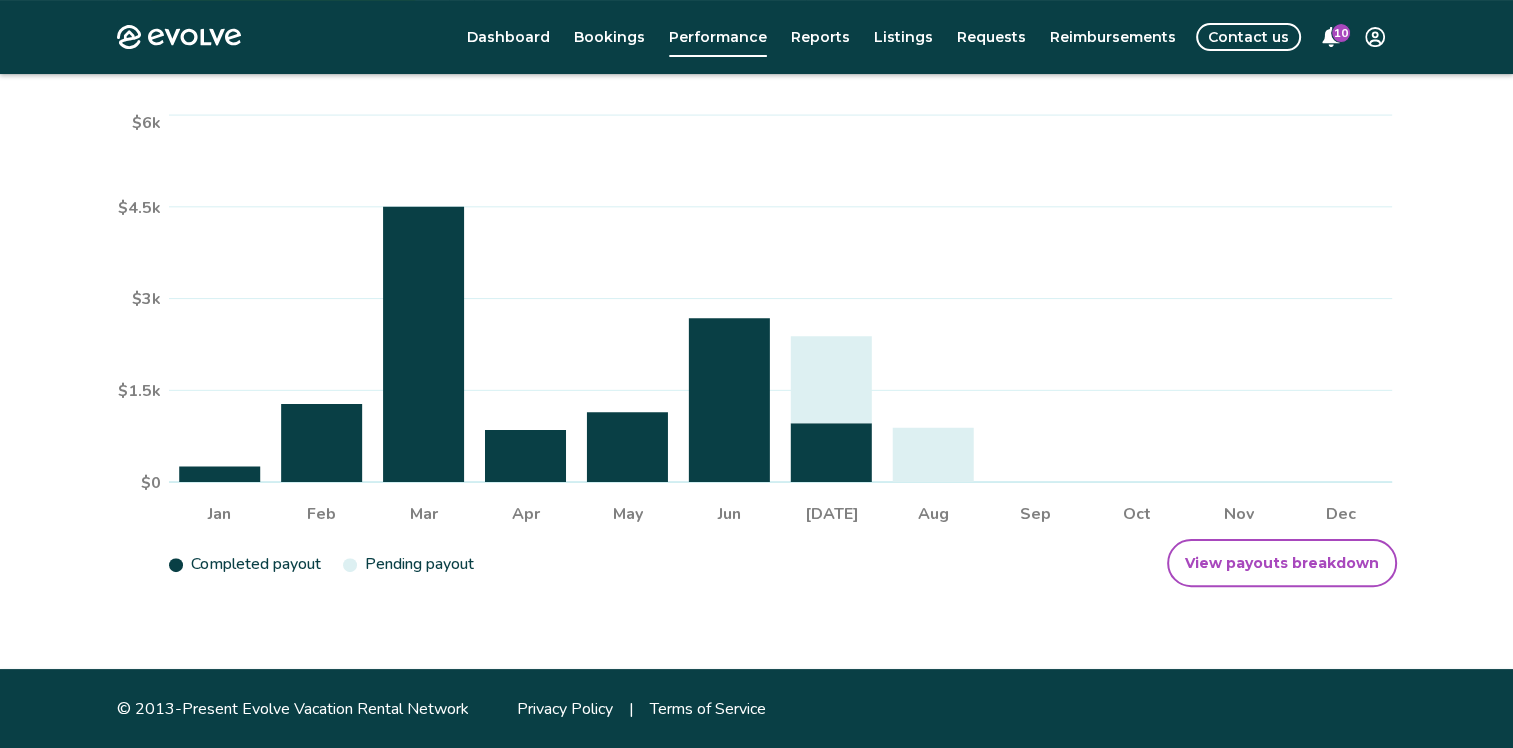 click on "View payouts breakdown" at bounding box center (1282, 563) 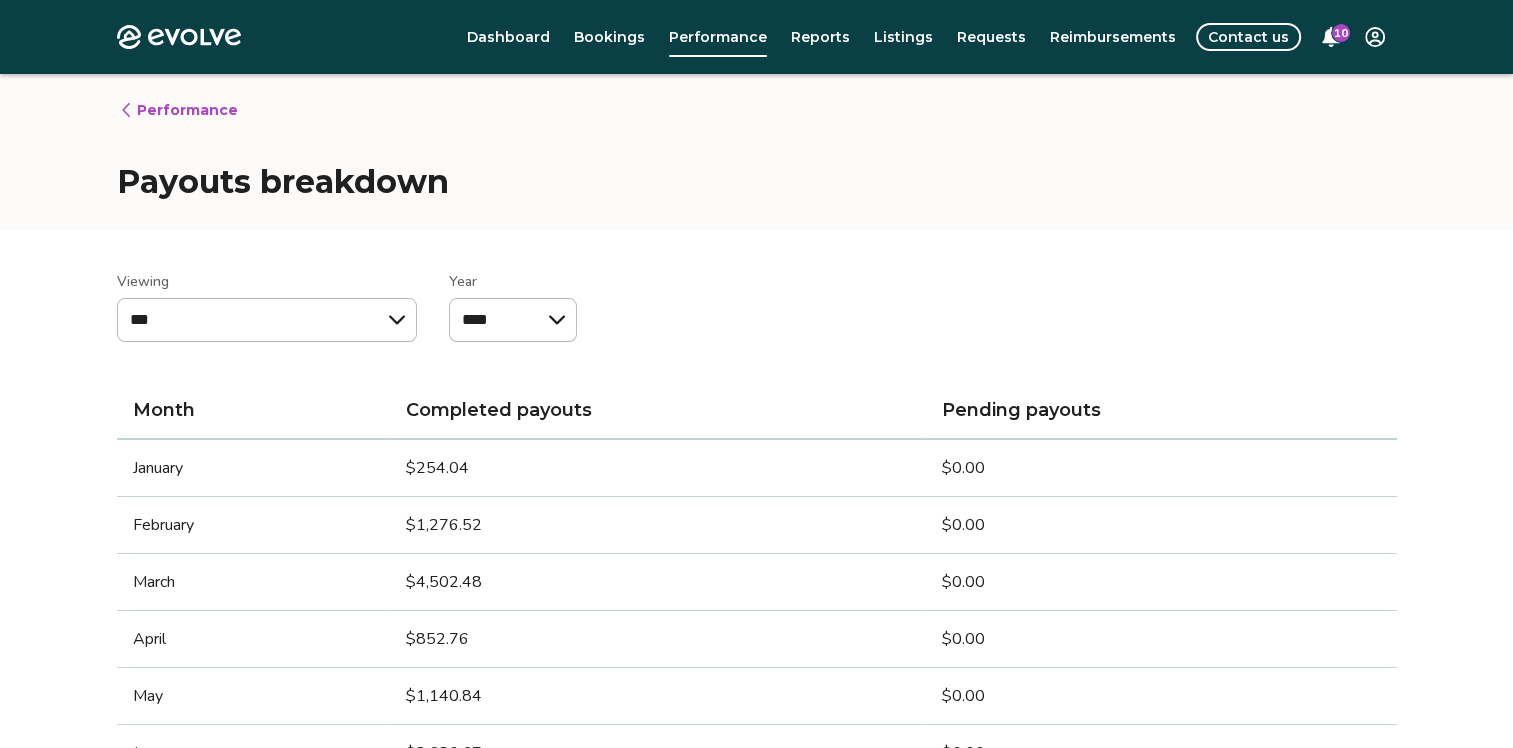 scroll, scrollTop: 500, scrollLeft: 0, axis: vertical 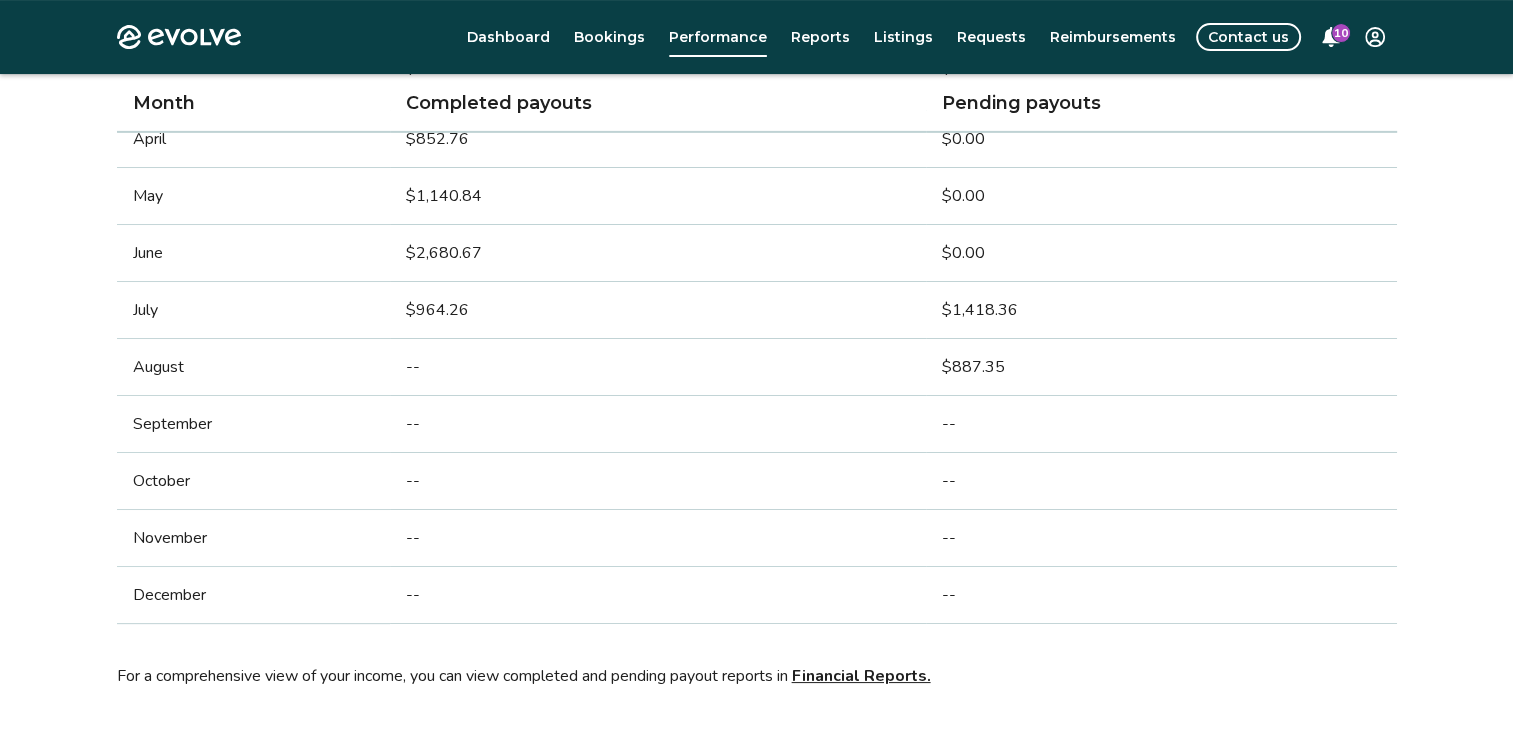 click on "Financial Reports." at bounding box center [861, 676] 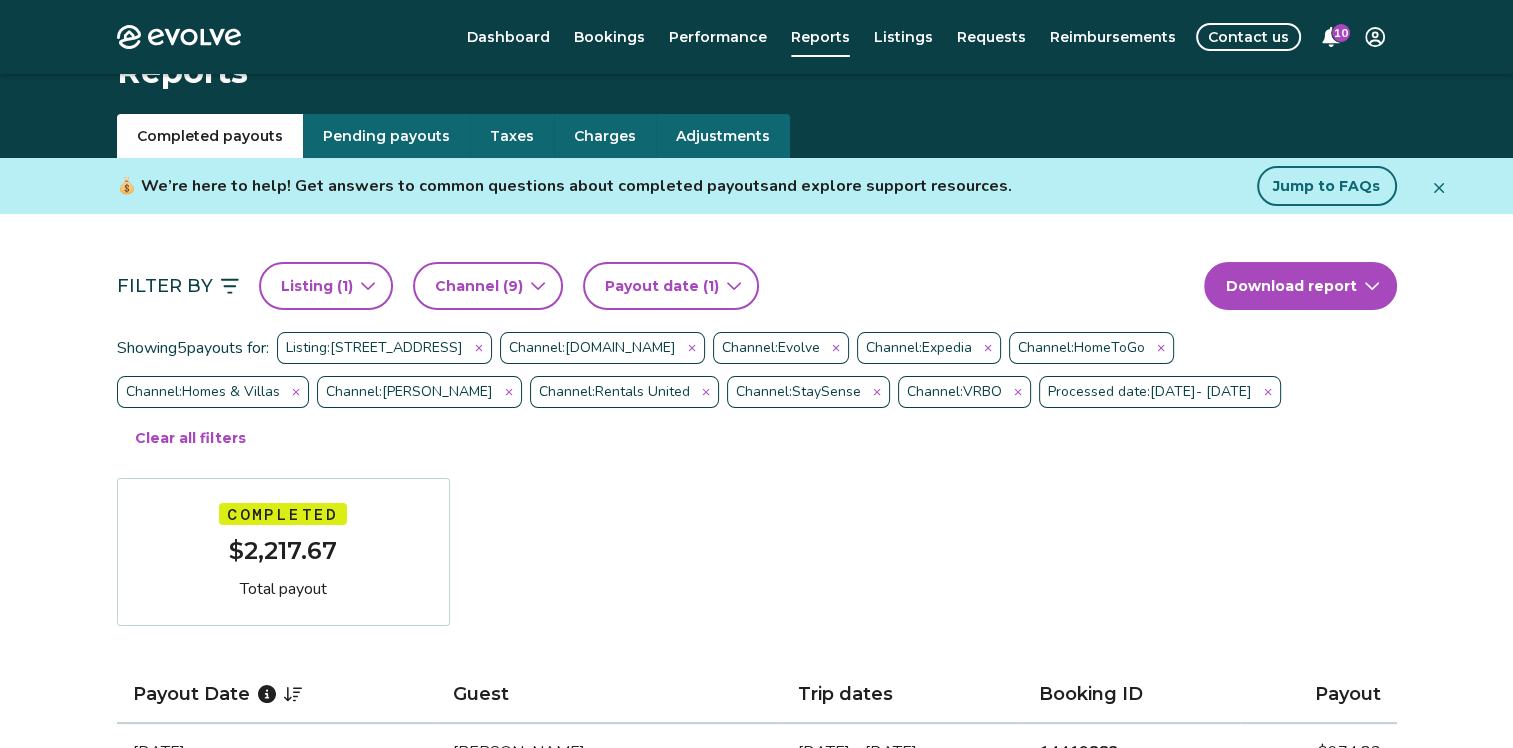 scroll, scrollTop: 0, scrollLeft: 0, axis: both 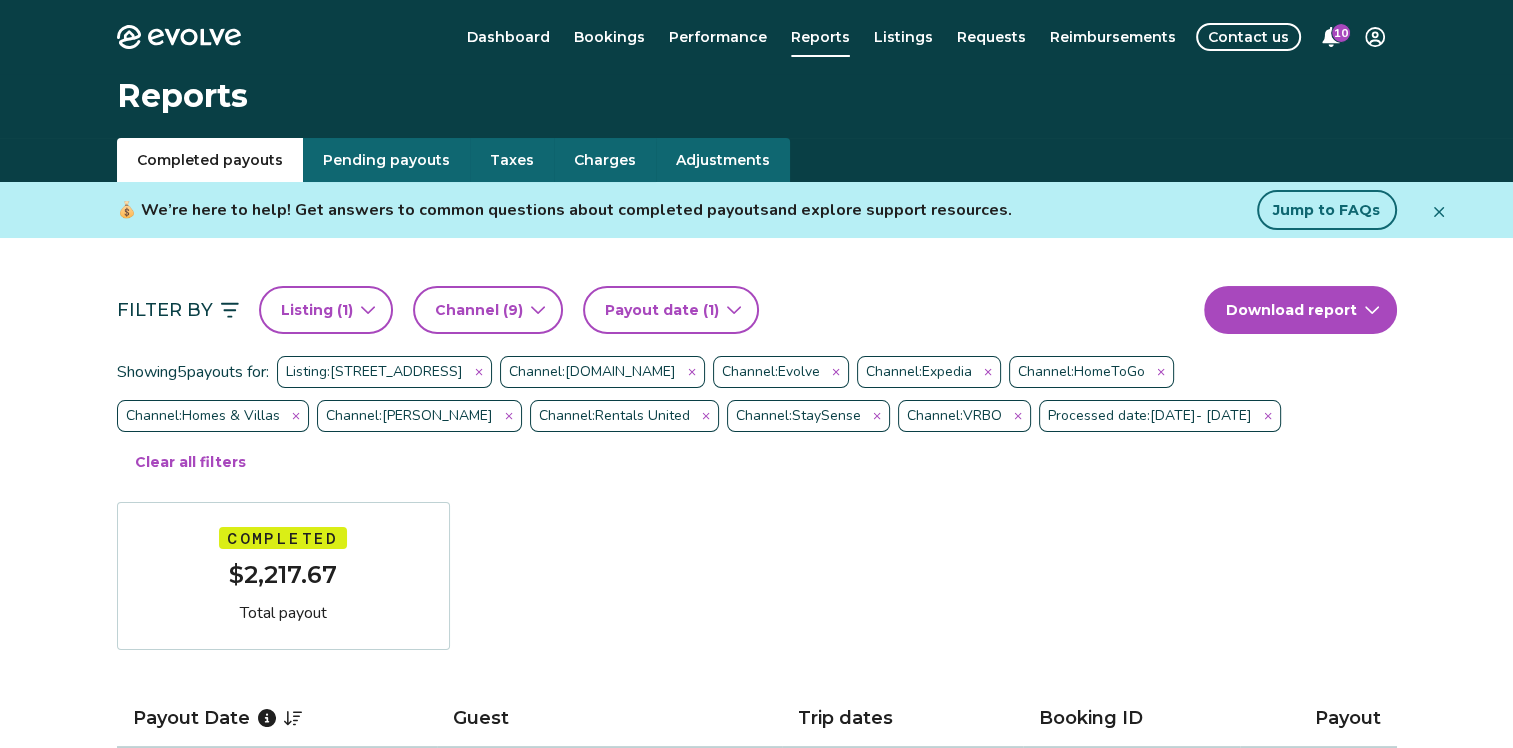 click on "Payout date (1)" at bounding box center [671, 310] 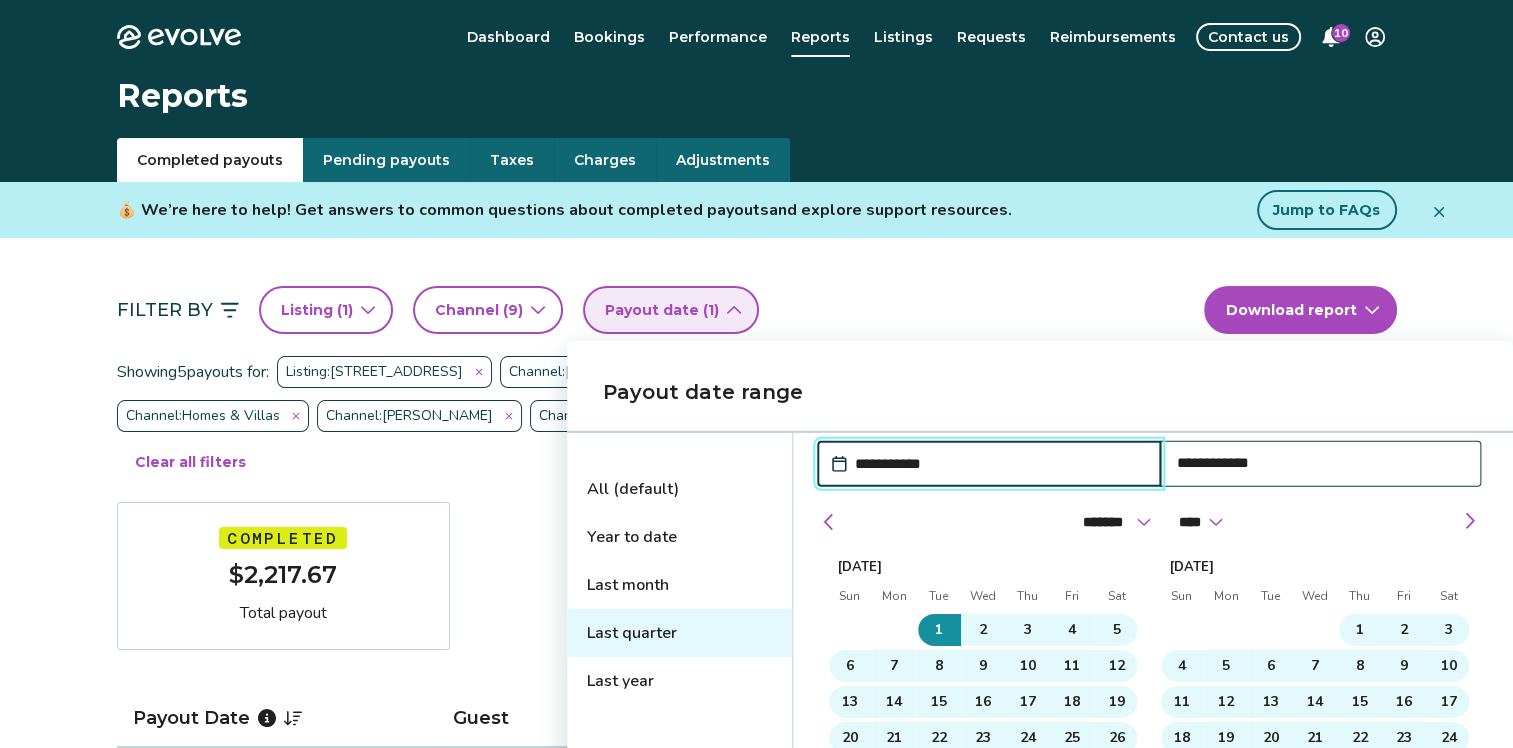 click on "**********" at bounding box center [998, 464] 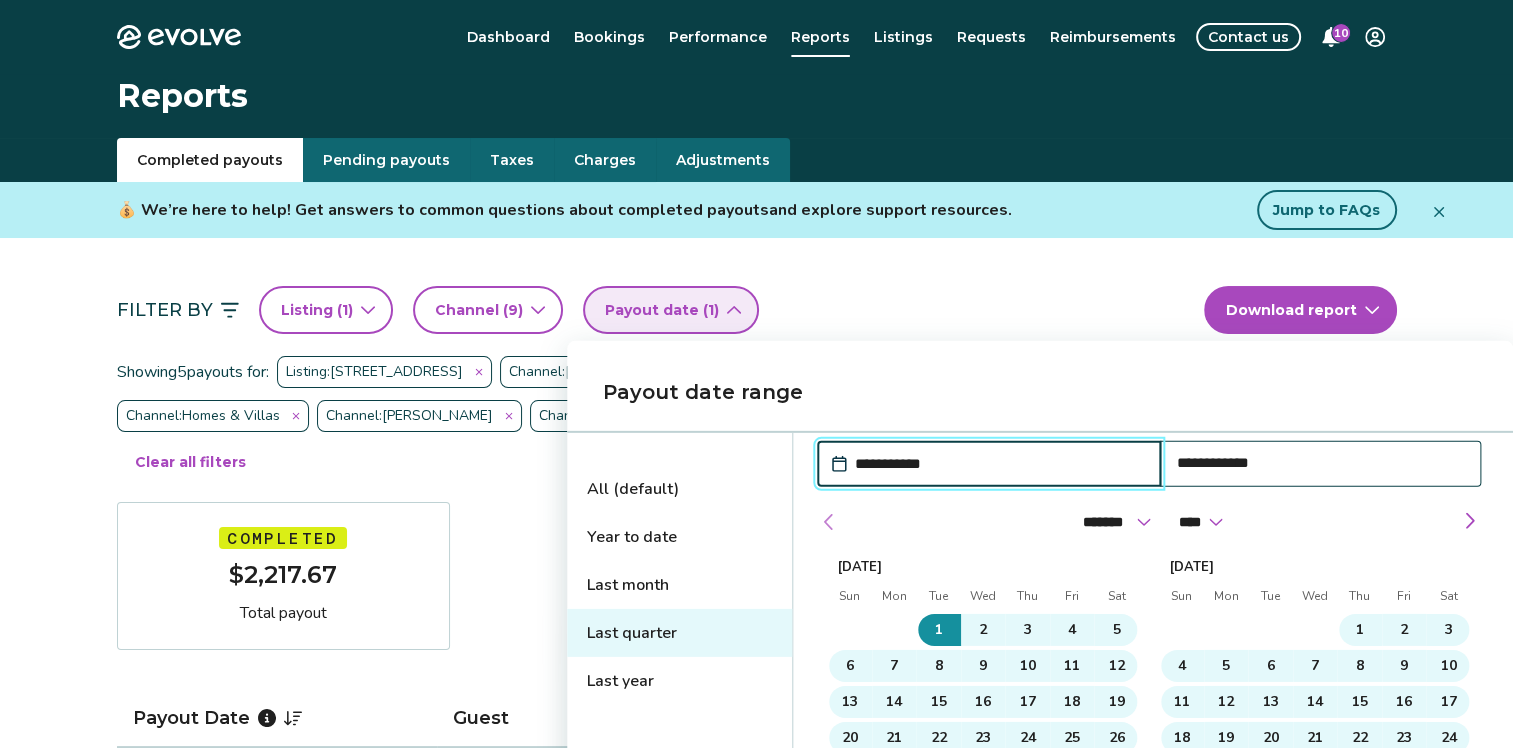 click at bounding box center (829, 522) 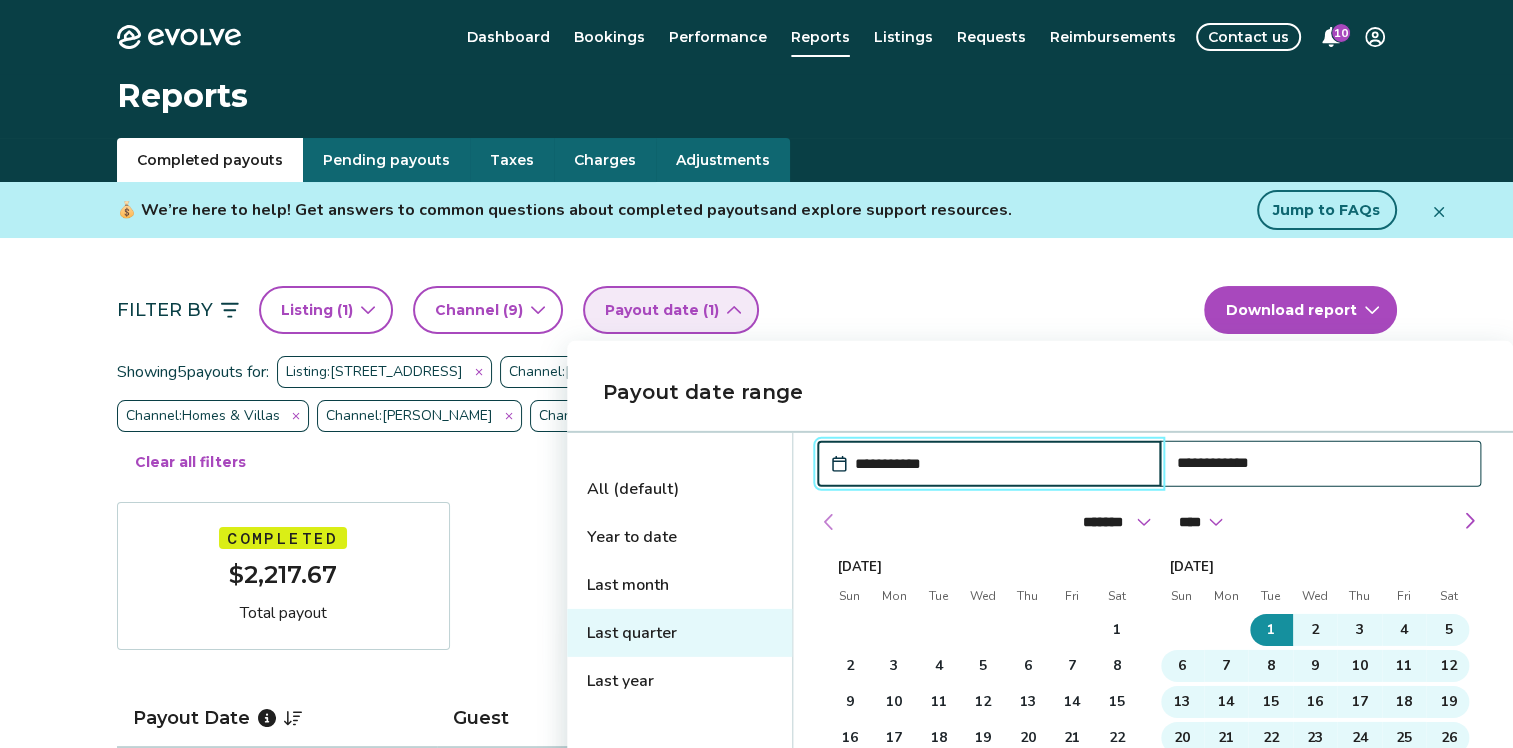 click at bounding box center [829, 522] 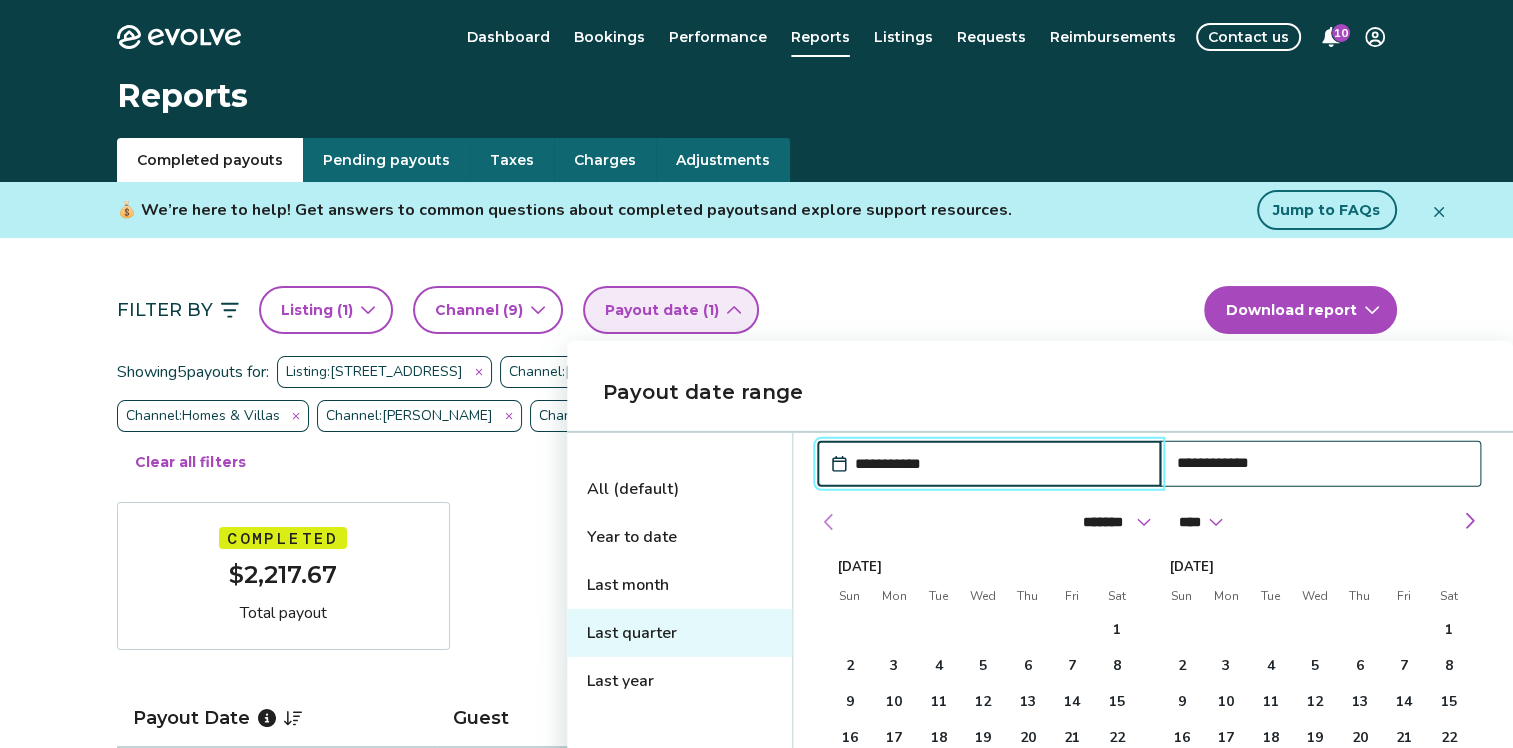 click at bounding box center [829, 522] 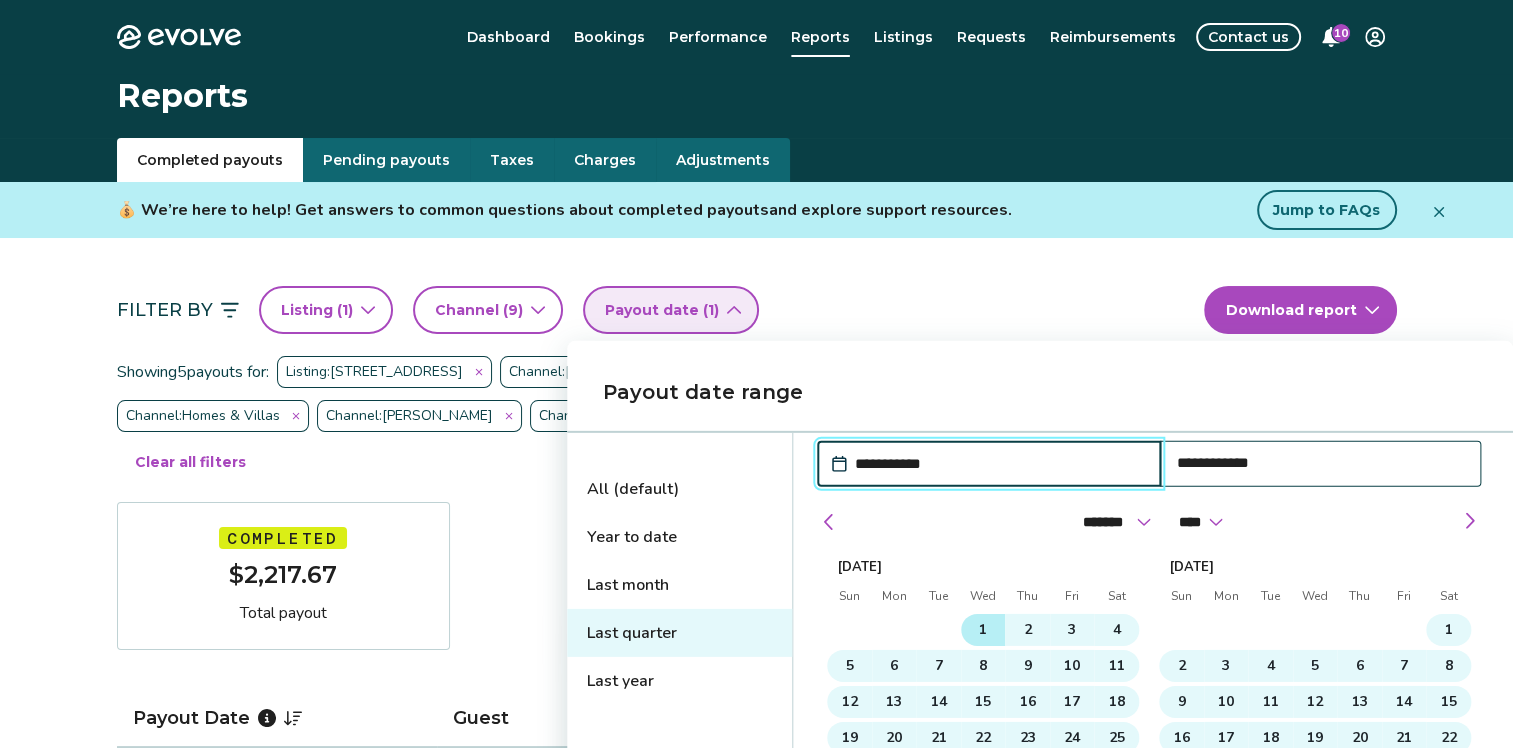 click on "1" at bounding box center [983, 630] 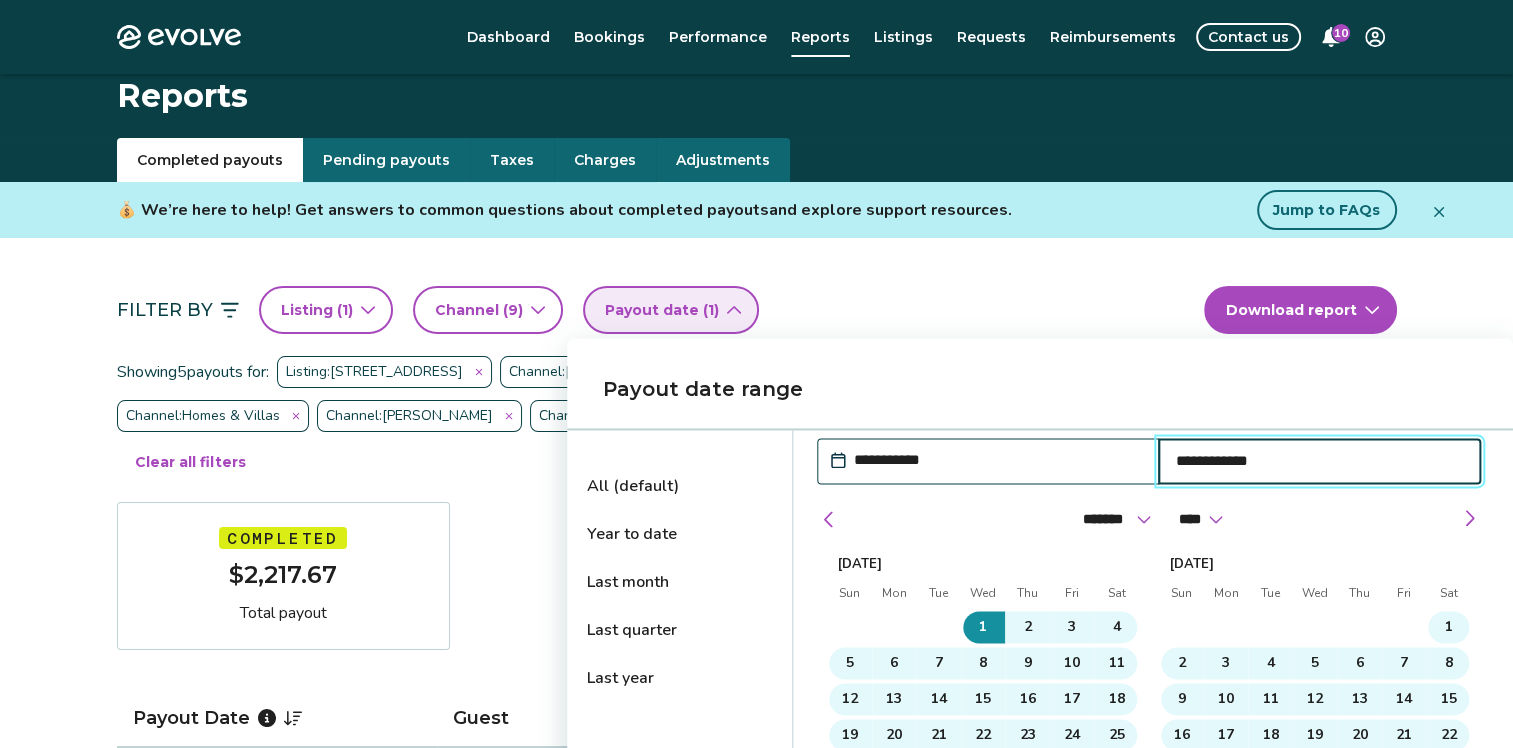 scroll, scrollTop: 400, scrollLeft: 0, axis: vertical 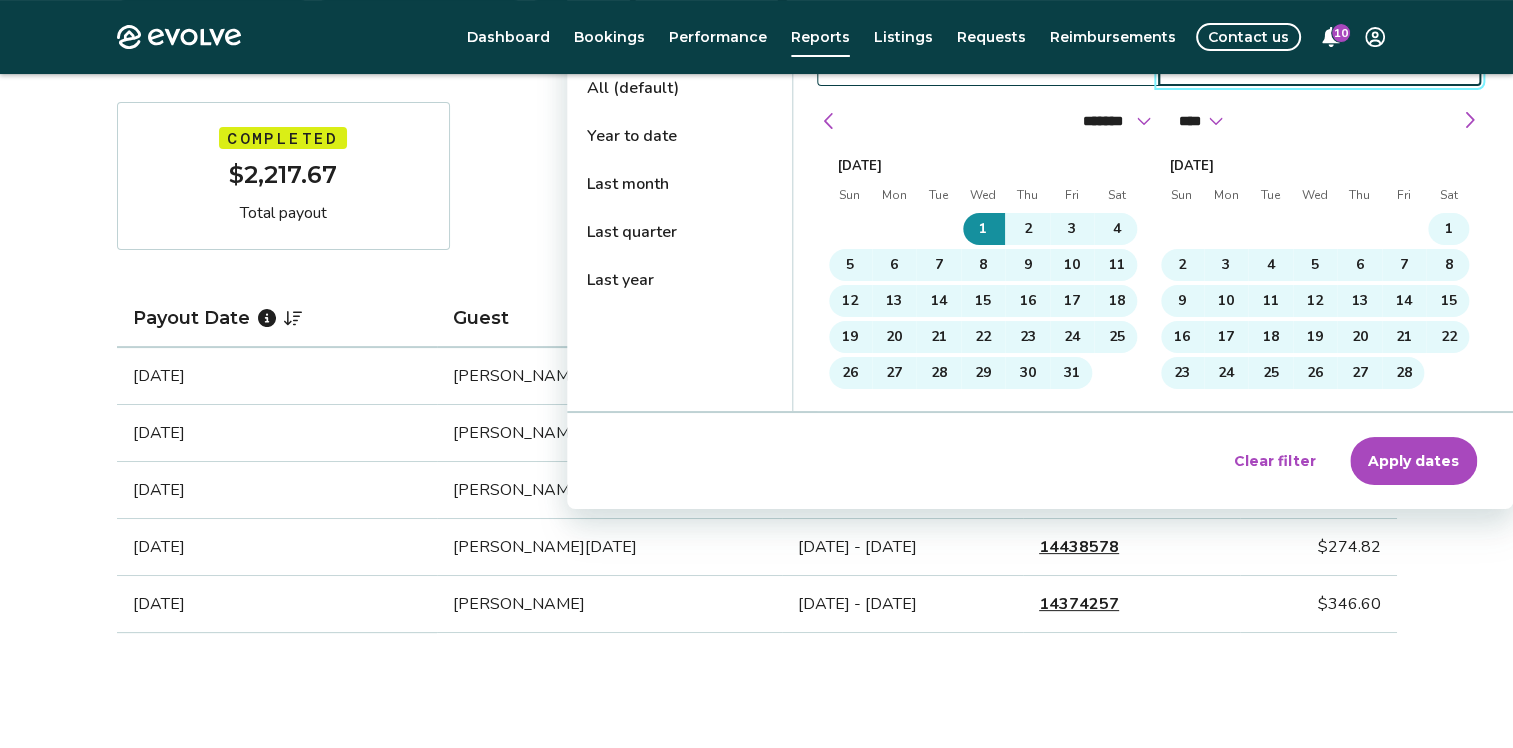 click on "Apply dates" at bounding box center [1413, 461] 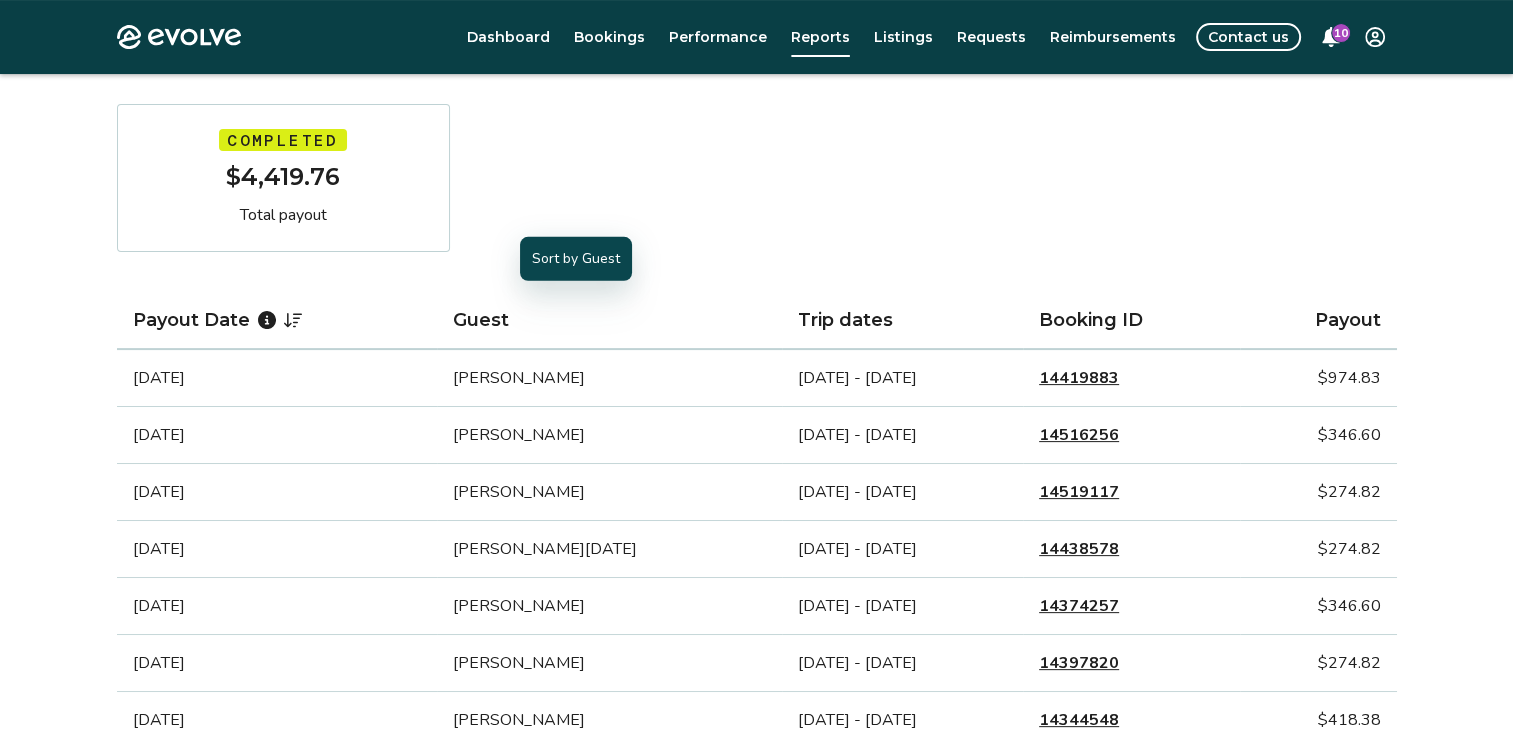 scroll, scrollTop: 98, scrollLeft: 0, axis: vertical 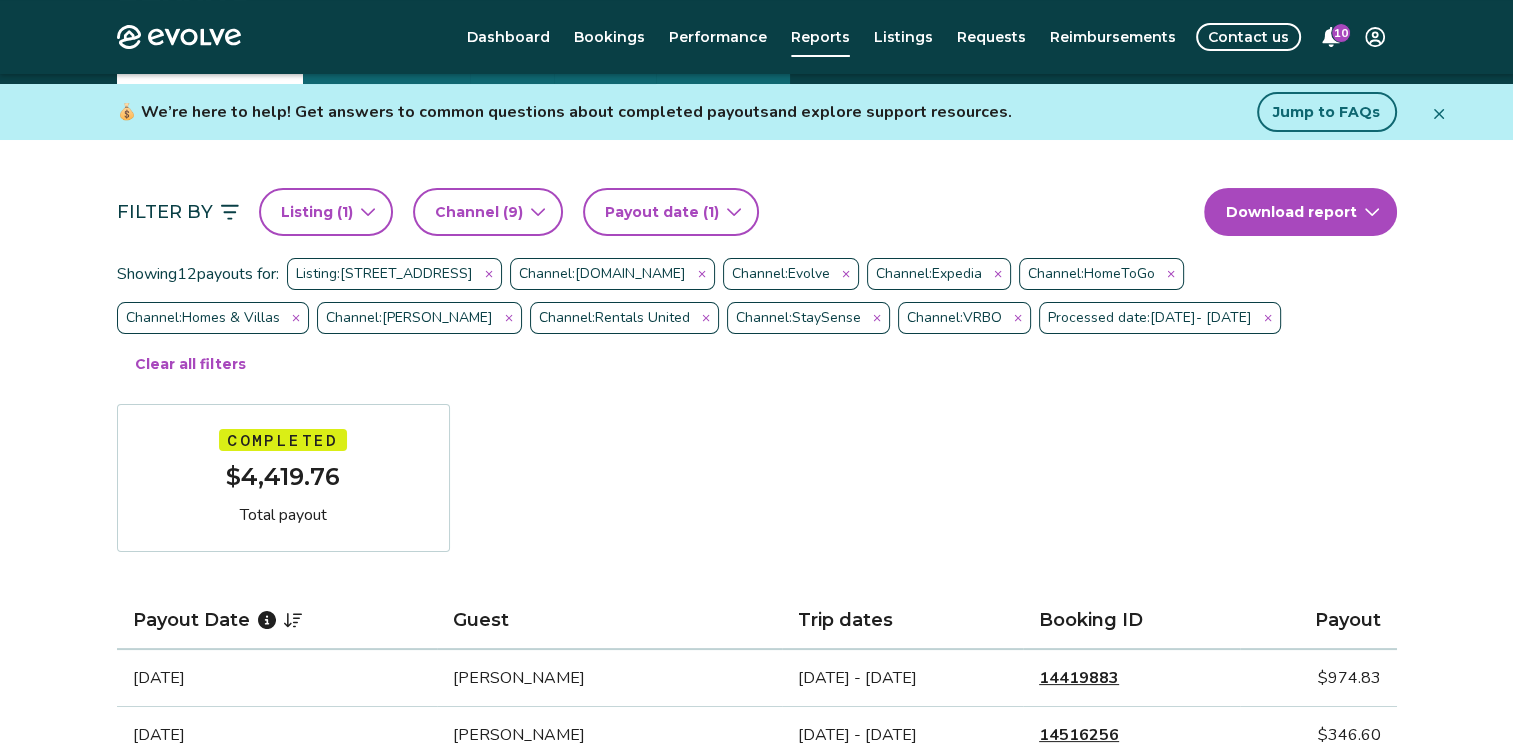 click on "Payout date (1)" at bounding box center [671, 212] 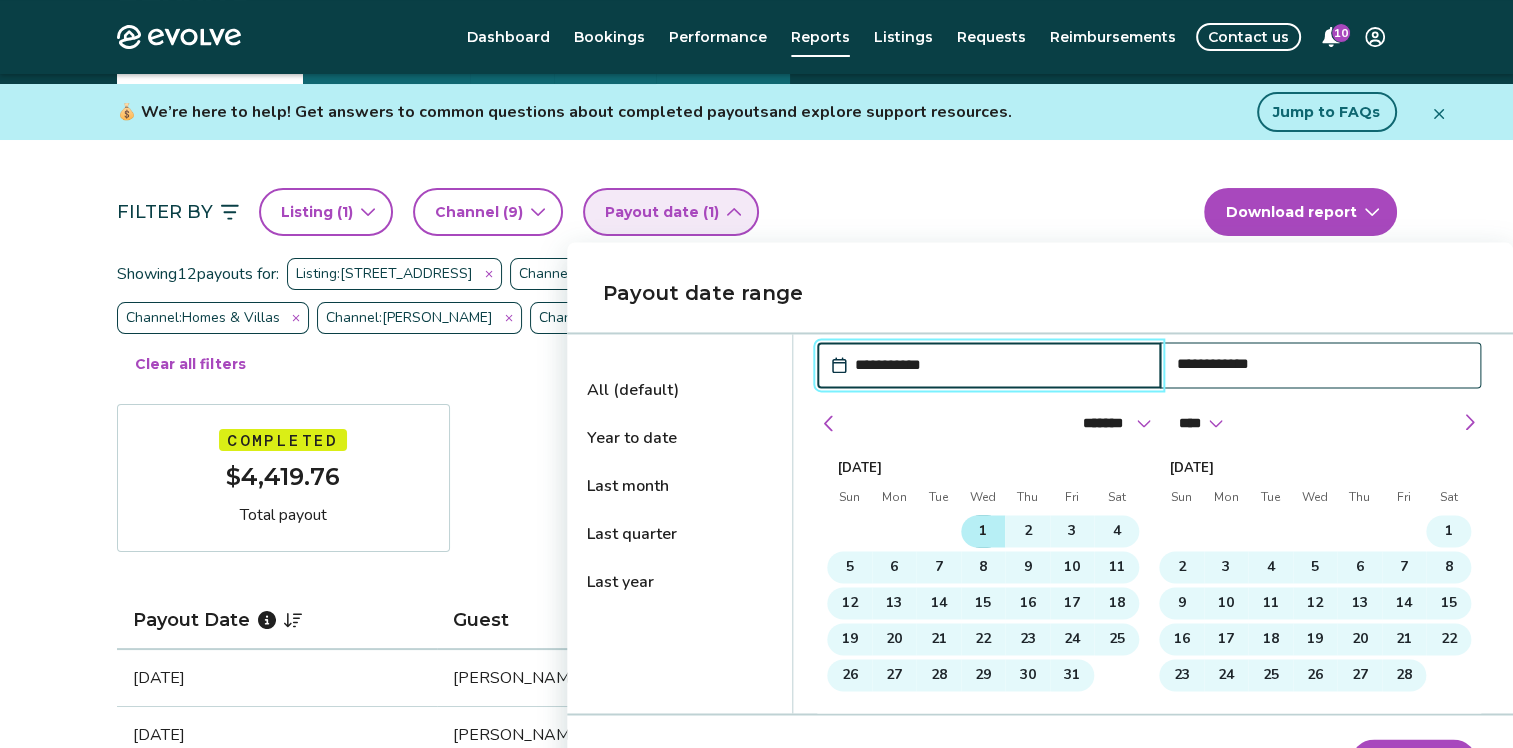 click on "1" at bounding box center (983, 531) 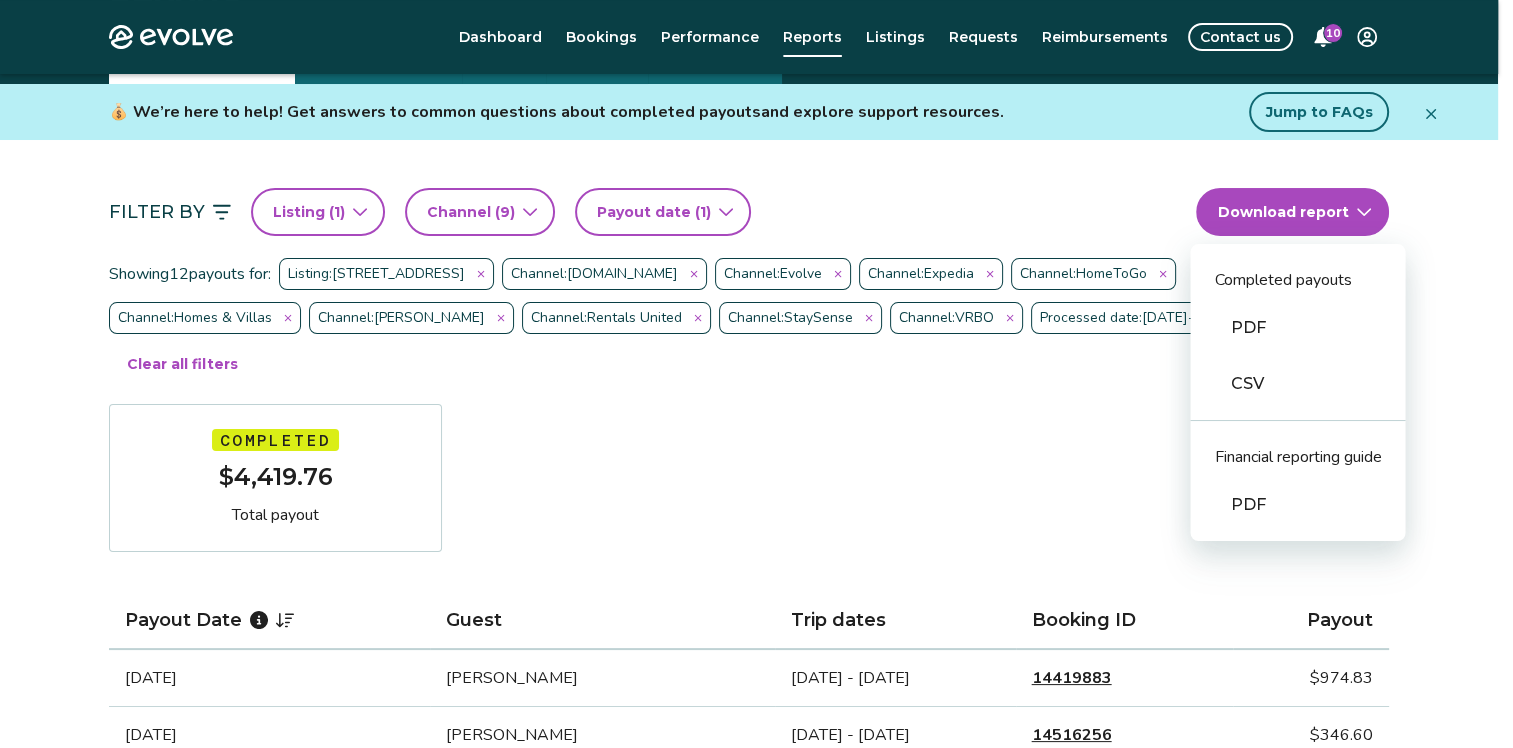 click on "Evolve Dashboard Bookings Performance Reports Listings Requests Reimbursements Contact us 10 Reports Completed payouts Pending payouts Taxes Charges Adjustments 💰 We’re here to help! Get answers to common questions about   completed payouts  and explore support resources. Jump to FAQs Filter By  Listing ( 1 ) Channel ( 9 ) Payout date (1) Download   report Completed payouts PDF CSV Financial reporting guide PDF Showing  12  payouts   for: Listing:  6300 Seawall Blvd, Unit 9110 Channel:  Booking.com Channel:  Evolve Channel:  Expedia Channel:  HomeToGo Channel:  Homes & Villas Channel:  Hopper Channel:  Rentals United Channel:  StaySense Channel:  VRBO Processed date:  Jan 1, 2025  -   Jun 30, 2025 Clear all filters Completed $4,419.76 Total payout Payout Date Guest Trip dates Booking ID Payout Jun 27, 2025 Jayme Paulsen Jun 25 - Jul 1, 2025 14419883 $974.83 May 11, 2025 Annabel Vanzanten May 9 - May 12, 2025 14516256 $346.60 May 4, 2025 Ben Gamble May 2 - May 4, 2025 14519117 $274.82 14438578" at bounding box center [756, 989] 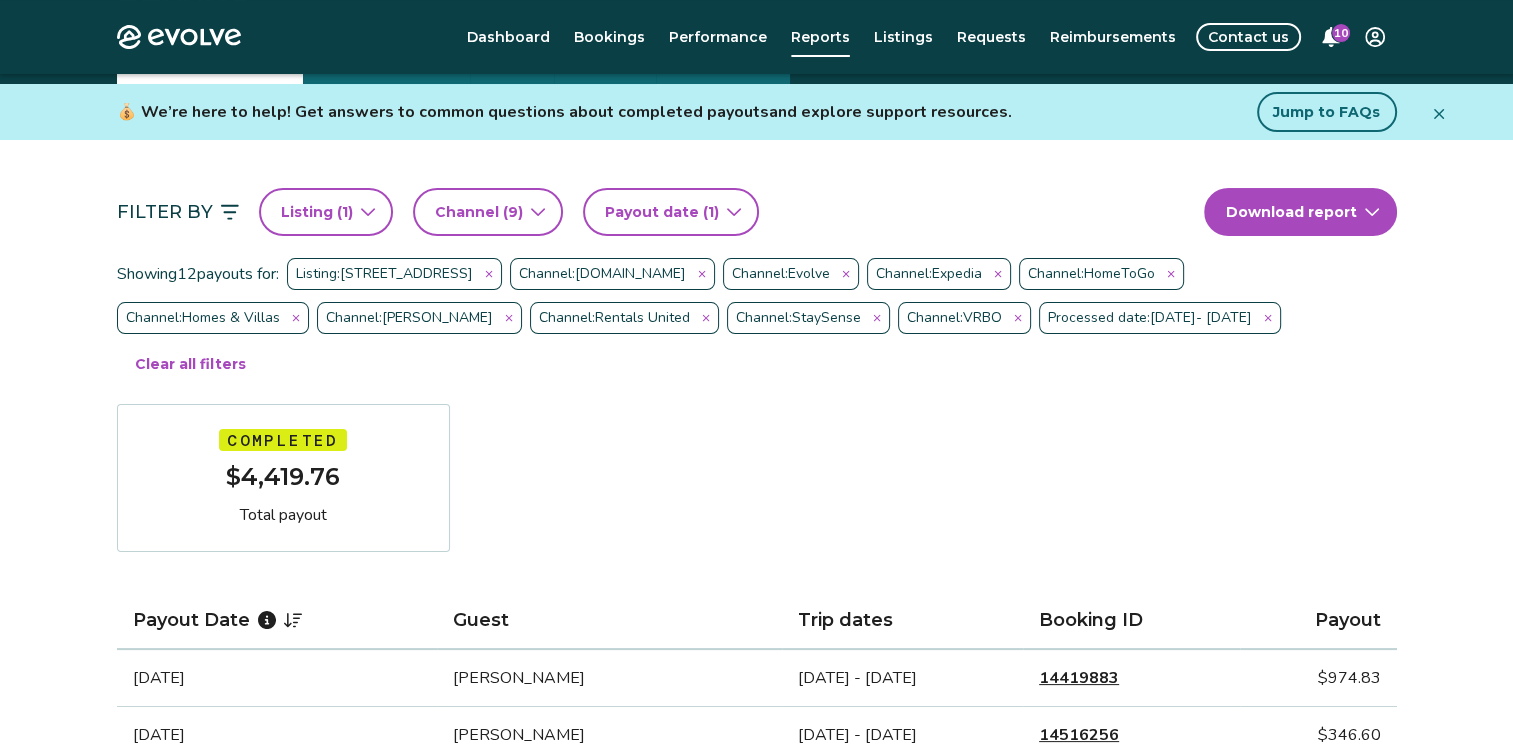 click on "Evolve Dashboard Bookings Performance Reports Listings Requests Reimbursements Contact us 10 Reports Completed payouts Pending payouts Taxes Charges Adjustments 💰 We’re here to help! Get answers to common questions about   completed payouts  and explore support resources. Jump to FAQs Filter By  Listing ( 1 ) Channel ( 9 ) Payout date (1) Download   report Showing  12  payouts   for: Listing:  6300 Seawall Blvd, Unit 9110 Channel:  Booking.com Channel:  Evolve Channel:  Expedia Channel:  HomeToGo Channel:  Homes & Villas Channel:  Hopper Channel:  Rentals United Channel:  StaySense Channel:  VRBO Processed date:  Jan 1, 2025  -   Jun 30, 2025 Clear all filters Completed $4,419.76 Total payout Payout Date Guest Trip dates Booking ID Payout Jun 27, 2025 Jayme Paulsen Jun 25 - Jul 1, 2025 14419883 $974.83 May 11, 2025 Annabel Vanzanten May 9 - May 12, 2025 14516256 $346.60 May 4, 2025 Ben Gamble May 2 - May 4, 2025 14519117 $274.82 Apr 13, 2025 Fedrick Noel Apr 11 - Apr 13, 2025 14438578 $274.82" at bounding box center (756, 989) 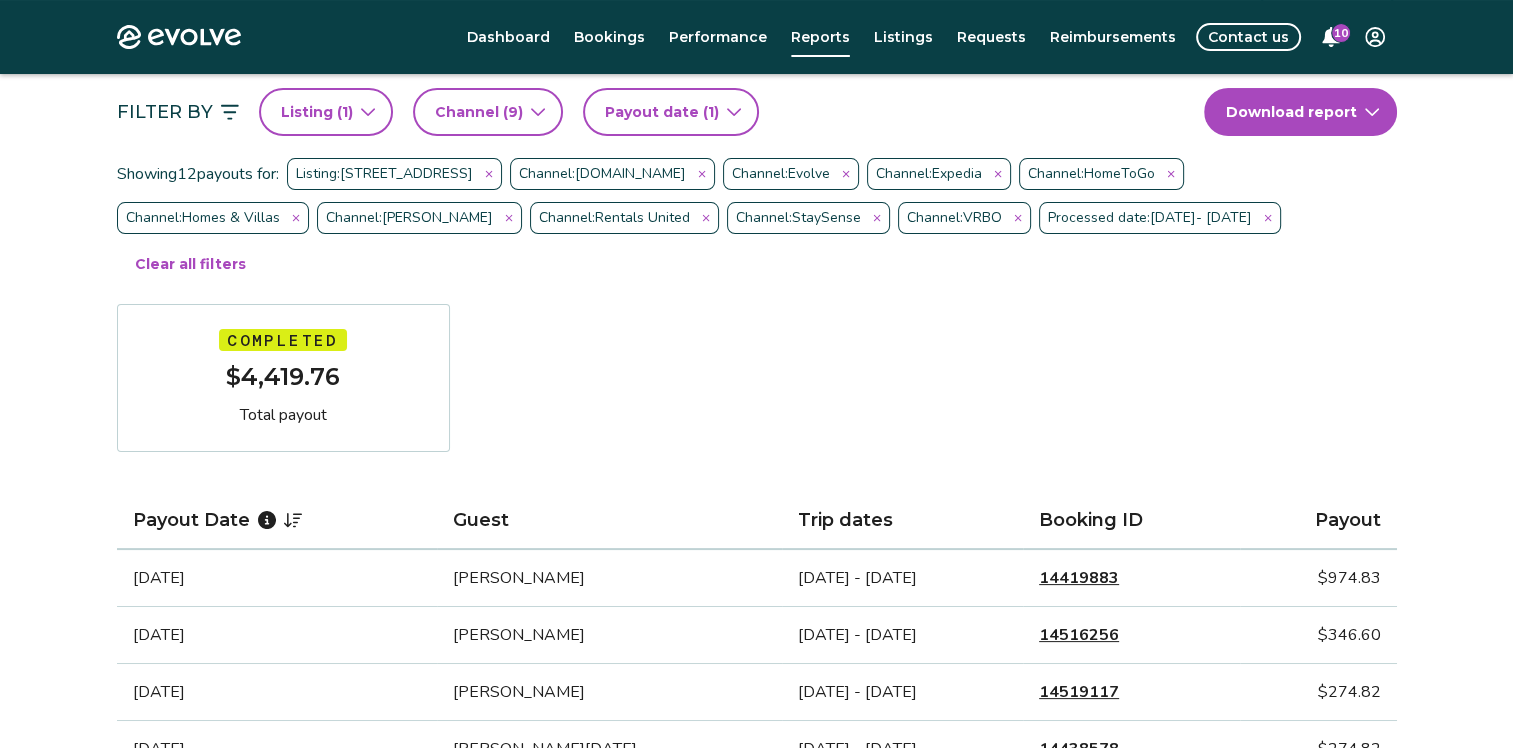 scroll, scrollTop: 0, scrollLeft: 0, axis: both 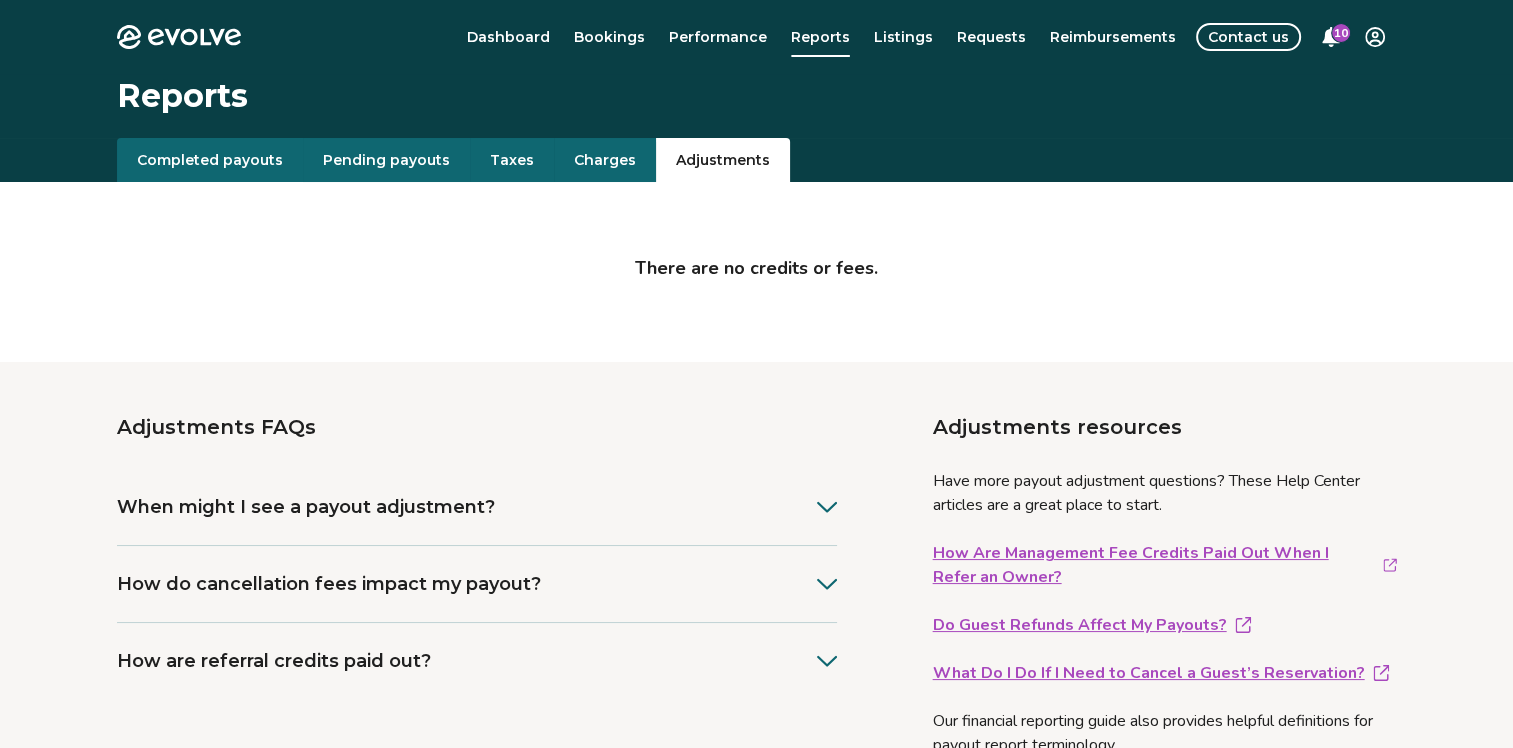 drag, startPoint x: 691, startPoint y: 164, endPoint x: 897, endPoint y: 446, distance: 349.22772 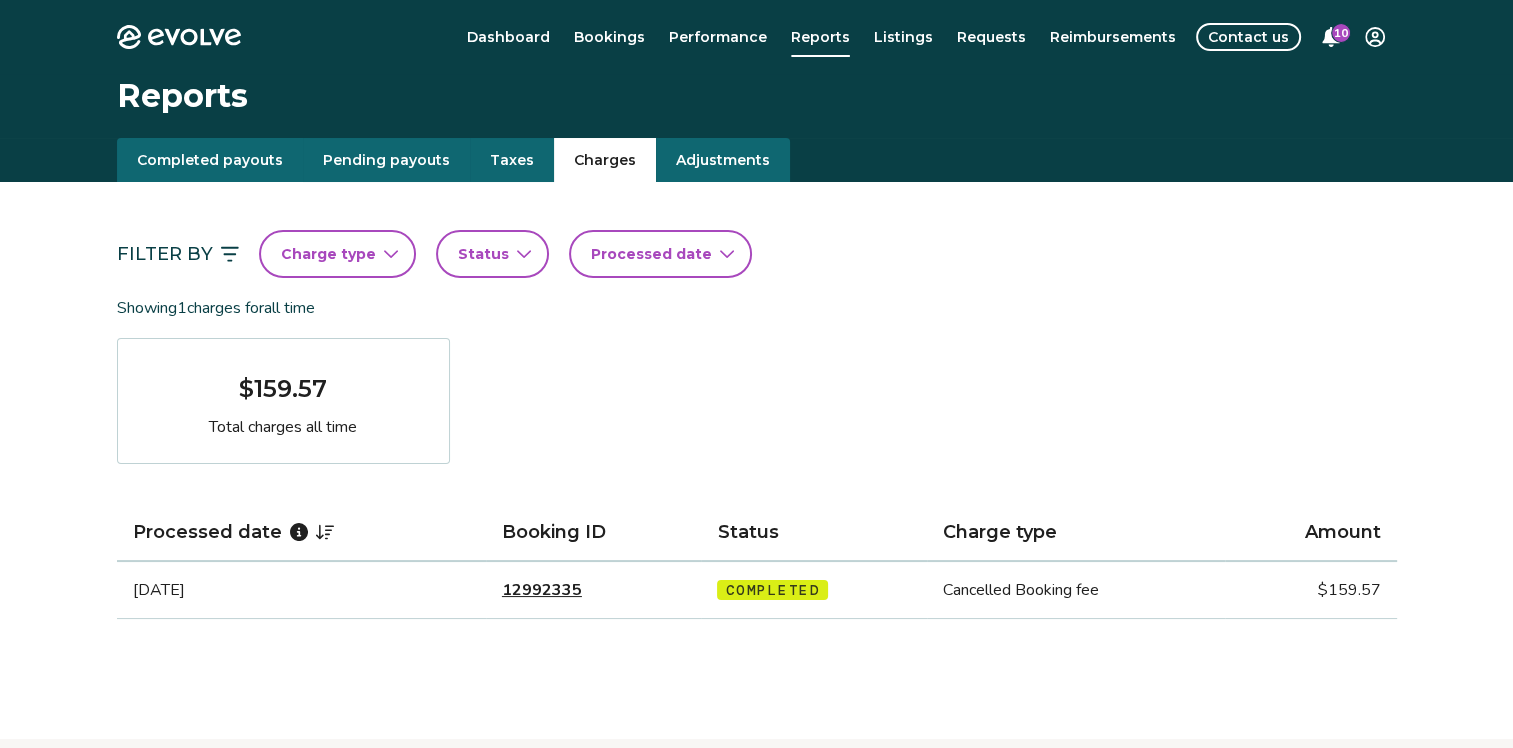 click on "Charges" at bounding box center (605, 160) 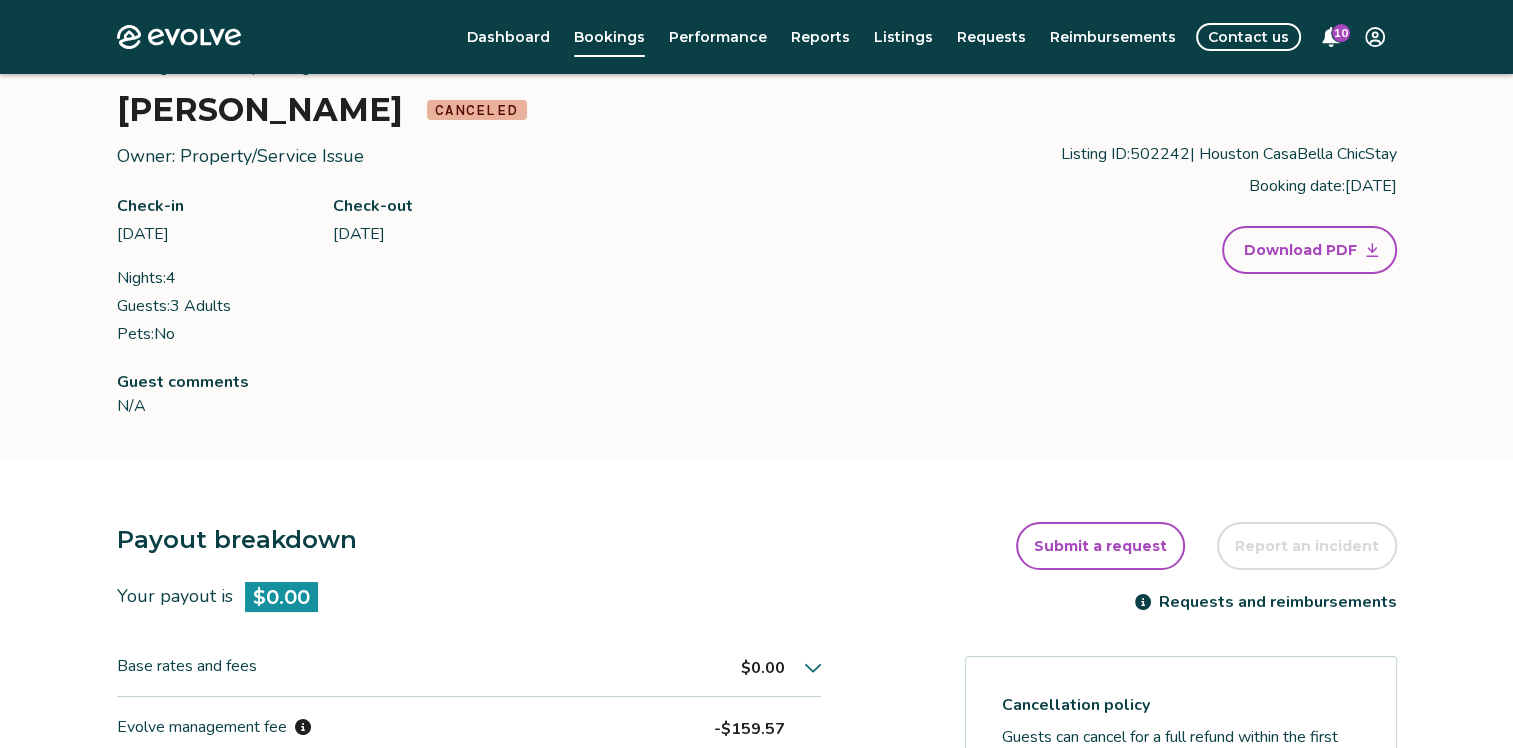 scroll, scrollTop: 0, scrollLeft: 0, axis: both 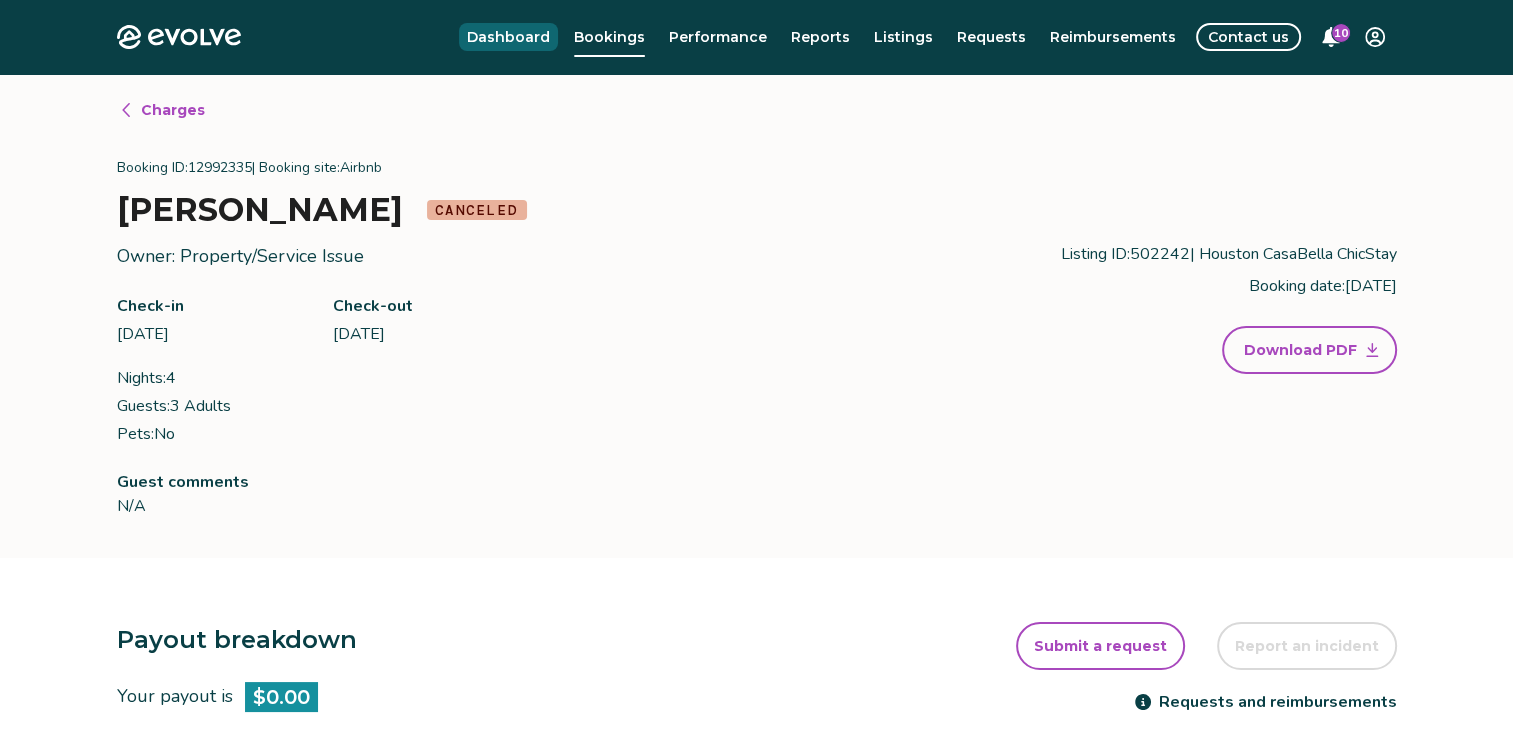 click on "Dashboard" at bounding box center [508, 37] 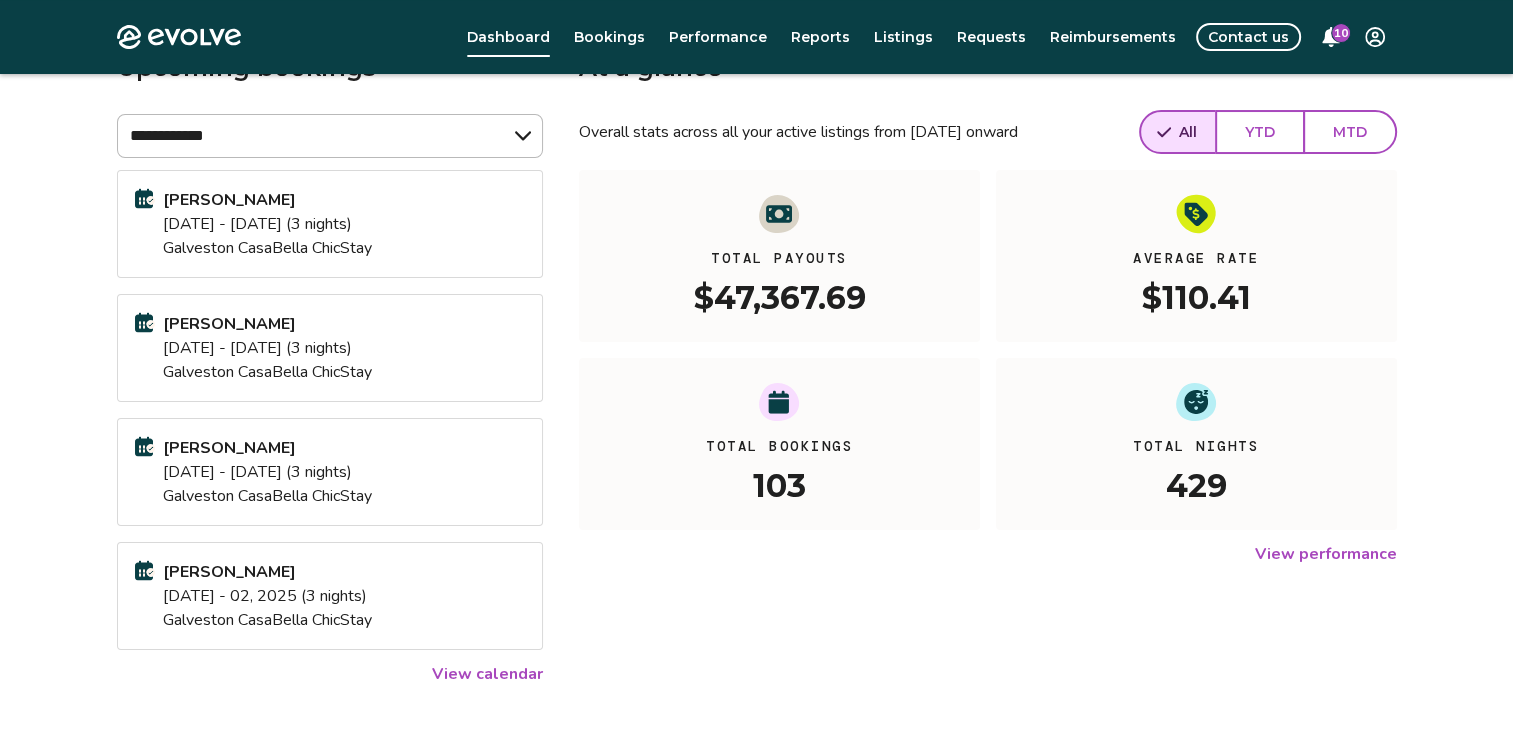 scroll, scrollTop: 100, scrollLeft: 0, axis: vertical 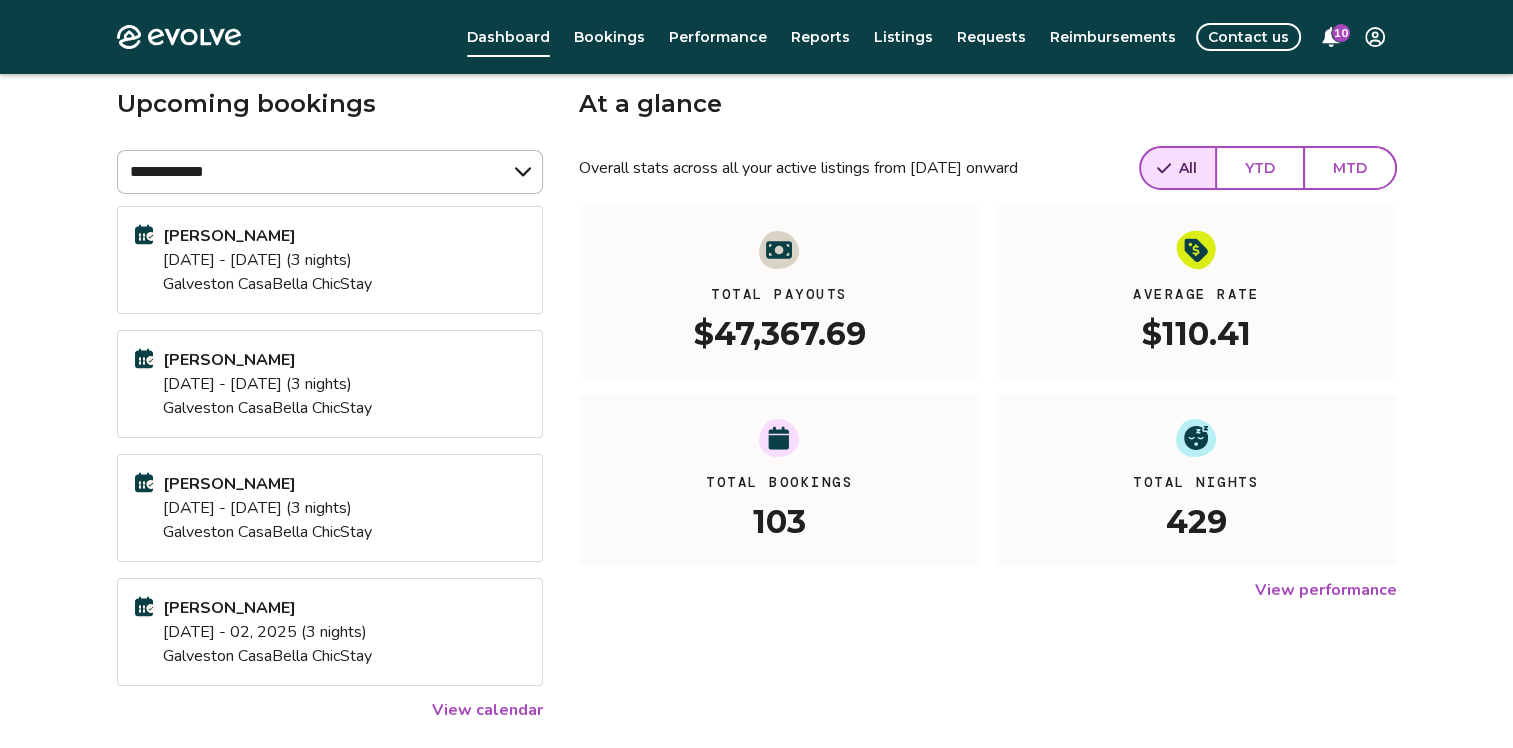 click on "View calendar" at bounding box center (487, 710) 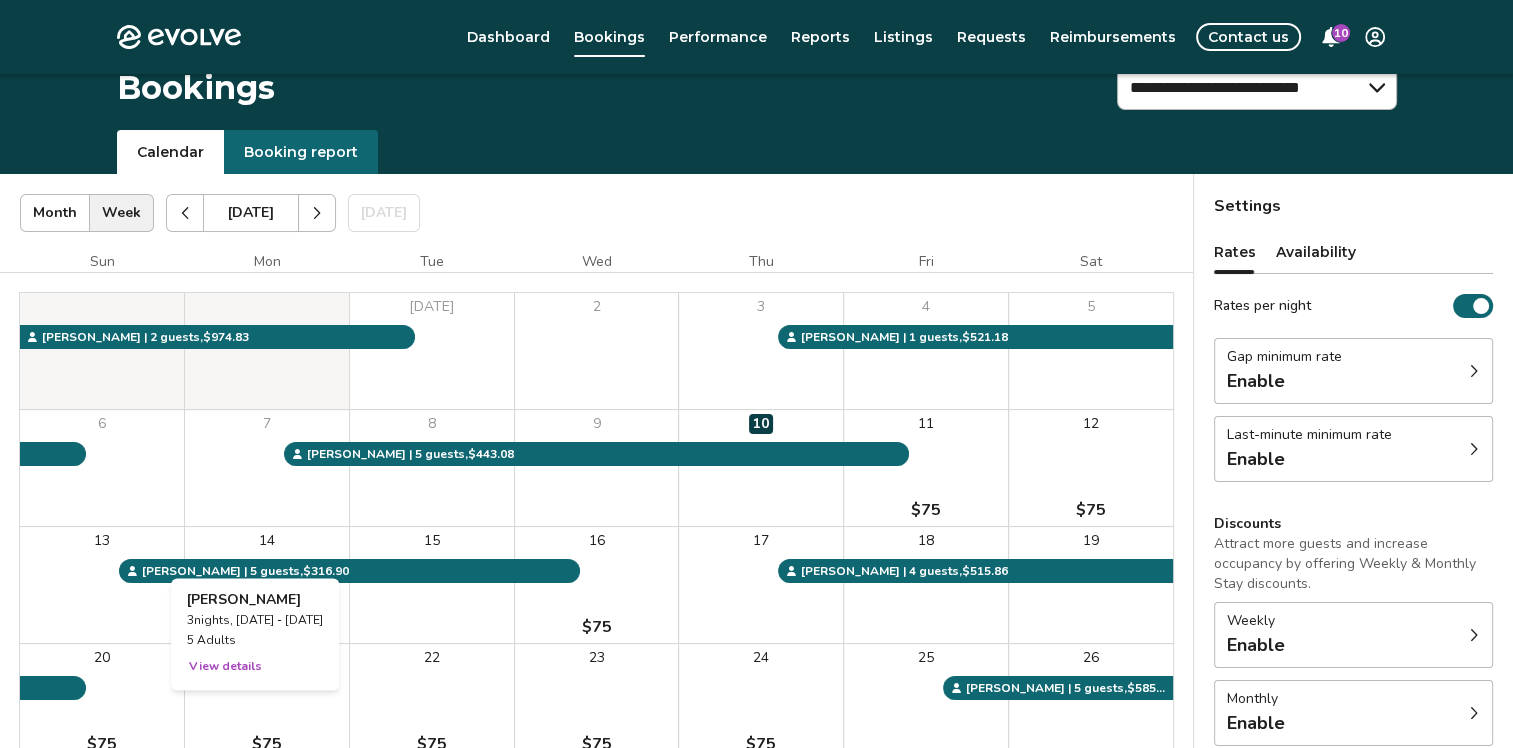 scroll, scrollTop: 0, scrollLeft: 0, axis: both 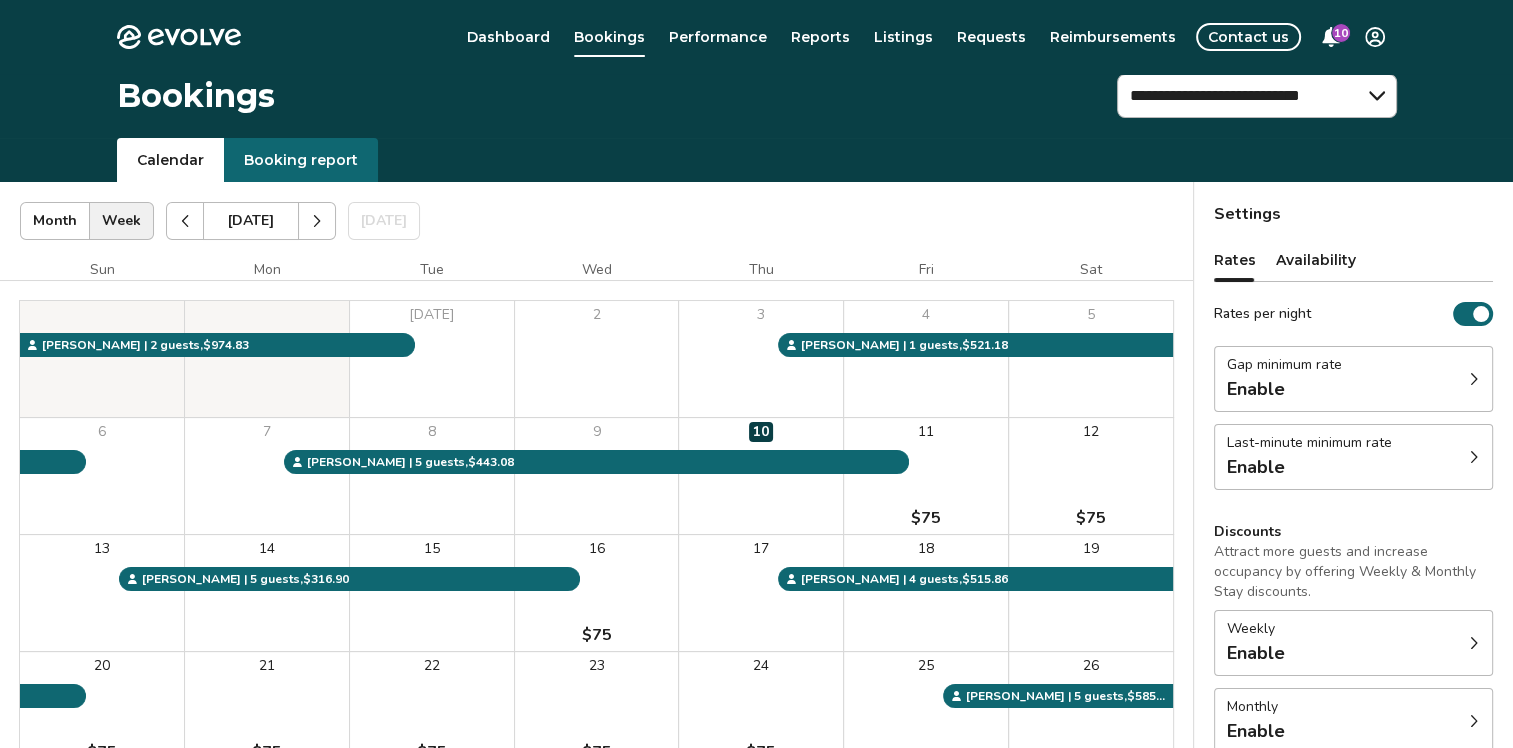 click on "Booking report" at bounding box center (301, 160) 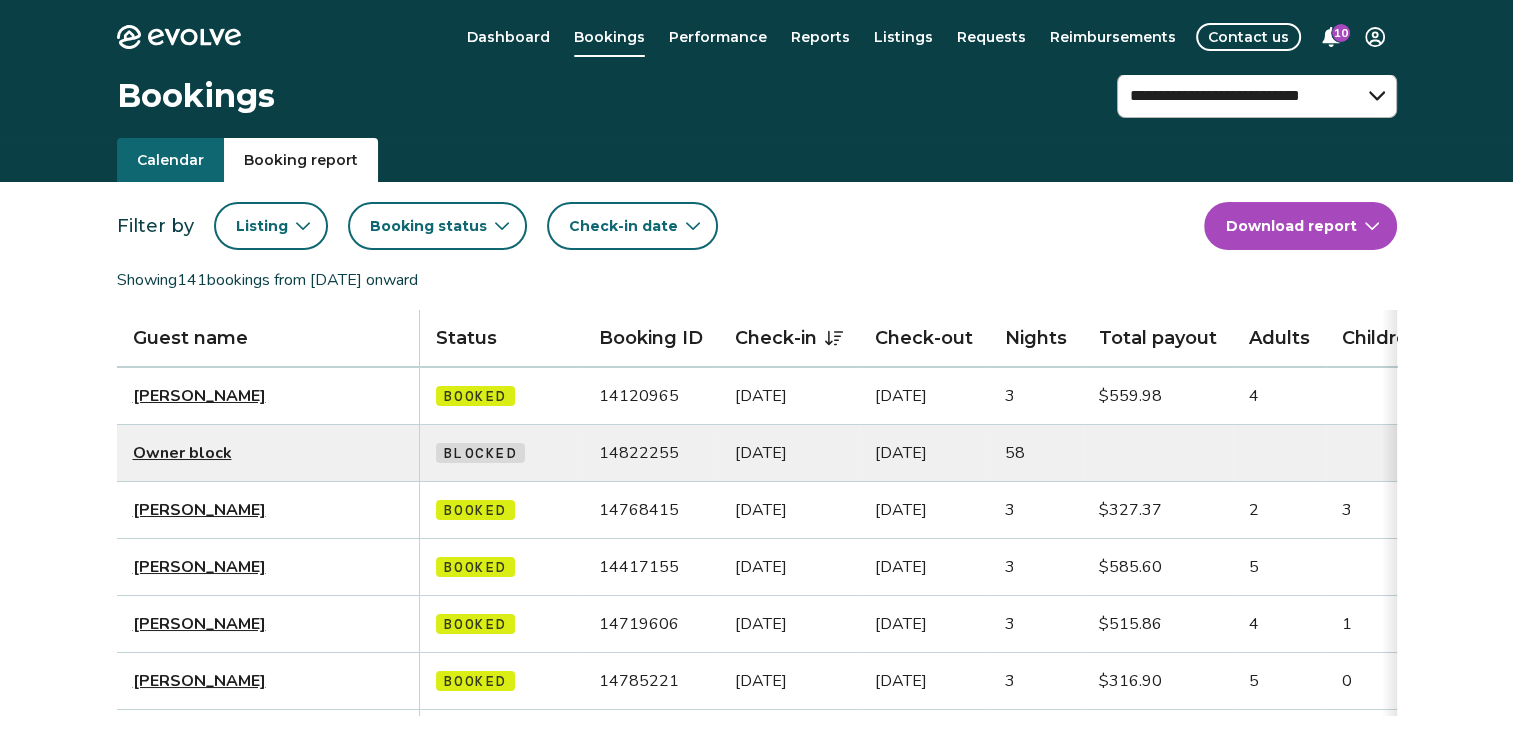 click 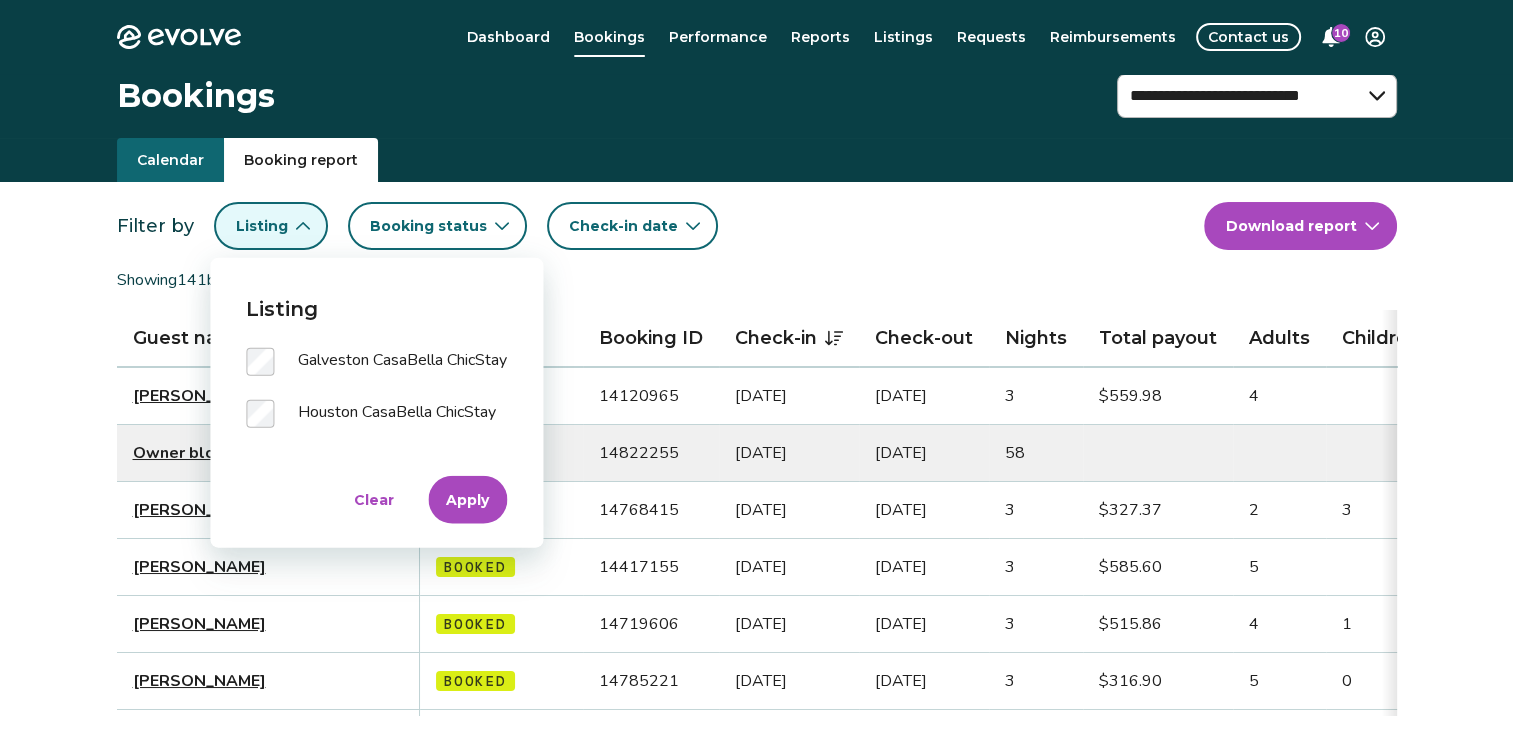 click on "Apply" at bounding box center (467, 500) 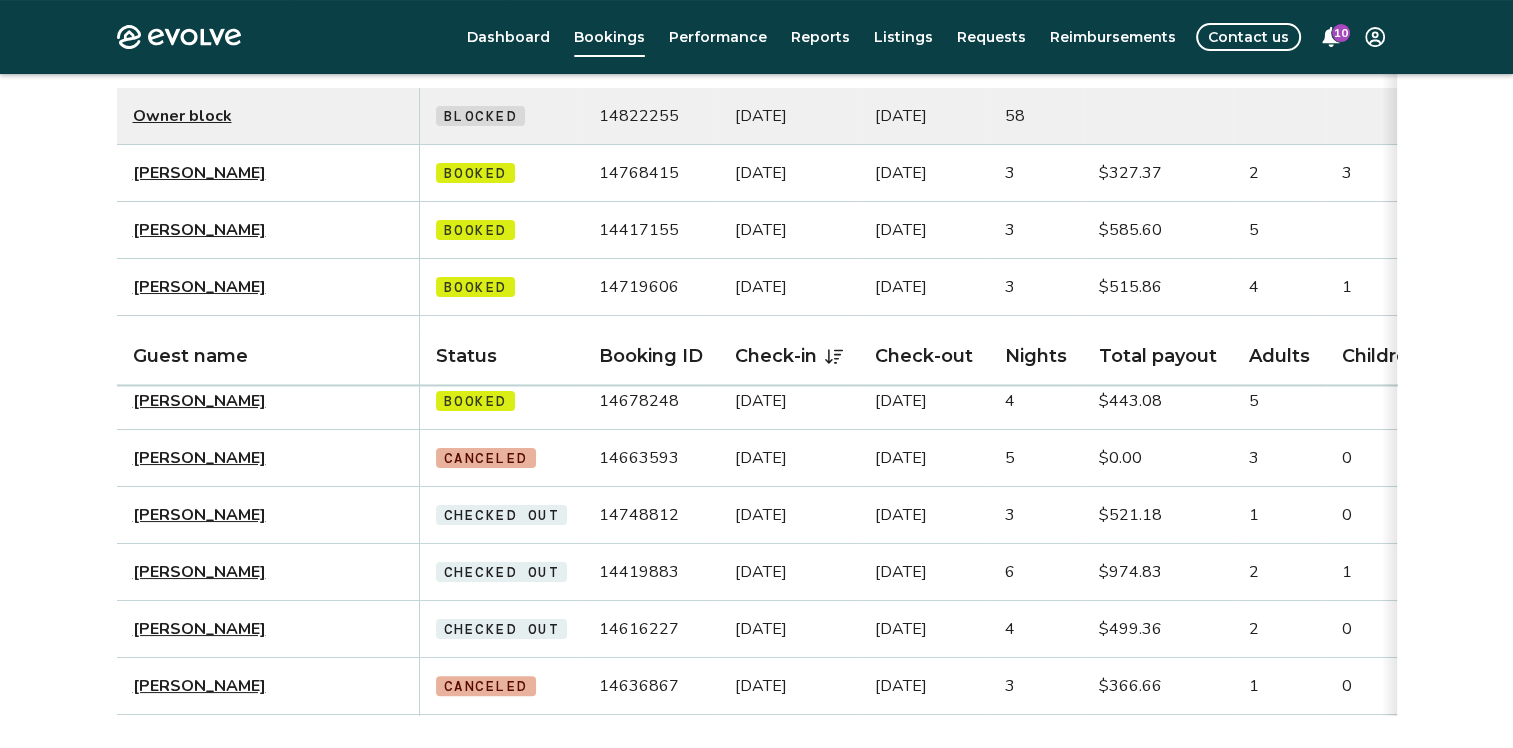 scroll, scrollTop: 700, scrollLeft: 0, axis: vertical 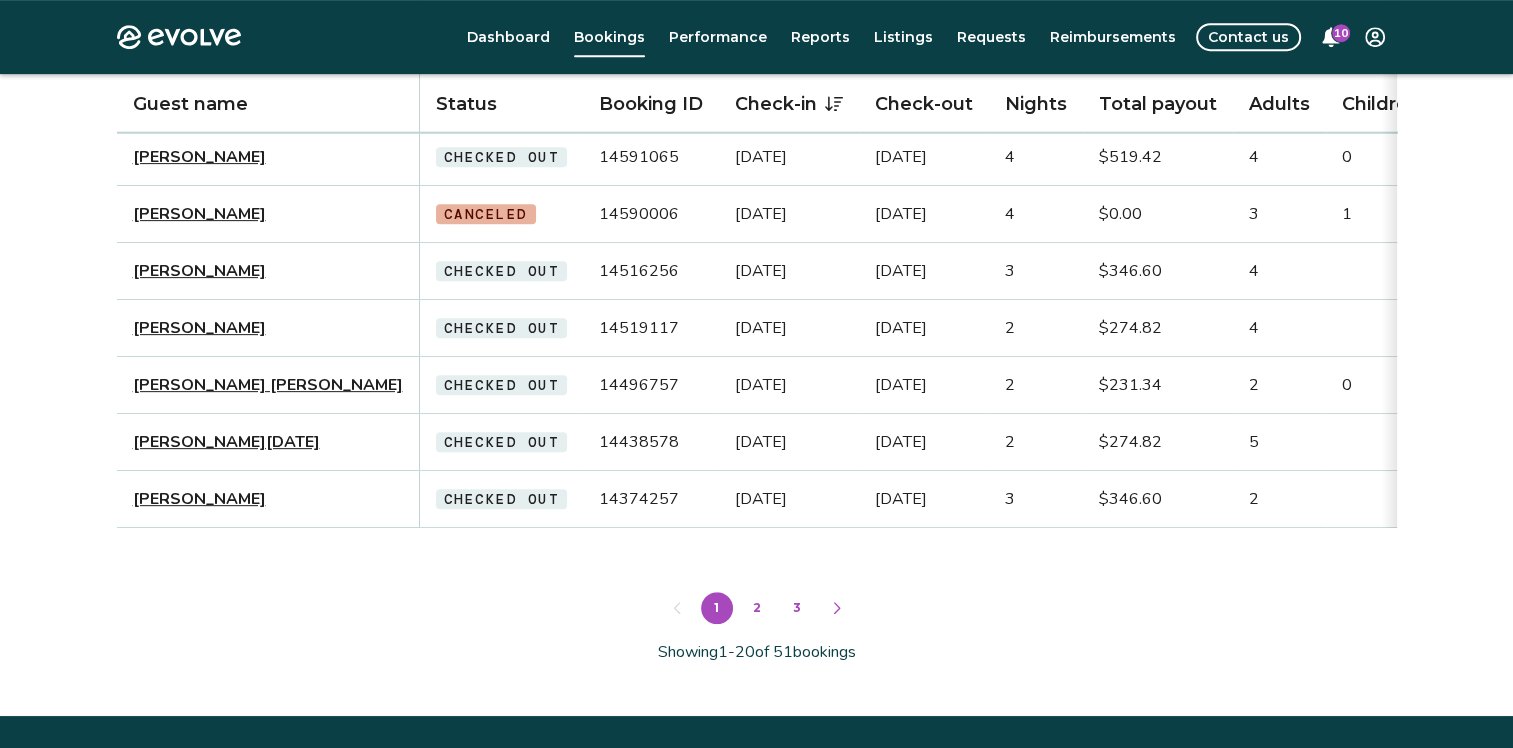 click on "2" at bounding box center (757, 608) 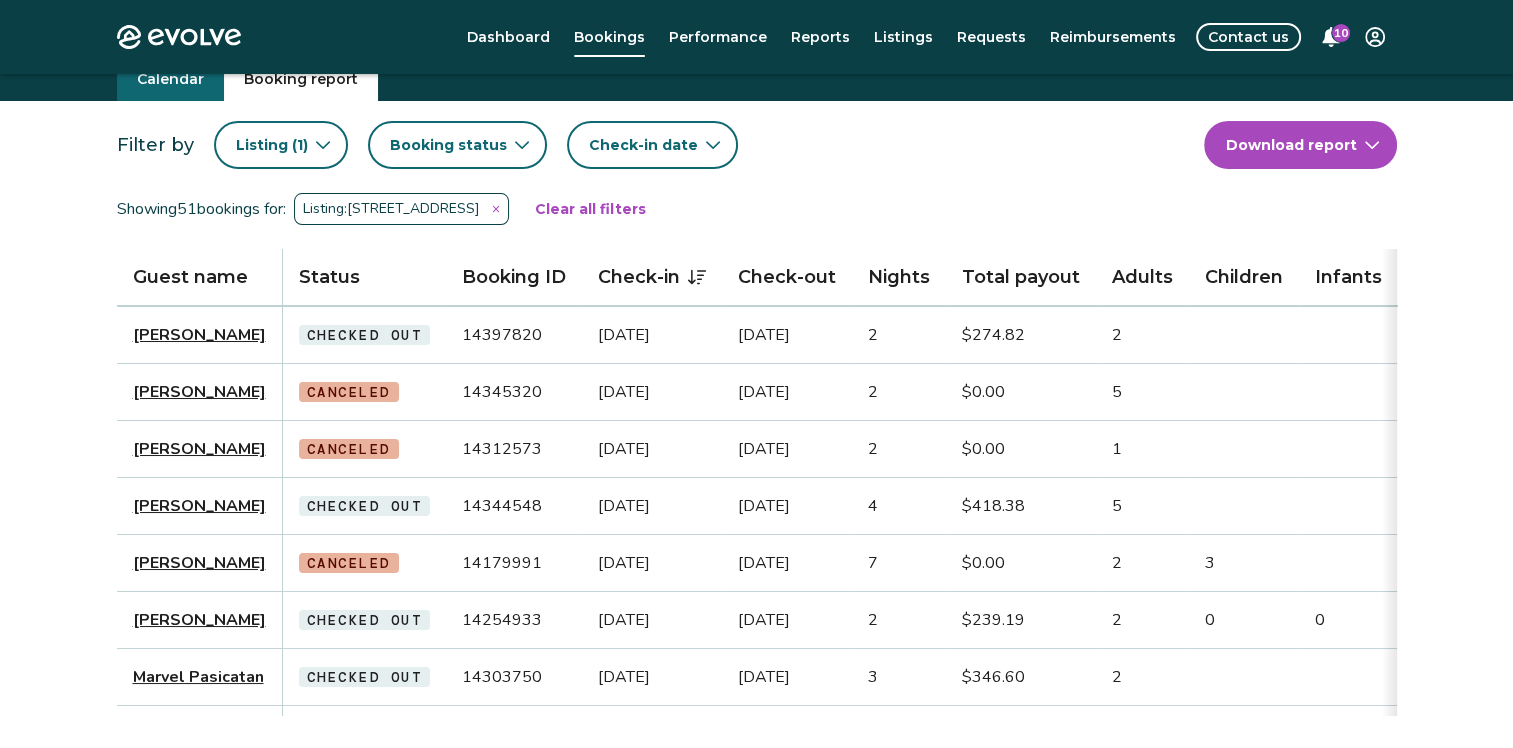 scroll, scrollTop: 54, scrollLeft: 0, axis: vertical 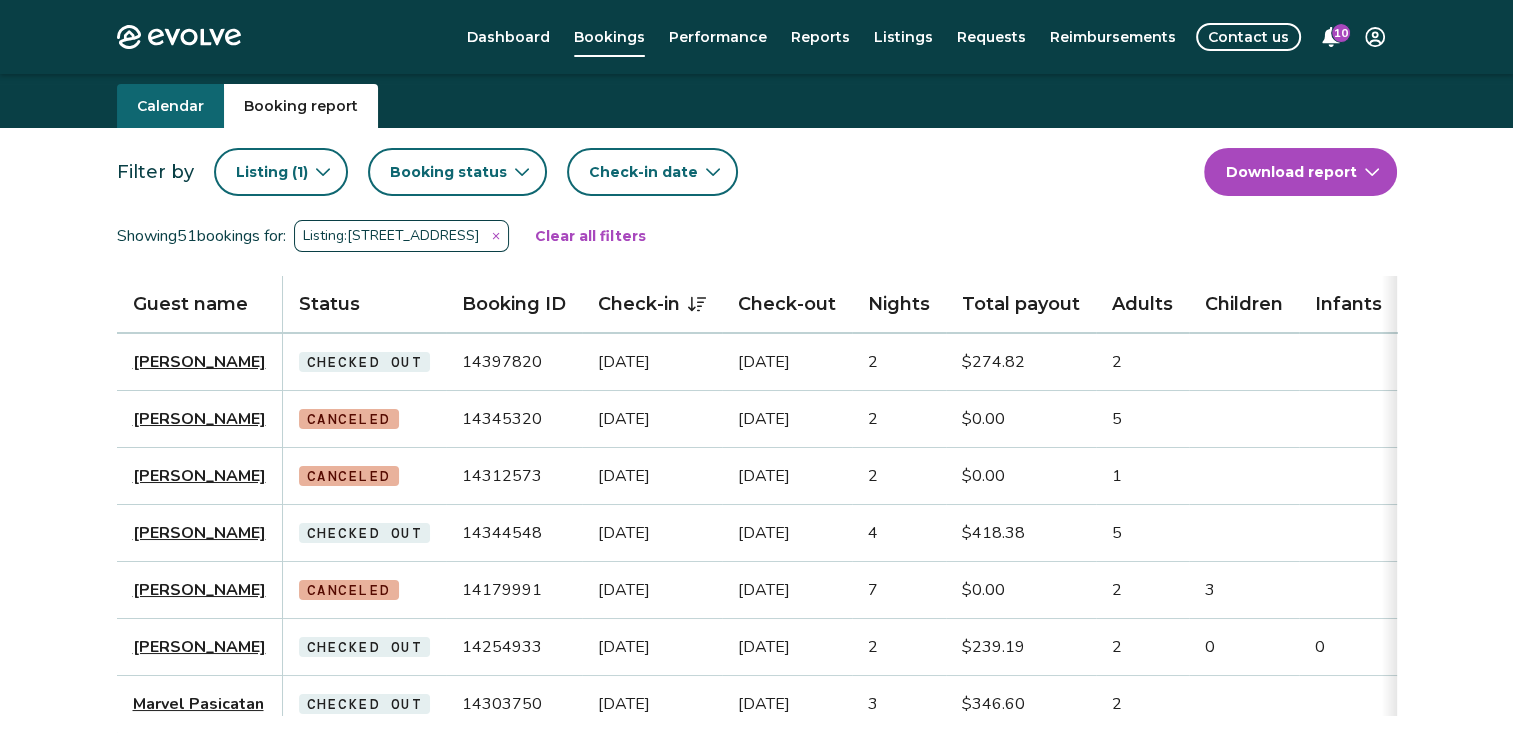 click on "**********" at bounding box center [756, 844] 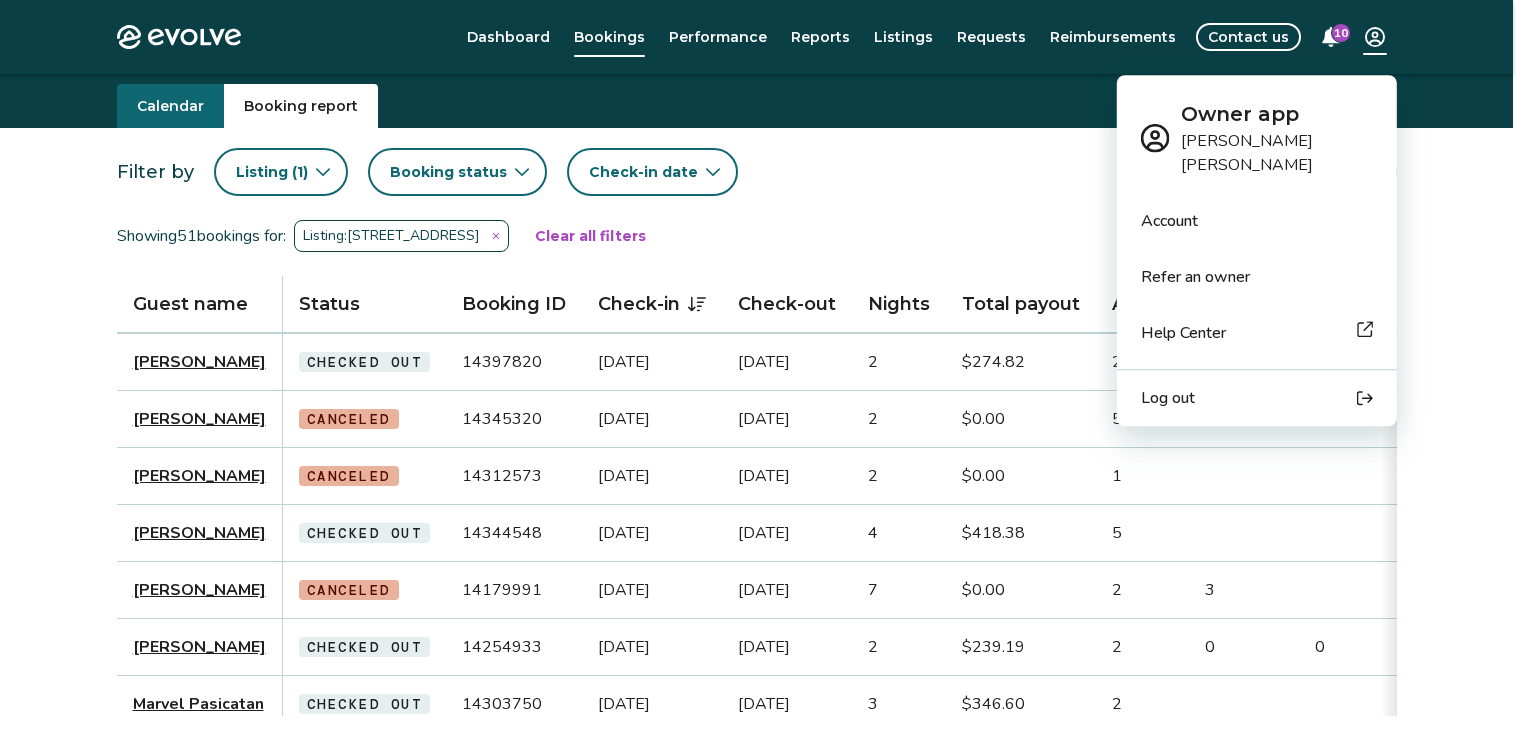 drag, startPoint x: 1192, startPoint y: 374, endPoint x: 1166, endPoint y: 370, distance: 26.305893 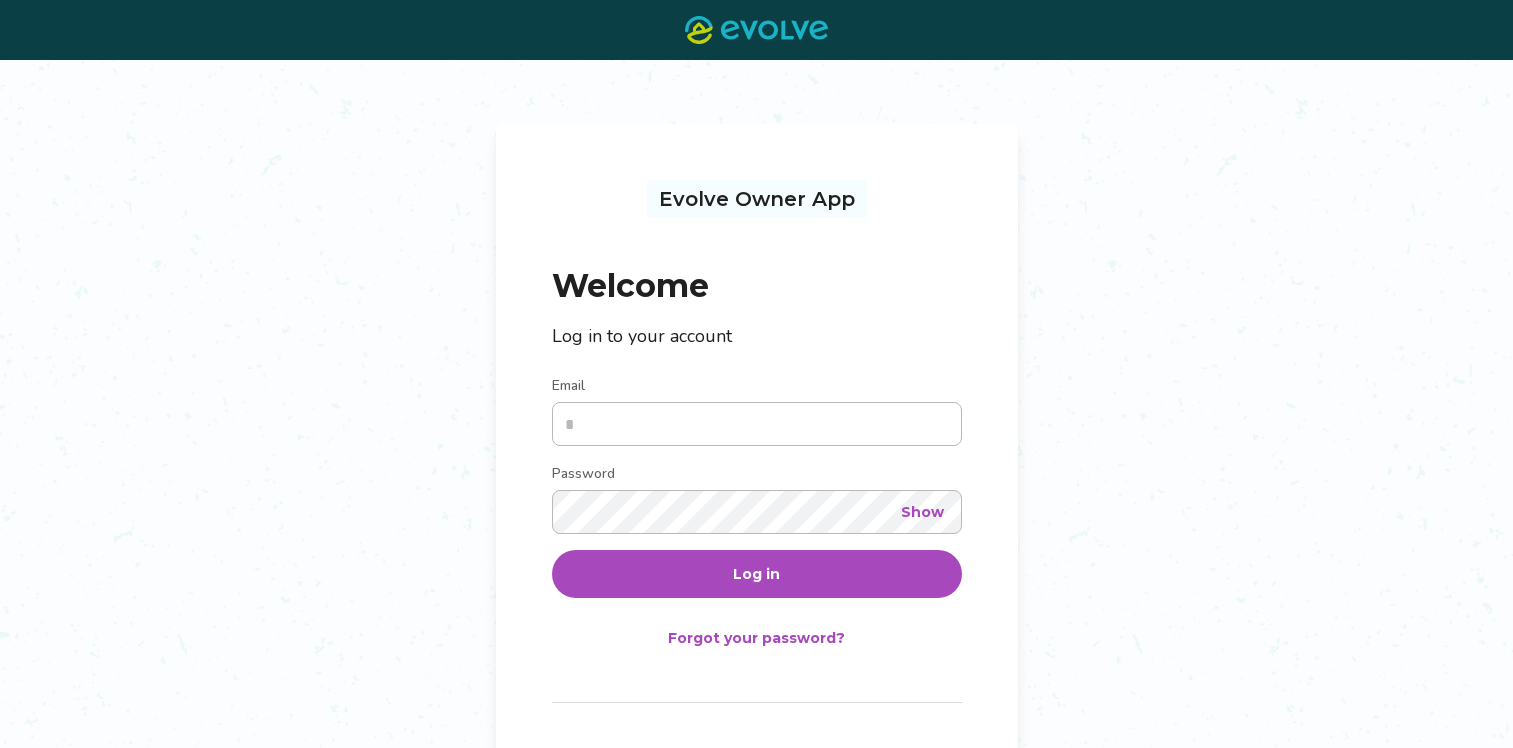 scroll, scrollTop: 0, scrollLeft: 0, axis: both 